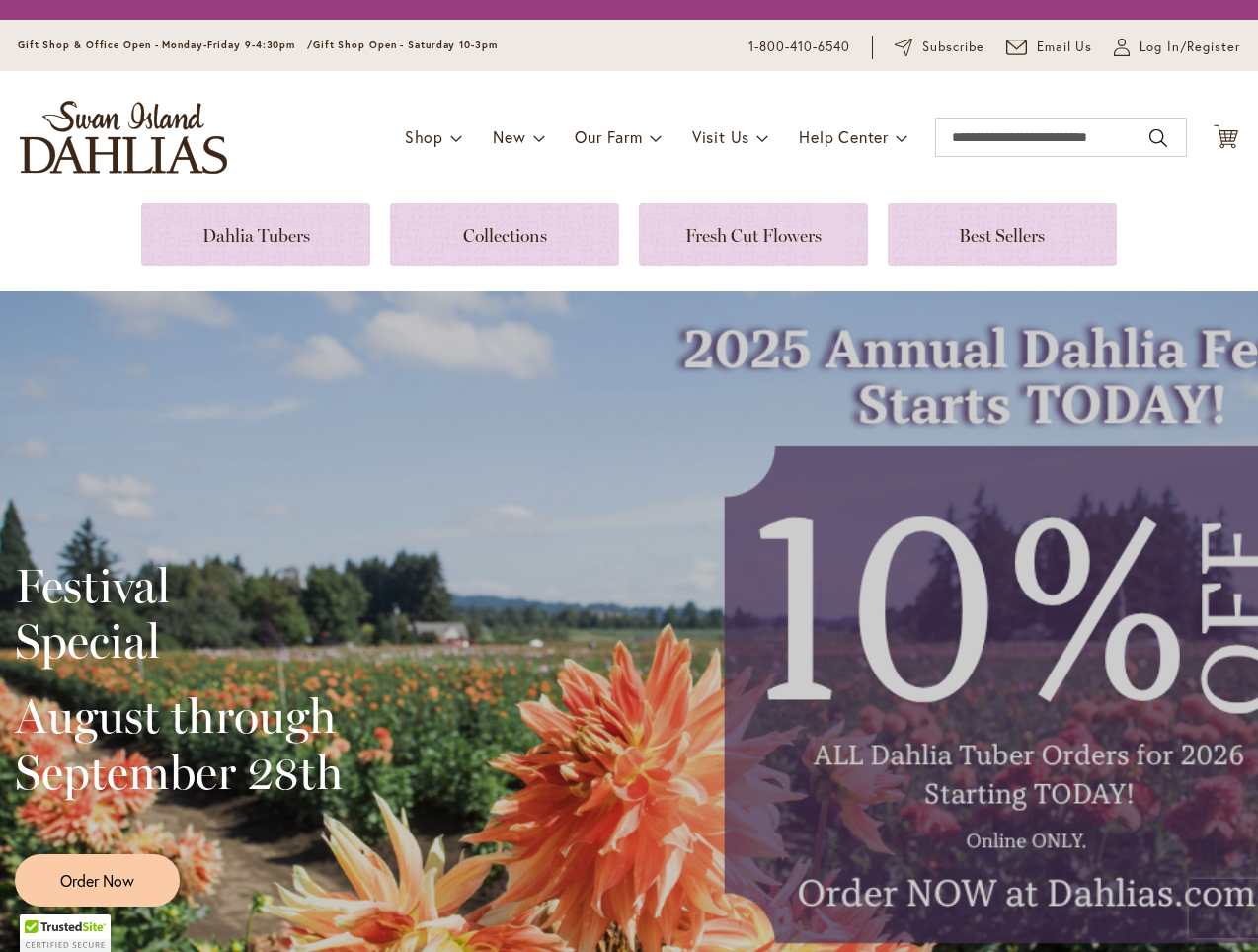 scroll, scrollTop: 0, scrollLeft: 0, axis: both 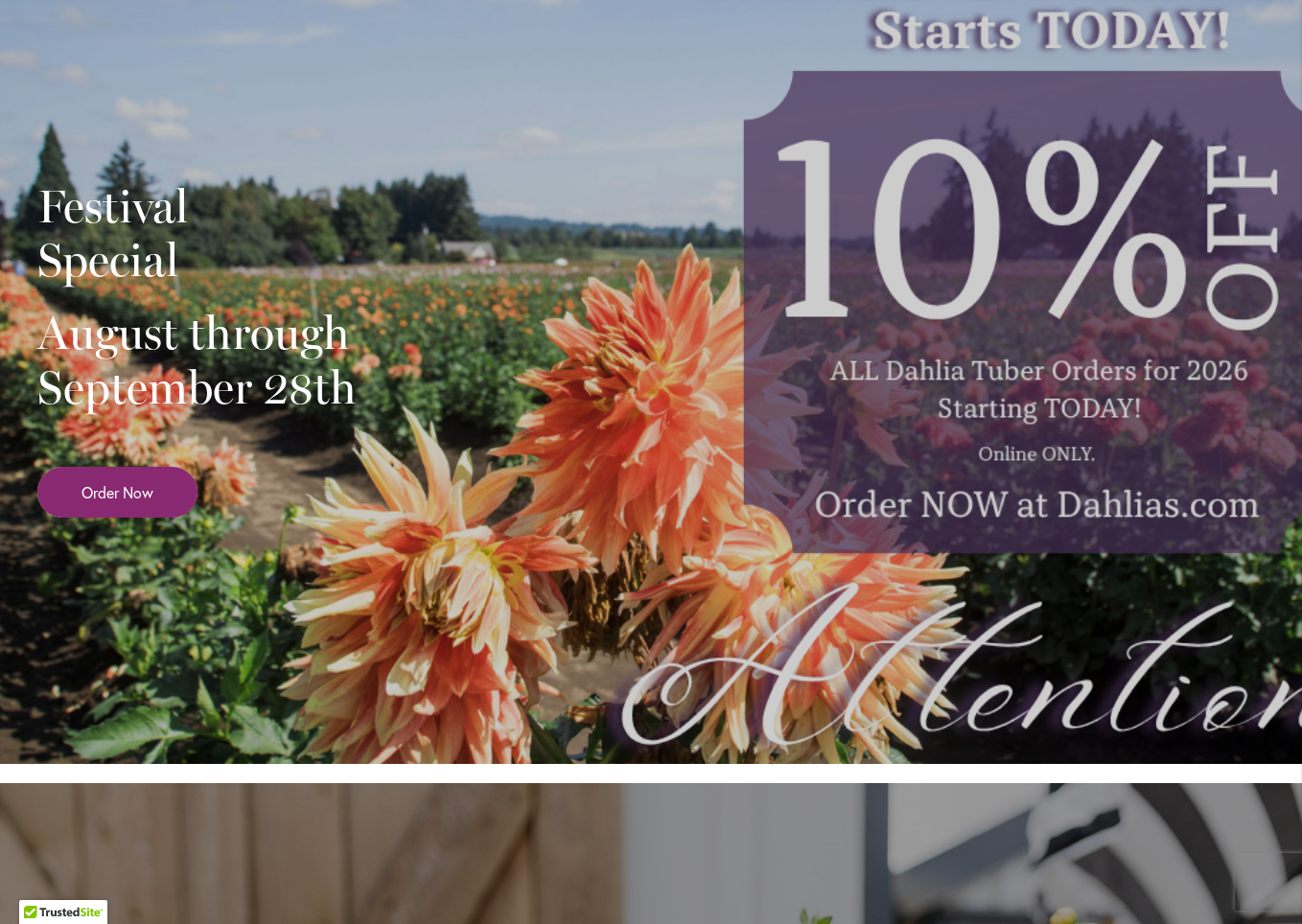 click on "Order Now" at bounding box center [117, 492] 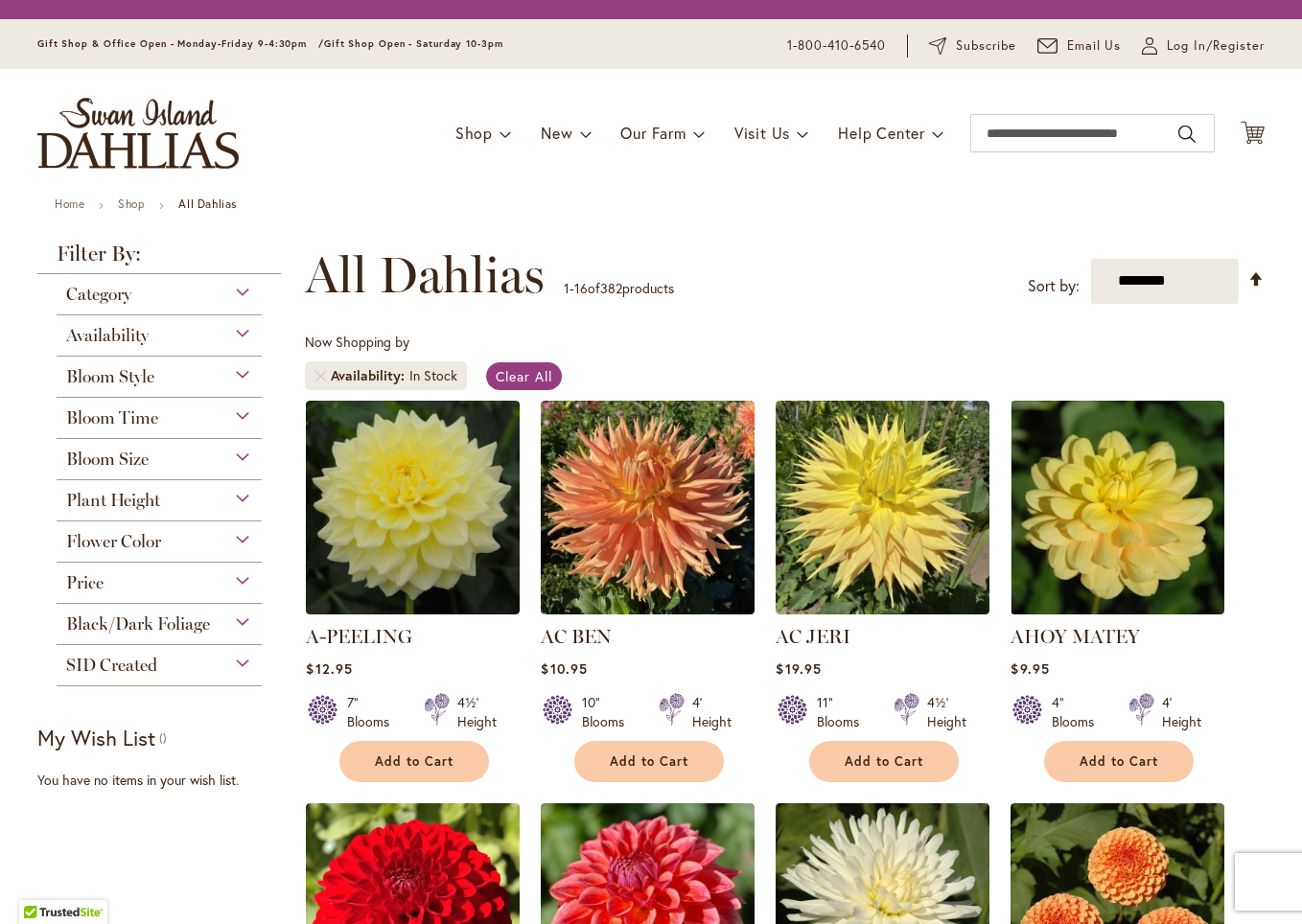 scroll, scrollTop: 0, scrollLeft: 0, axis: both 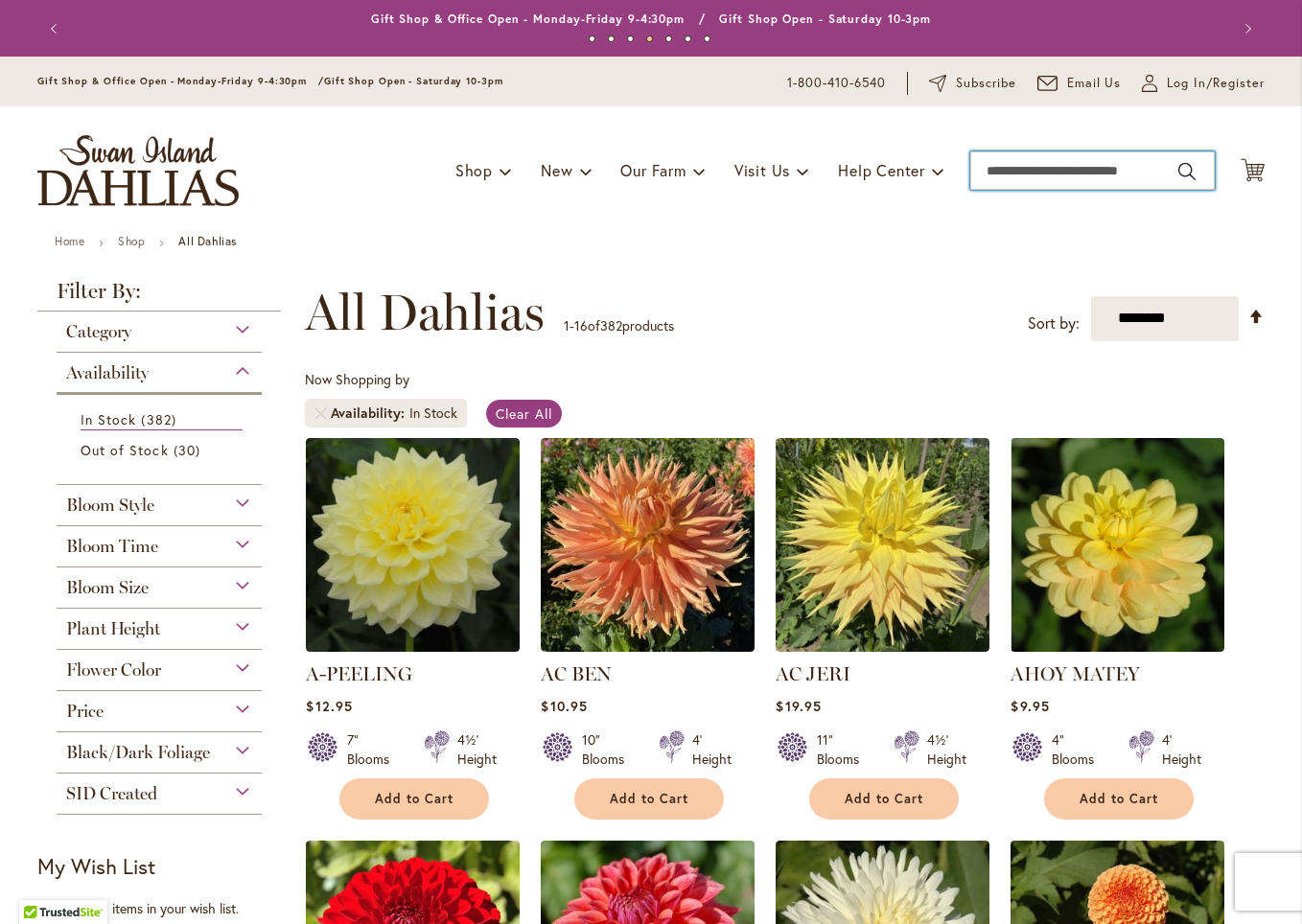 click on "Search" at bounding box center [1092, 171] 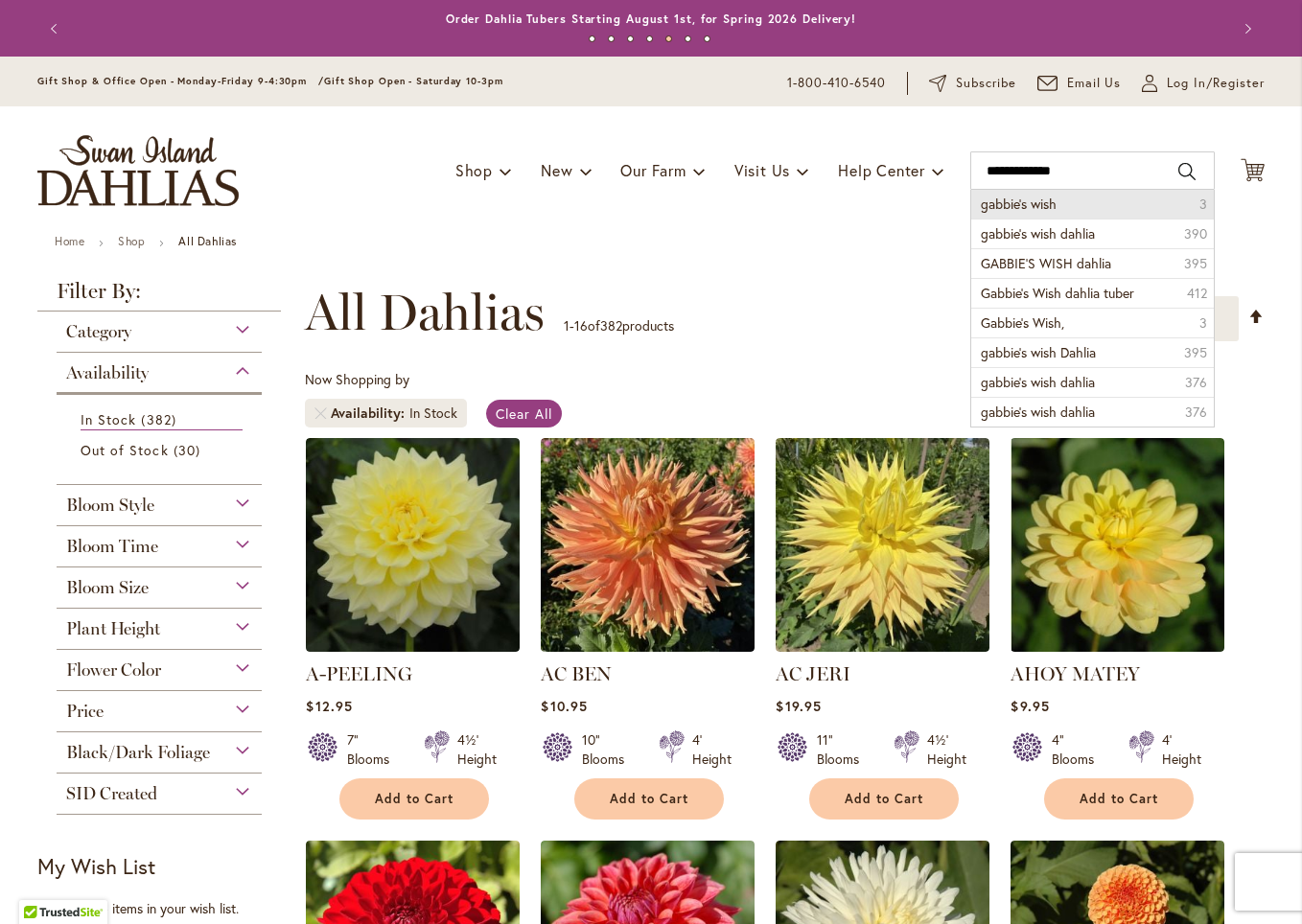 click on "gabbie's wish" at bounding box center (1018, 203) 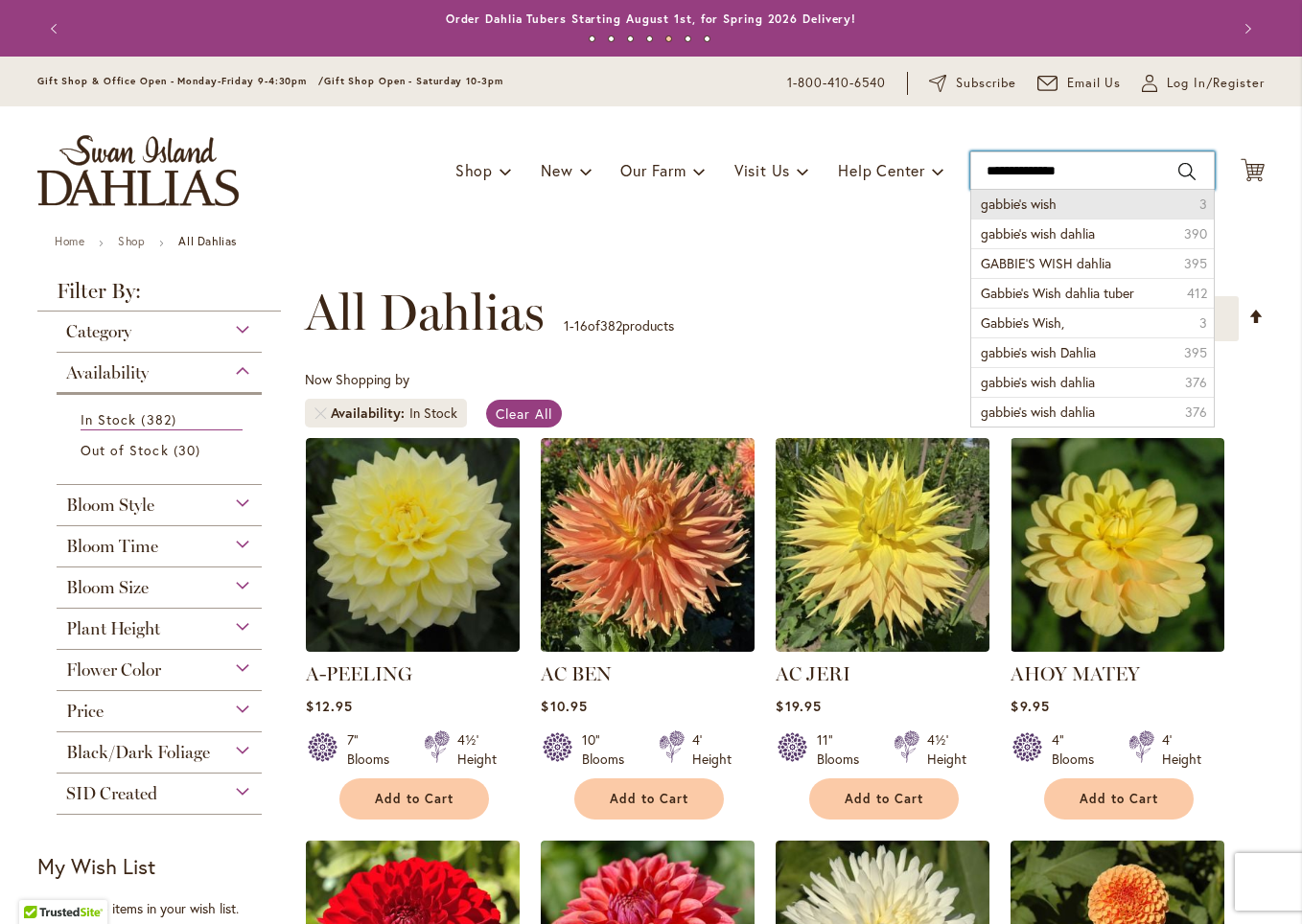 type on "**********" 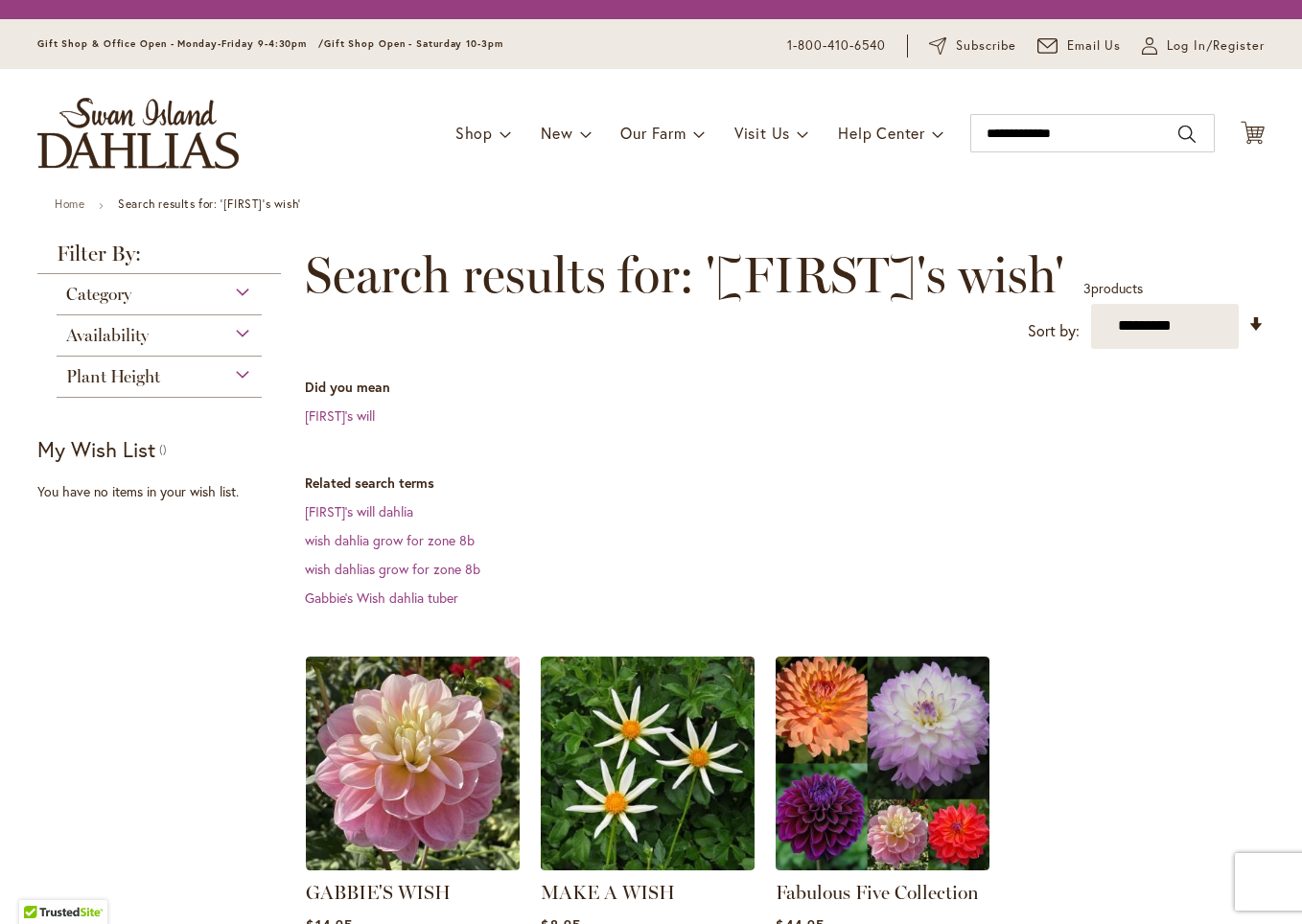 scroll, scrollTop: 0, scrollLeft: 0, axis: both 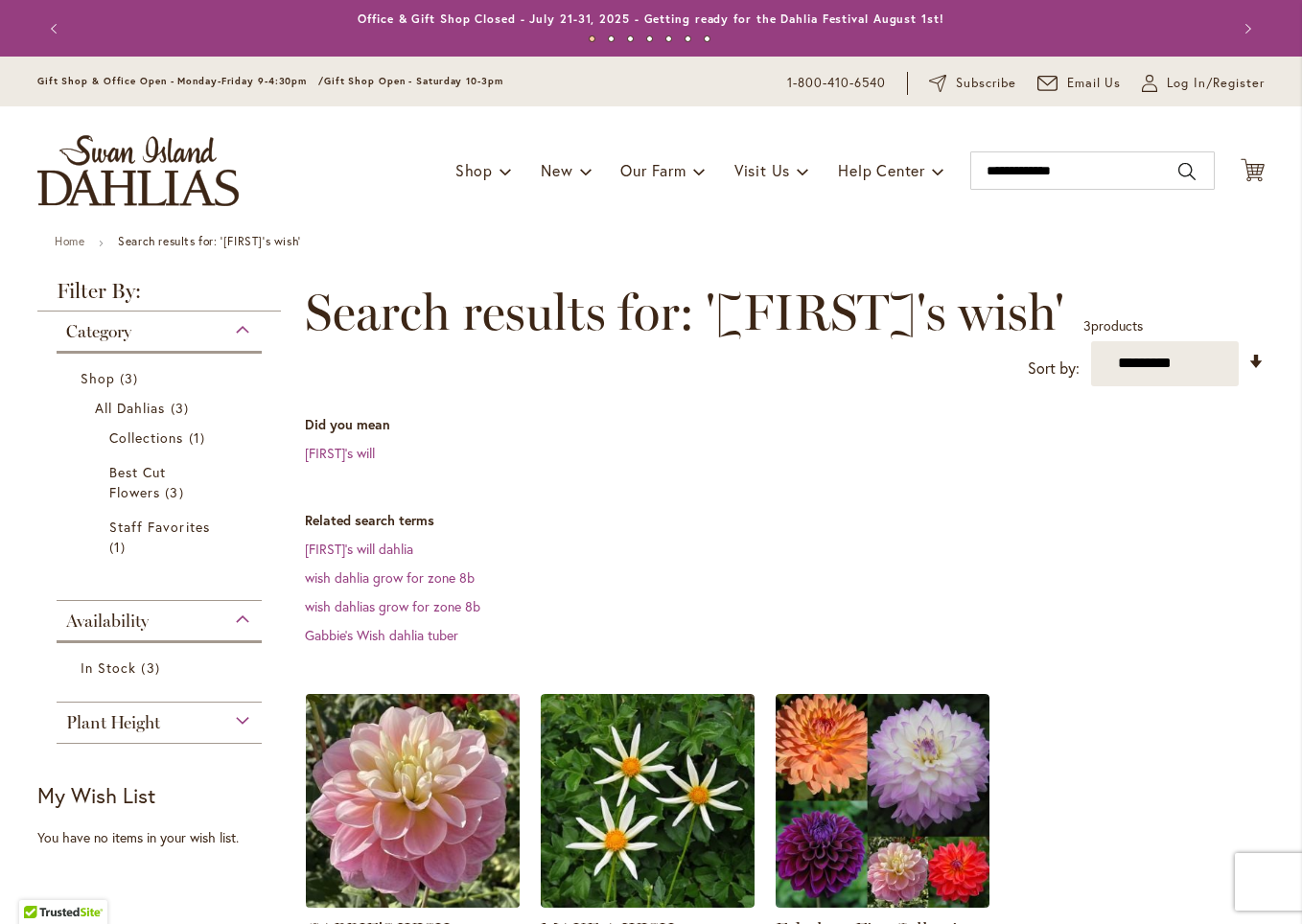 click at bounding box center (413, 800) 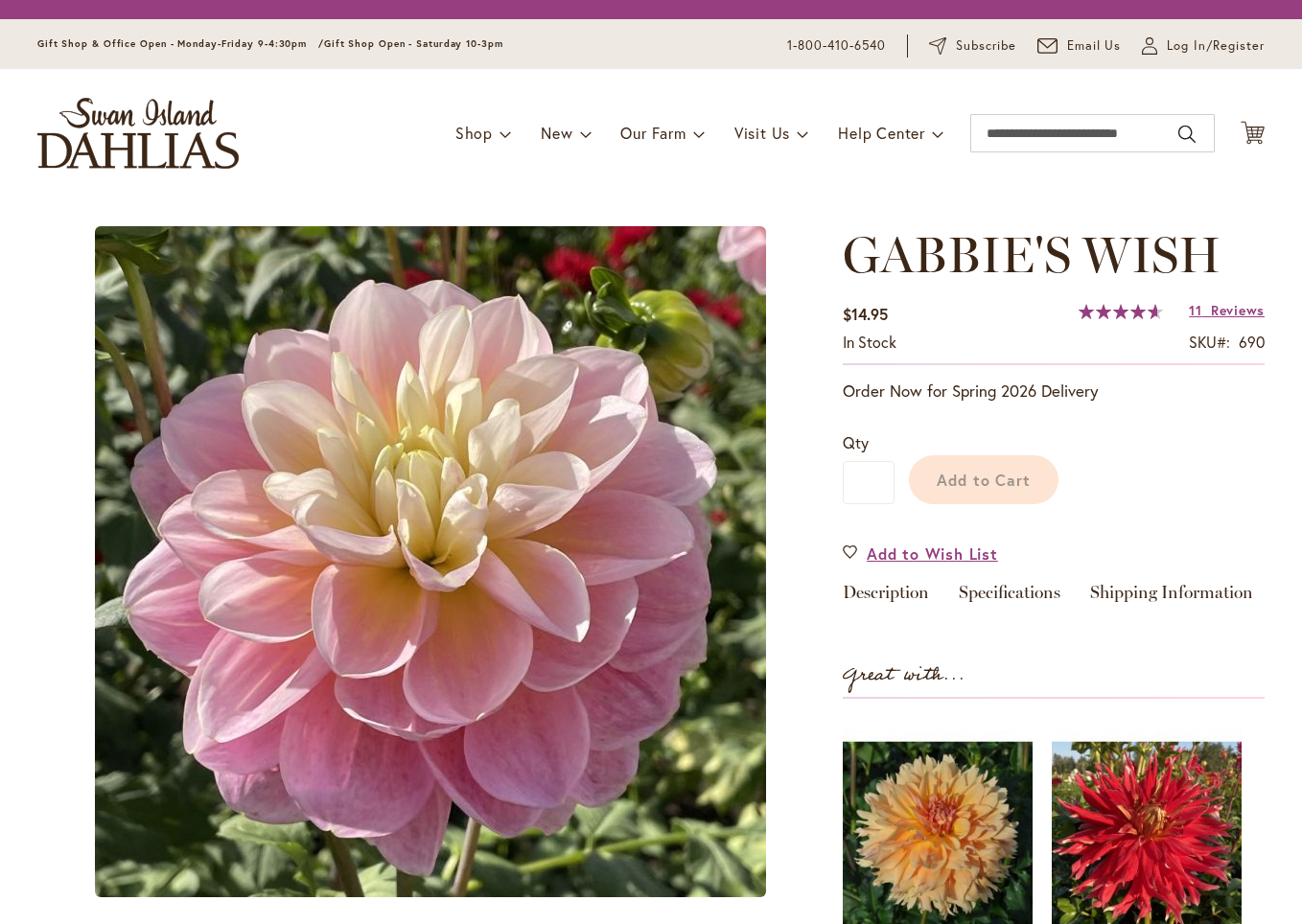 scroll, scrollTop: 0, scrollLeft: 0, axis: both 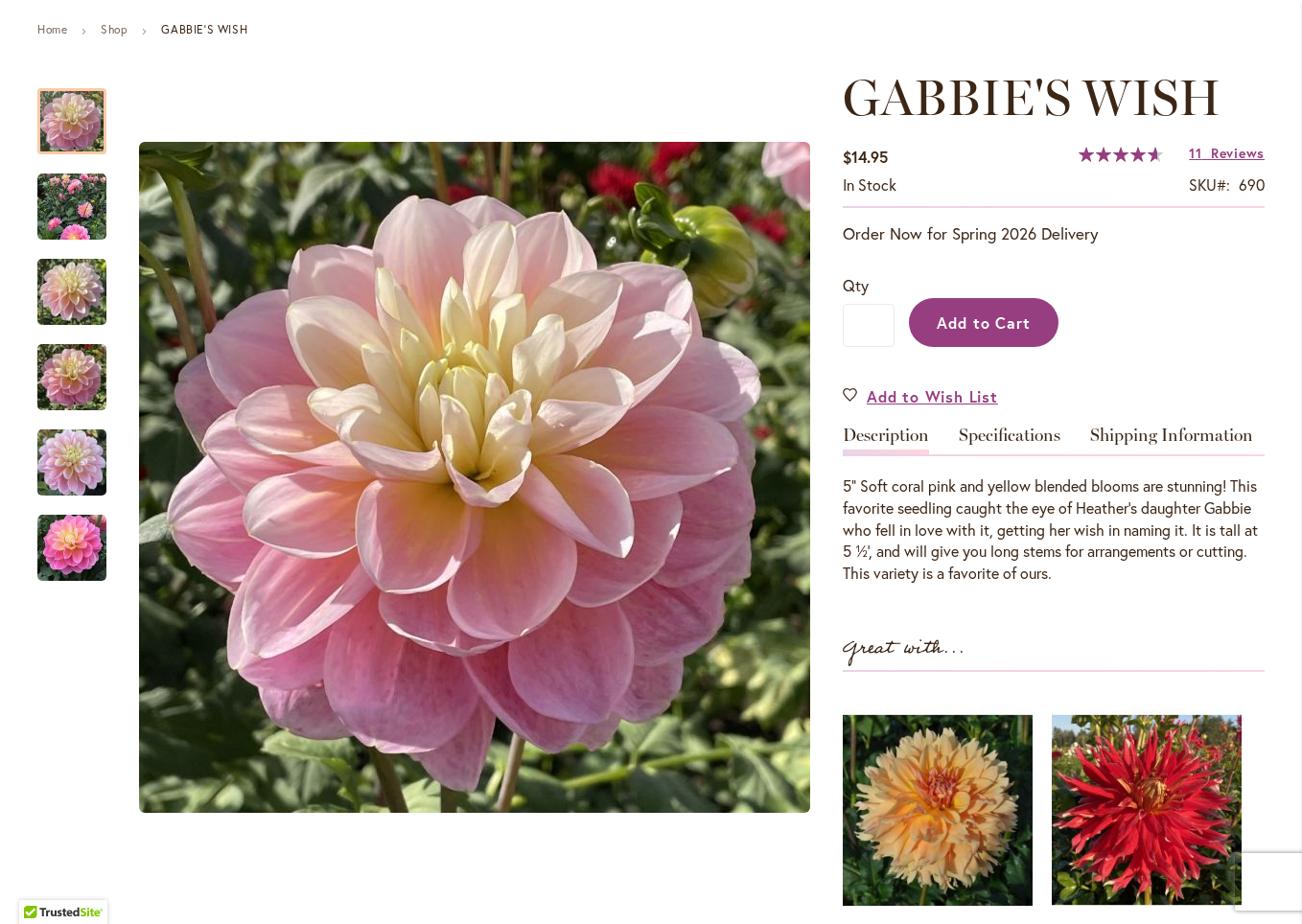 click on "Add to Cart" at bounding box center [984, 322] 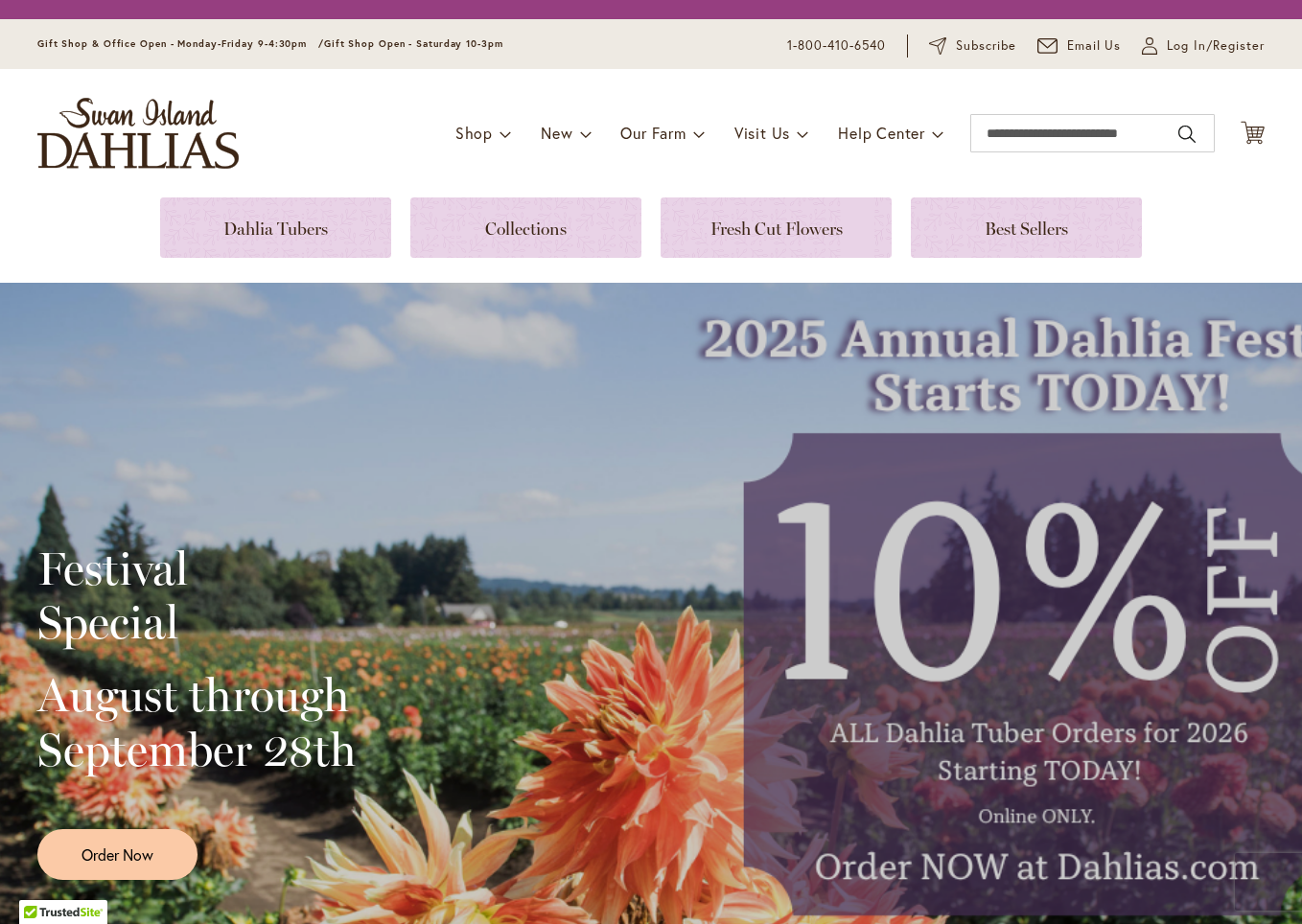 scroll, scrollTop: 0, scrollLeft: 0, axis: both 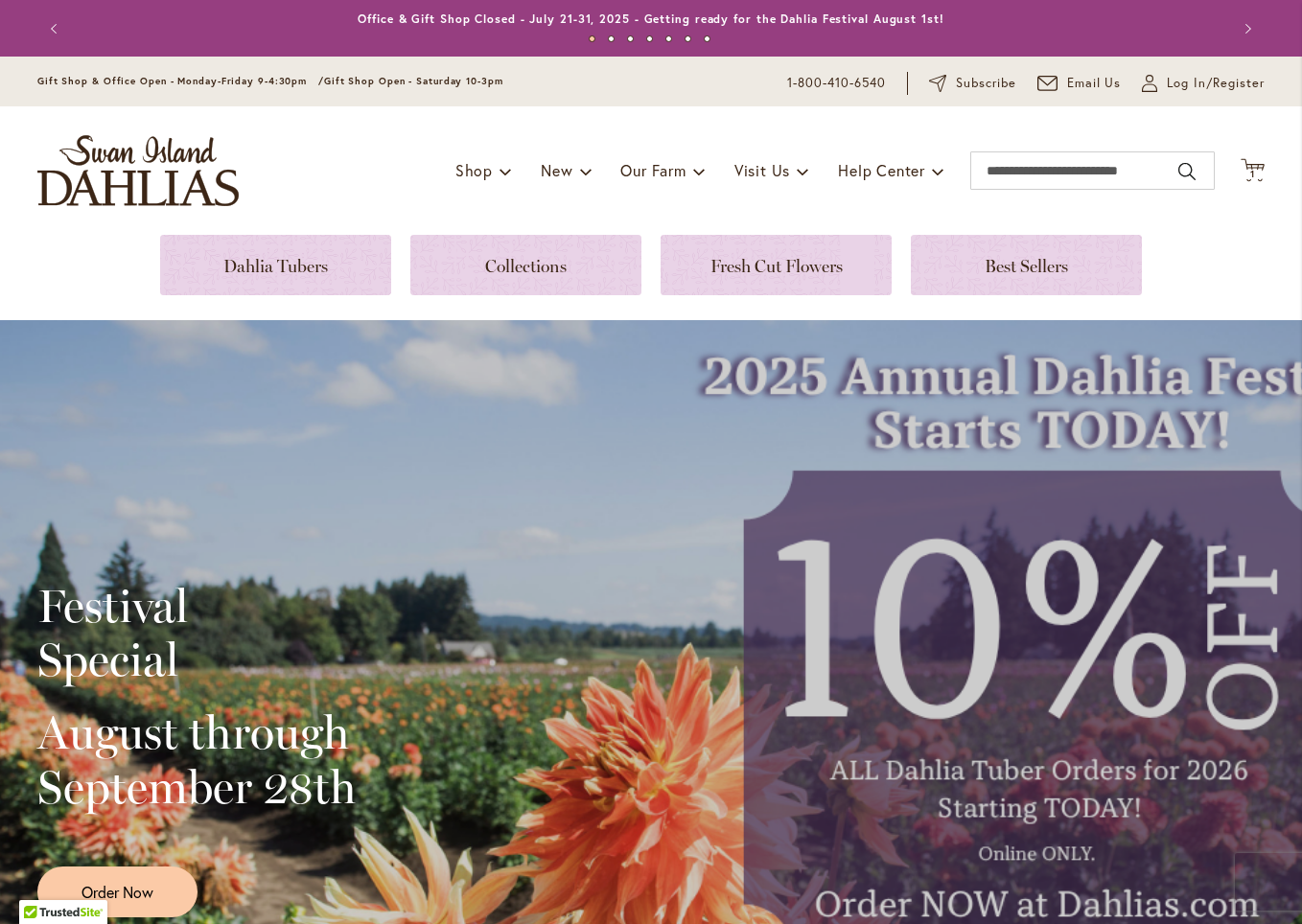 click on "Toggle Nav
Shop
Dahlia Tubers
Collections
Fresh Cut Dahlias
Gardening Supplies
Gift Cards
Request a Catalog
Gifts, Clothing & Specialty Items" at bounding box center [651, 171] 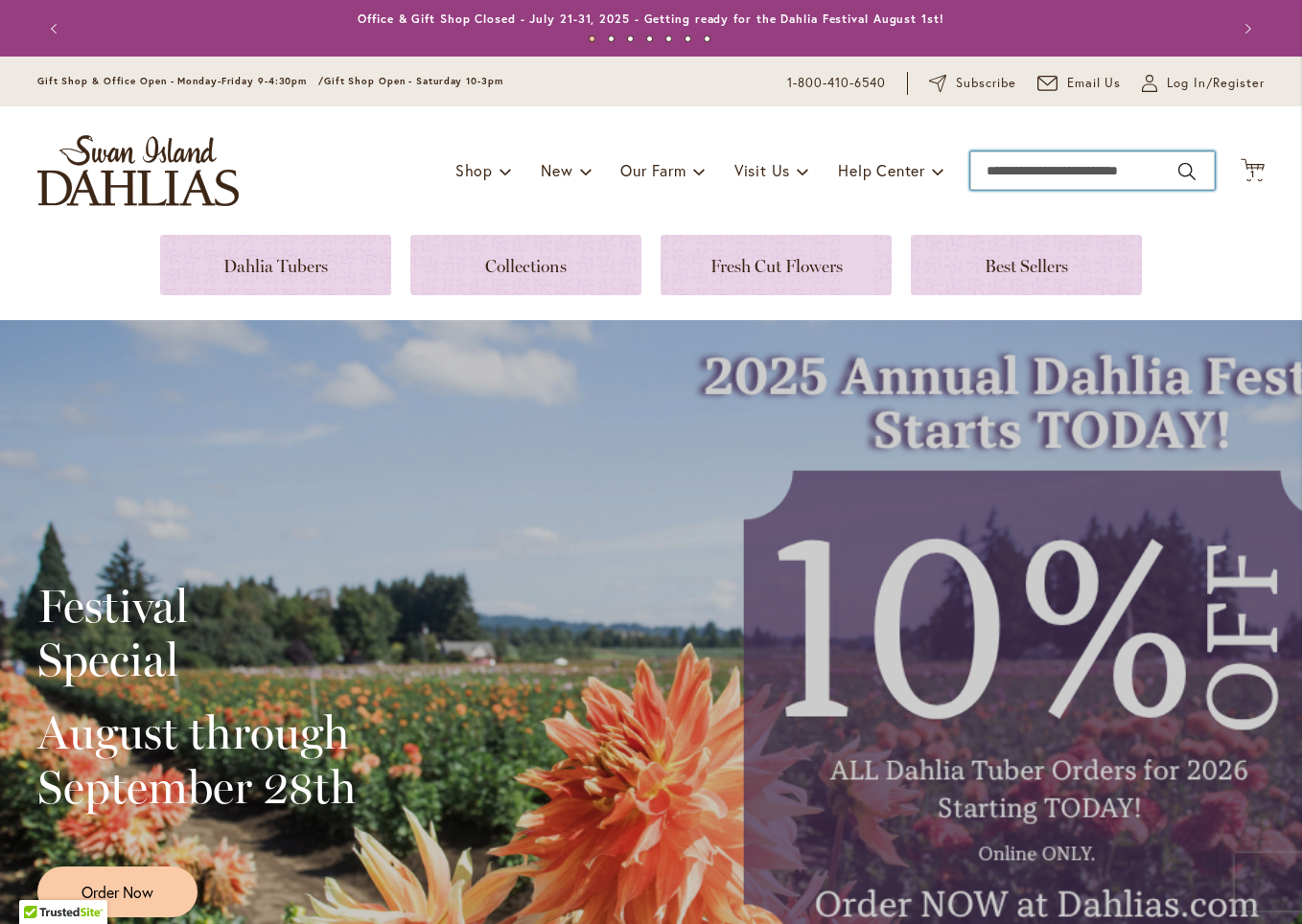 click on "Search" at bounding box center [1092, 171] 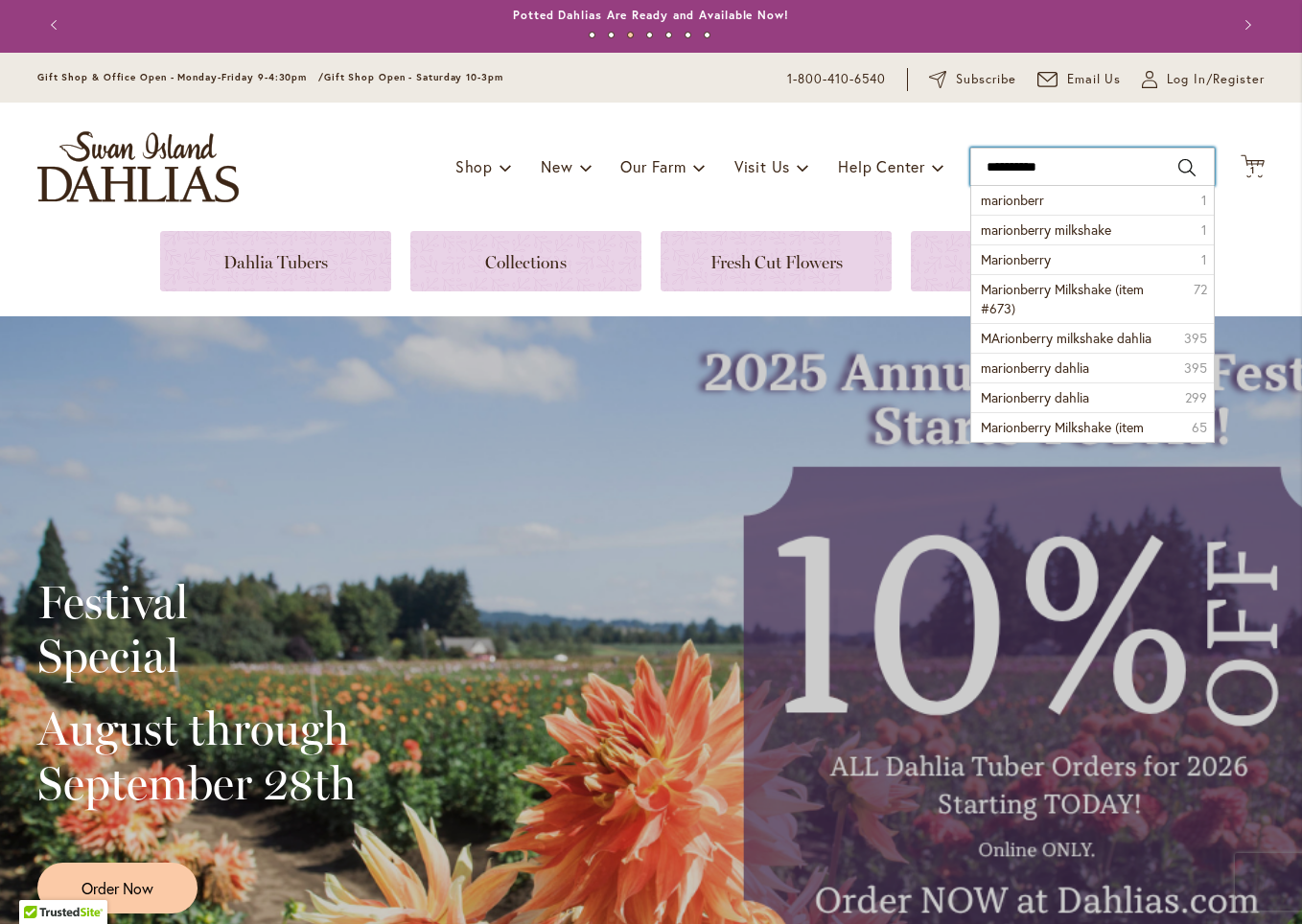 scroll, scrollTop: 28, scrollLeft: 0, axis: vertical 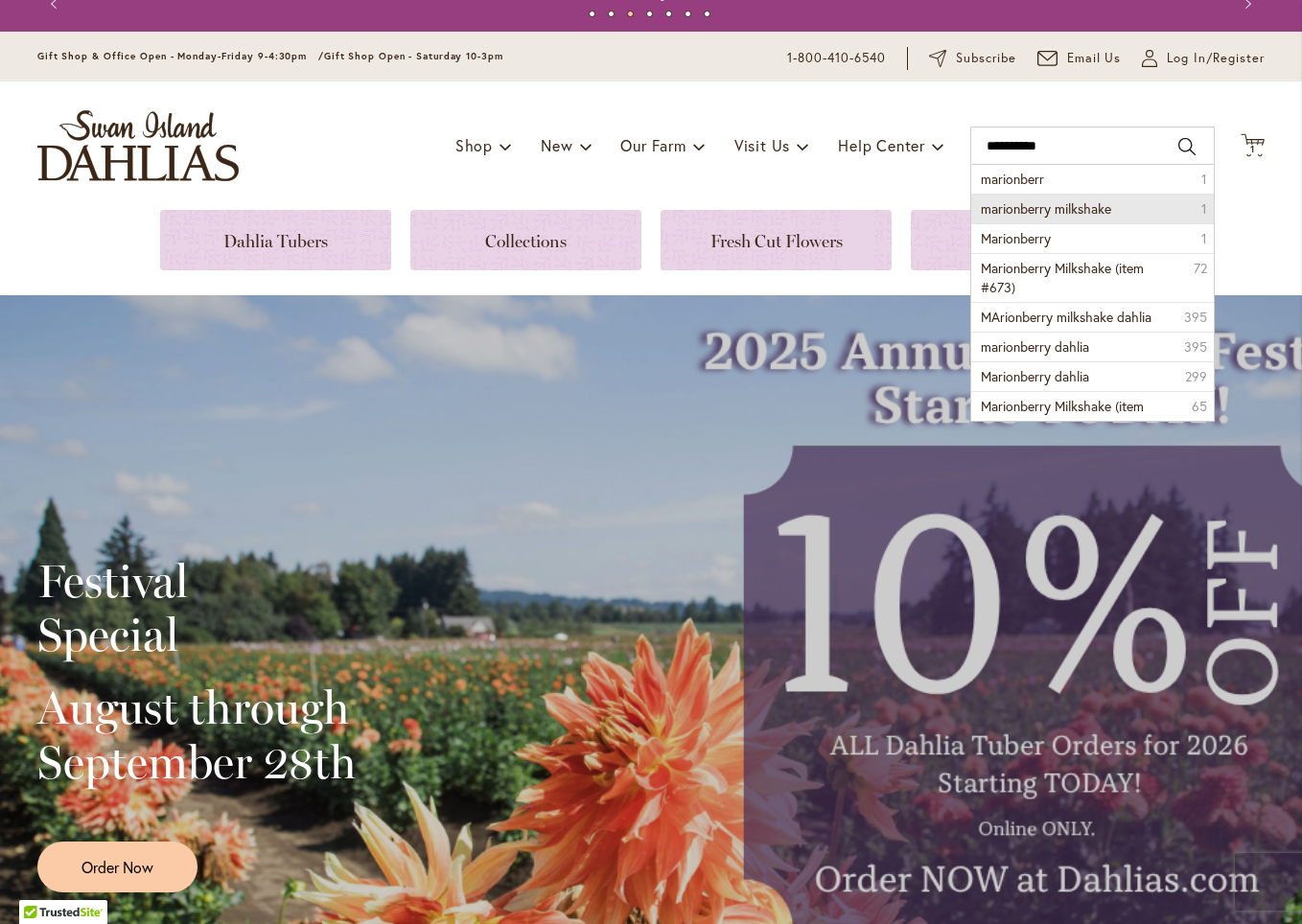 click on "marionberry milkshake" at bounding box center [1046, 208] 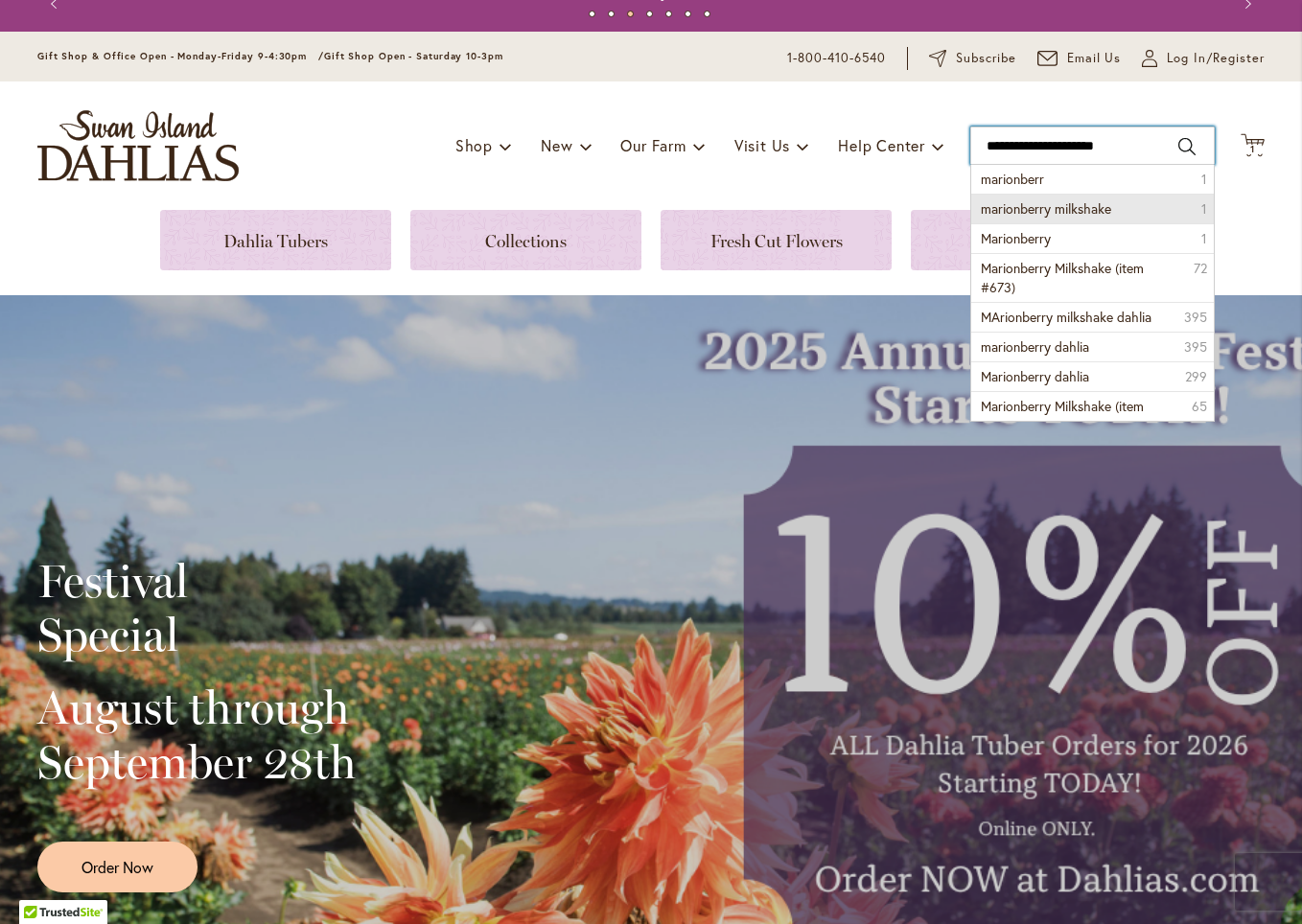 type on "**********" 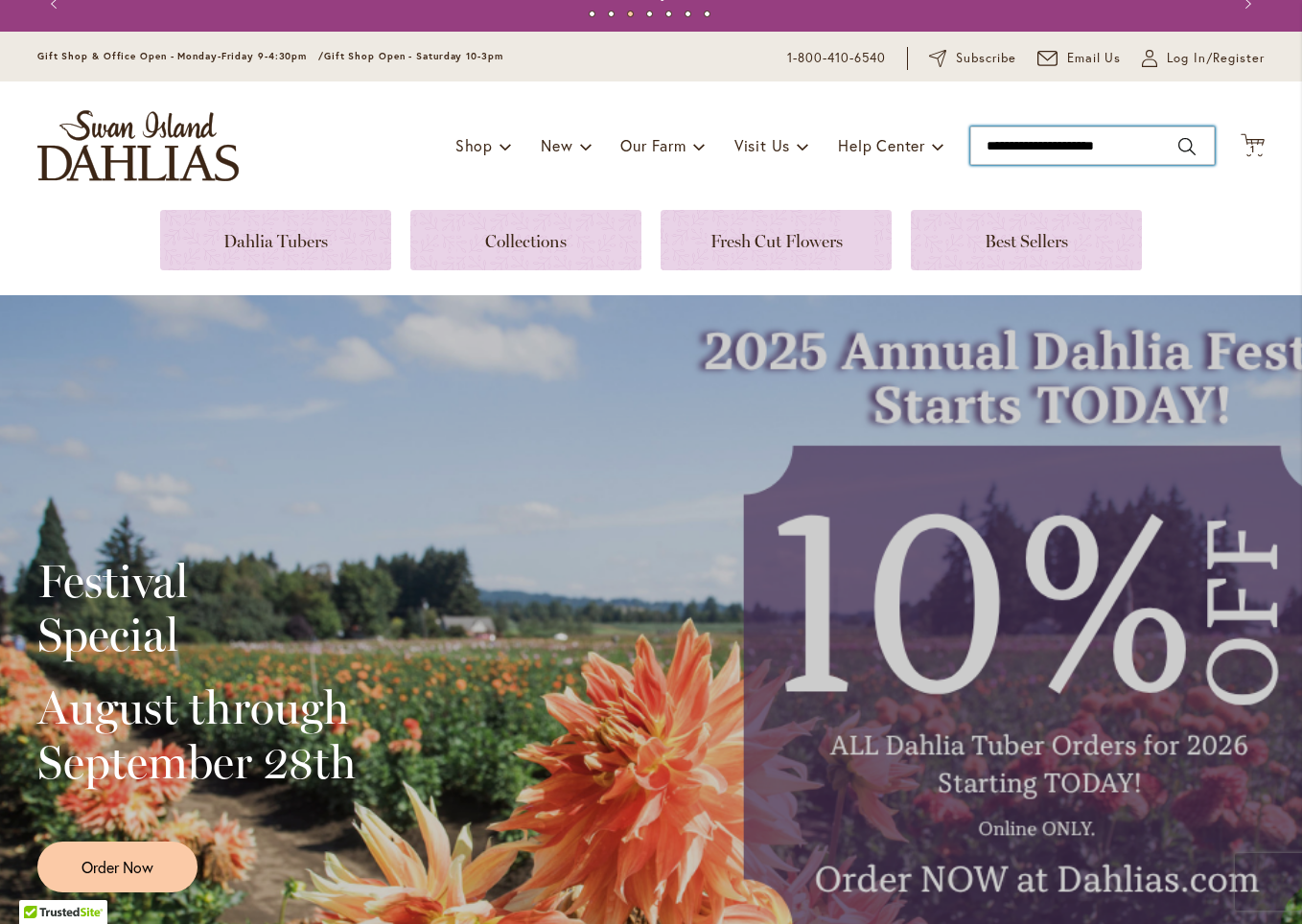 scroll, scrollTop: 36, scrollLeft: 0, axis: vertical 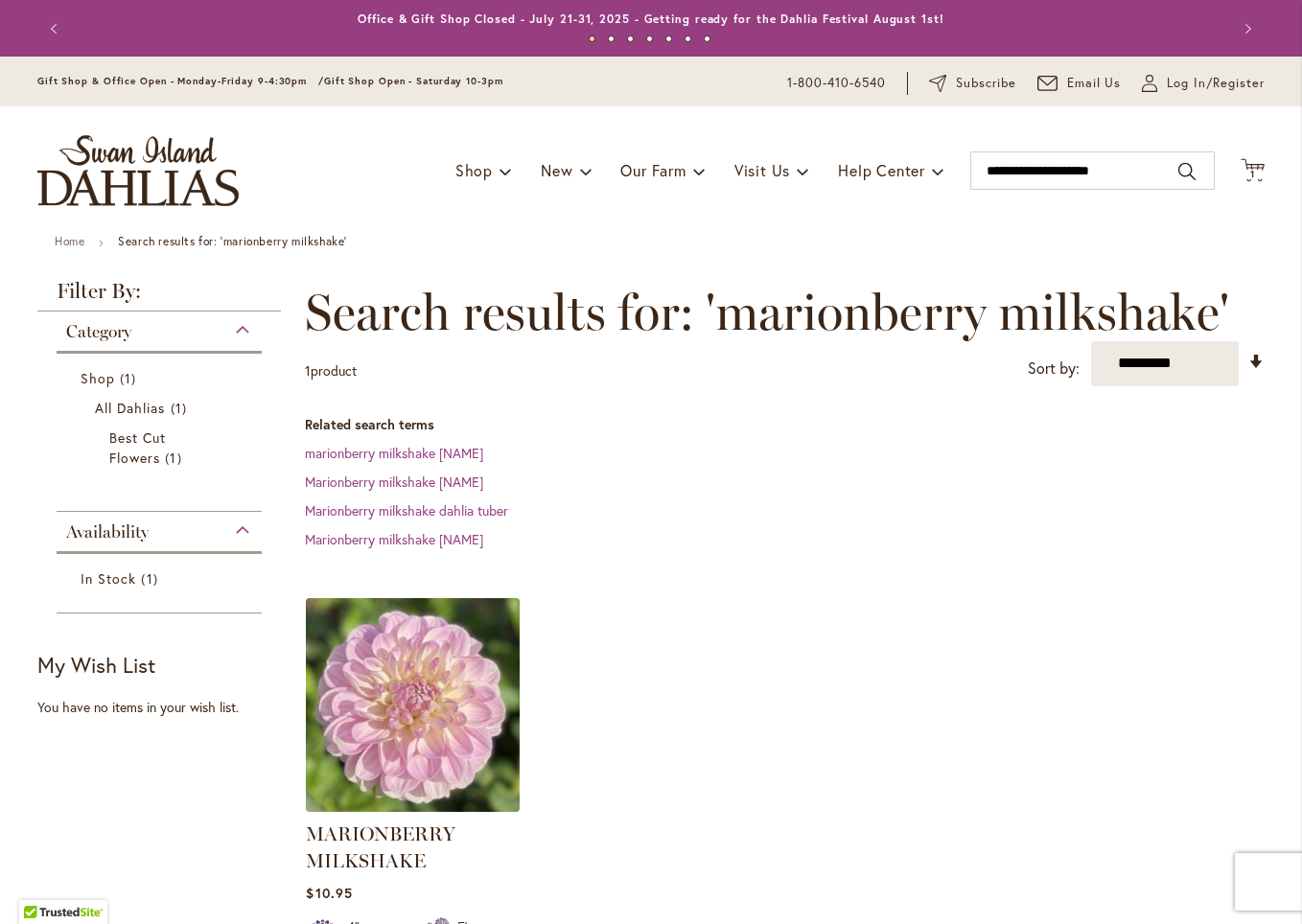 click at bounding box center (413, 705) 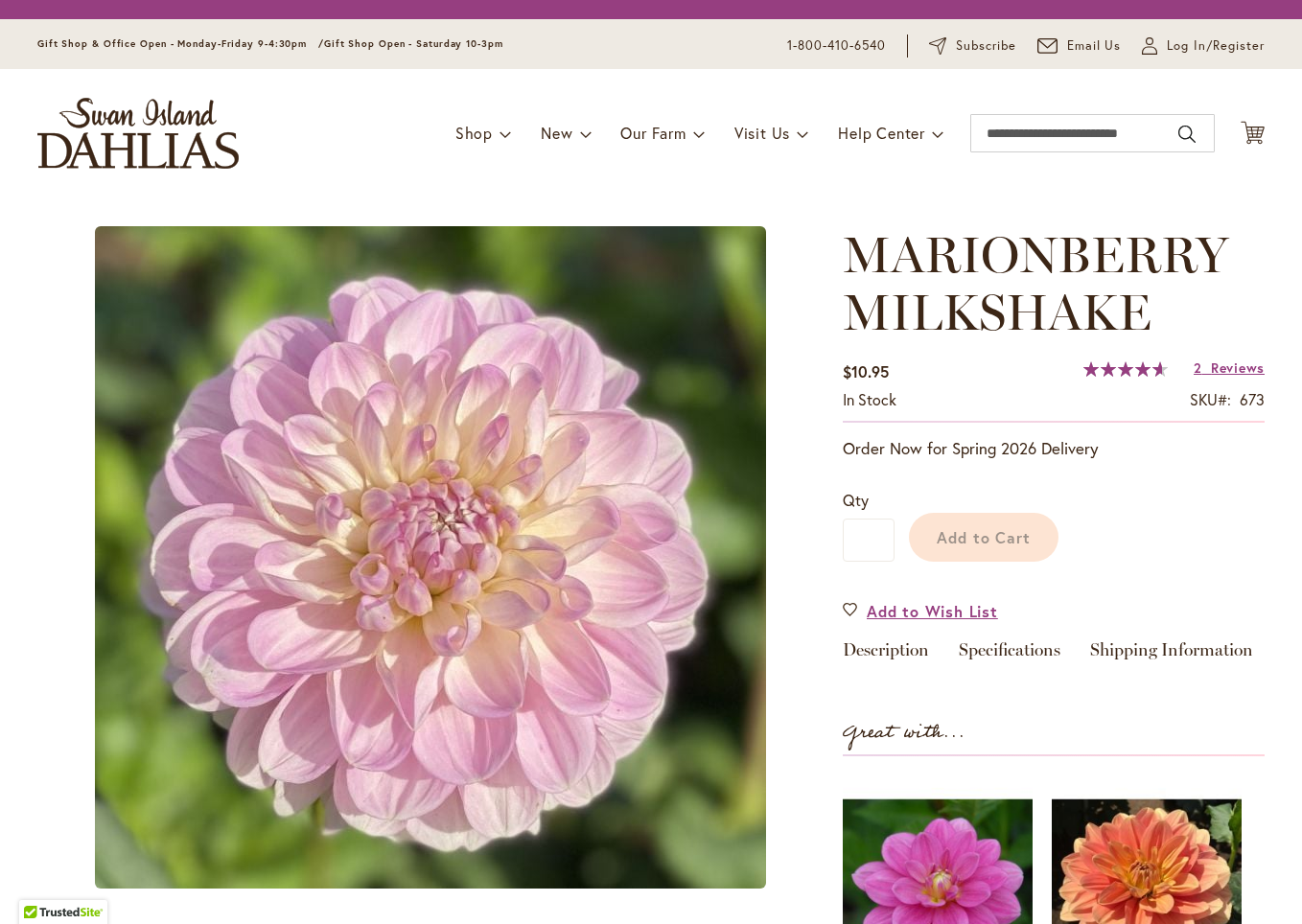 scroll, scrollTop: 0, scrollLeft: 0, axis: both 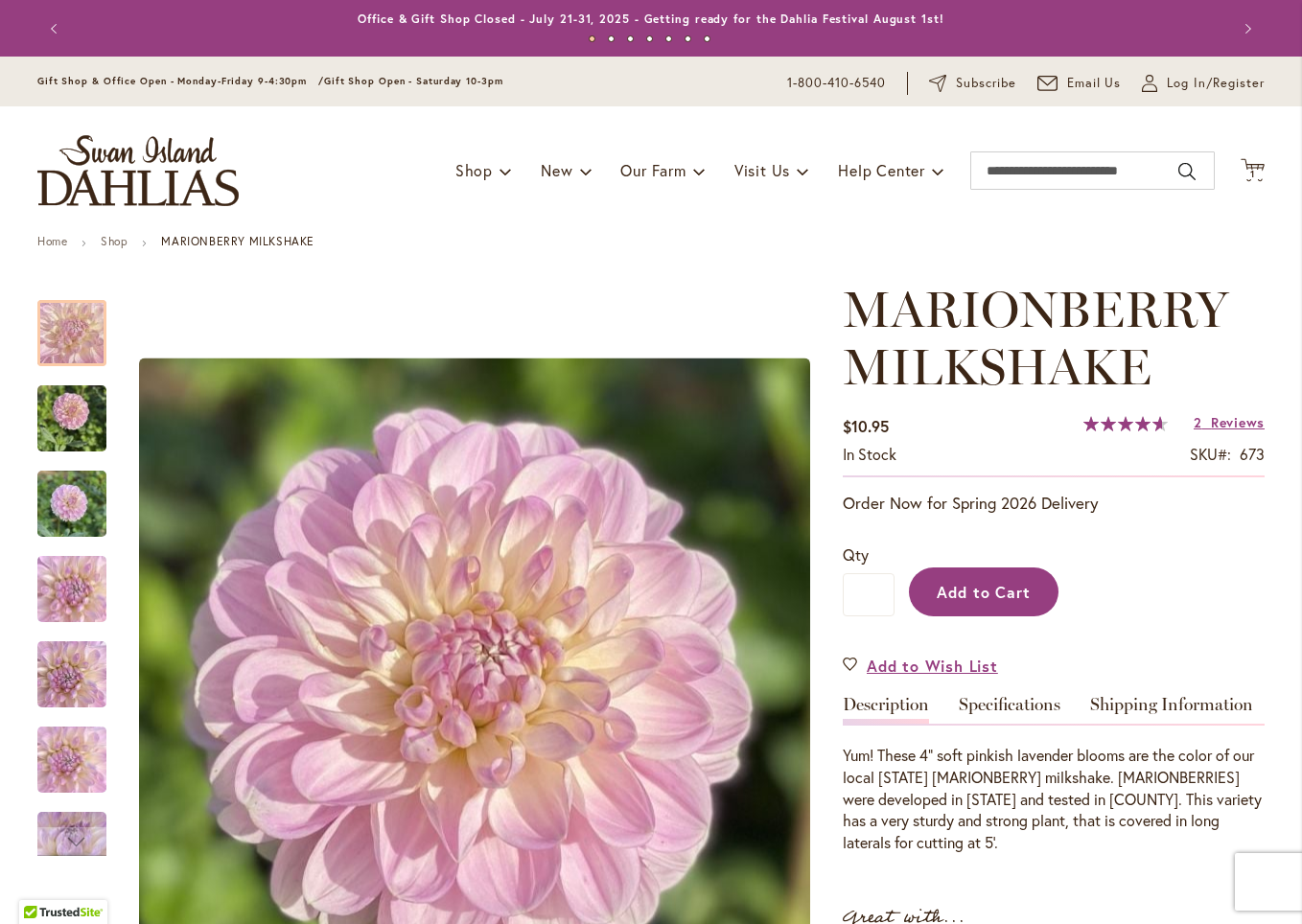 click on "Add to Cart" at bounding box center (984, 591) 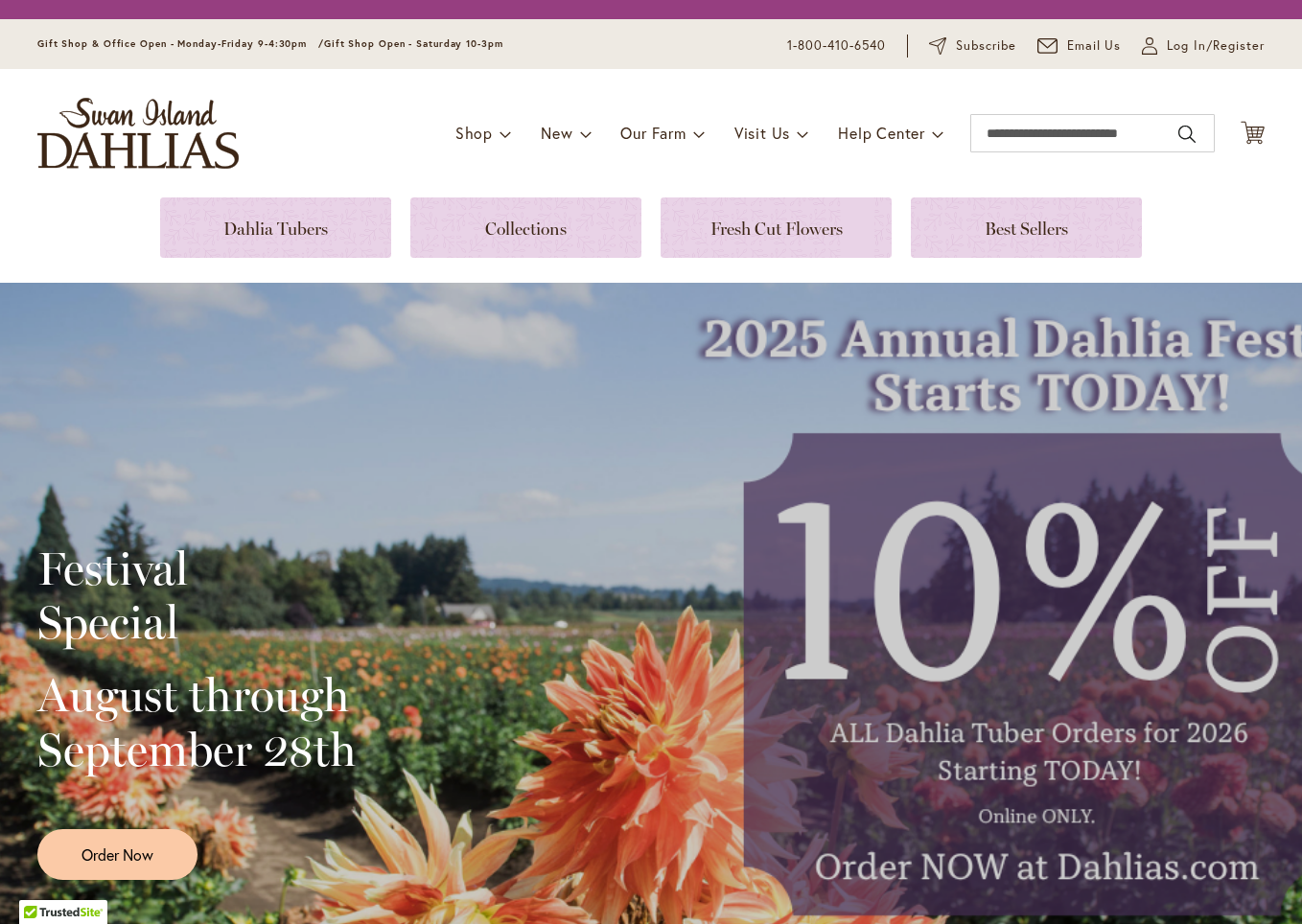 scroll, scrollTop: 0, scrollLeft: 0, axis: both 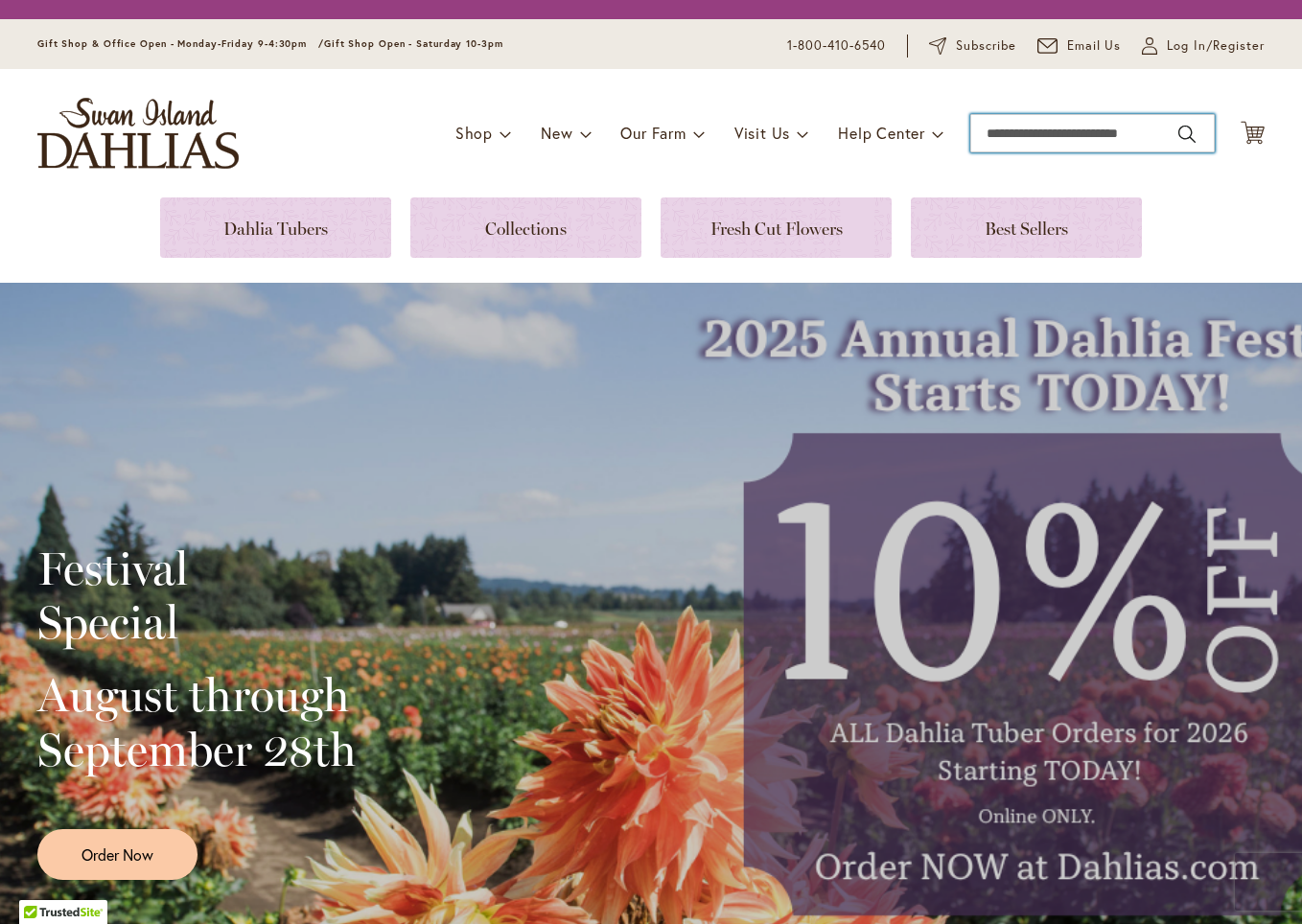 click on "Search" at bounding box center (1092, 133) 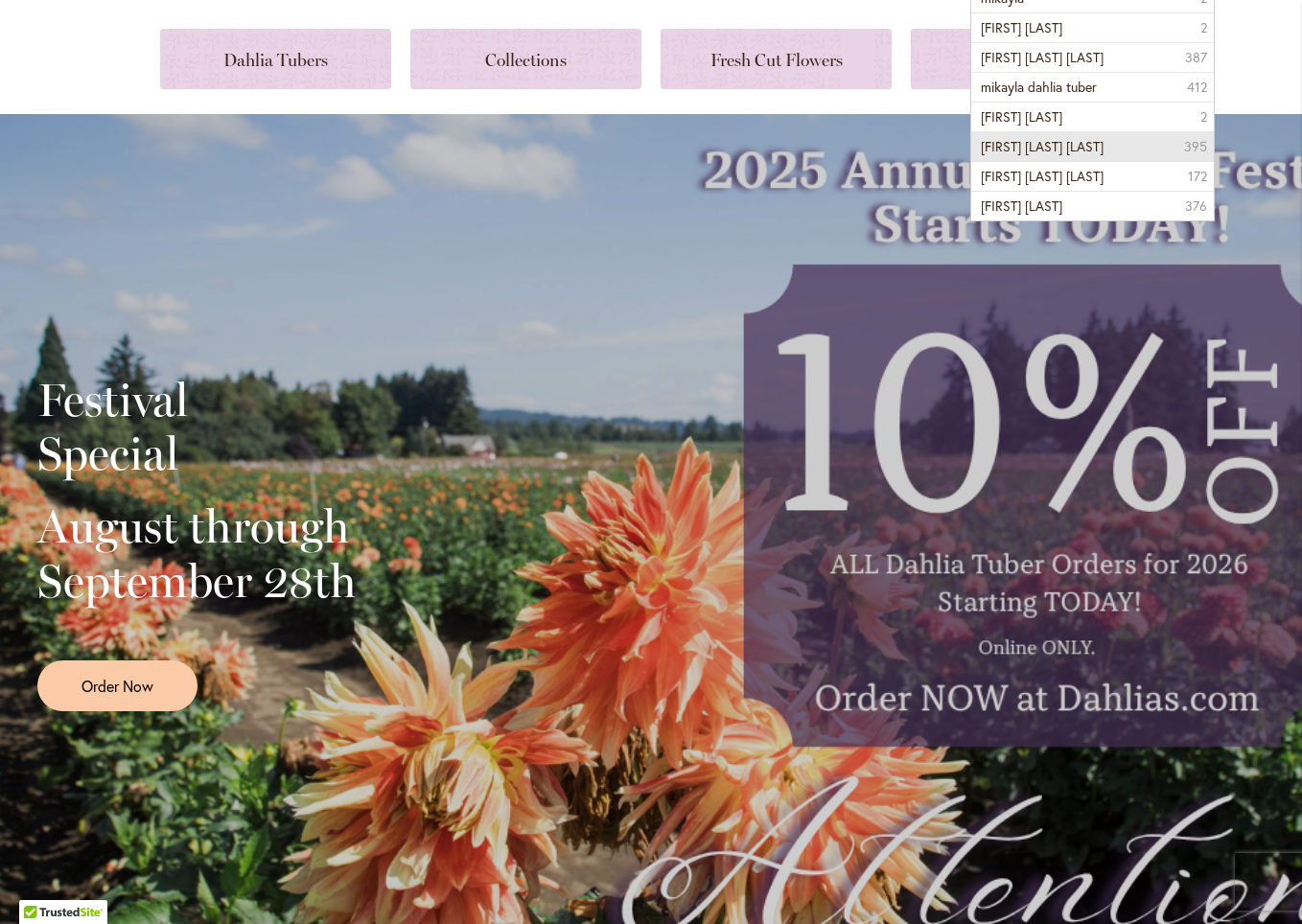 scroll, scrollTop: 211, scrollLeft: 0, axis: vertical 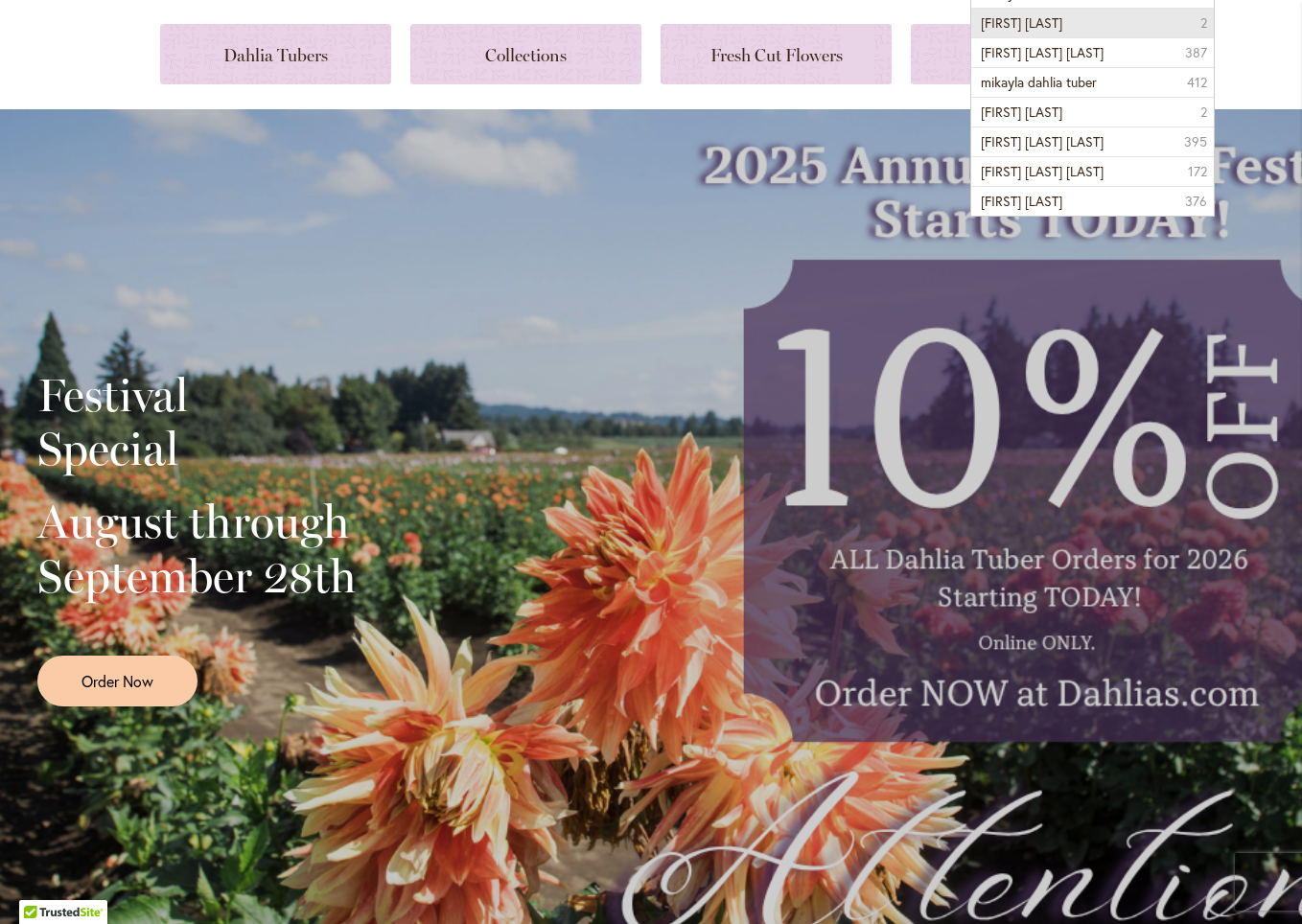 click on "mikayla miranda" at bounding box center (1021, 22) 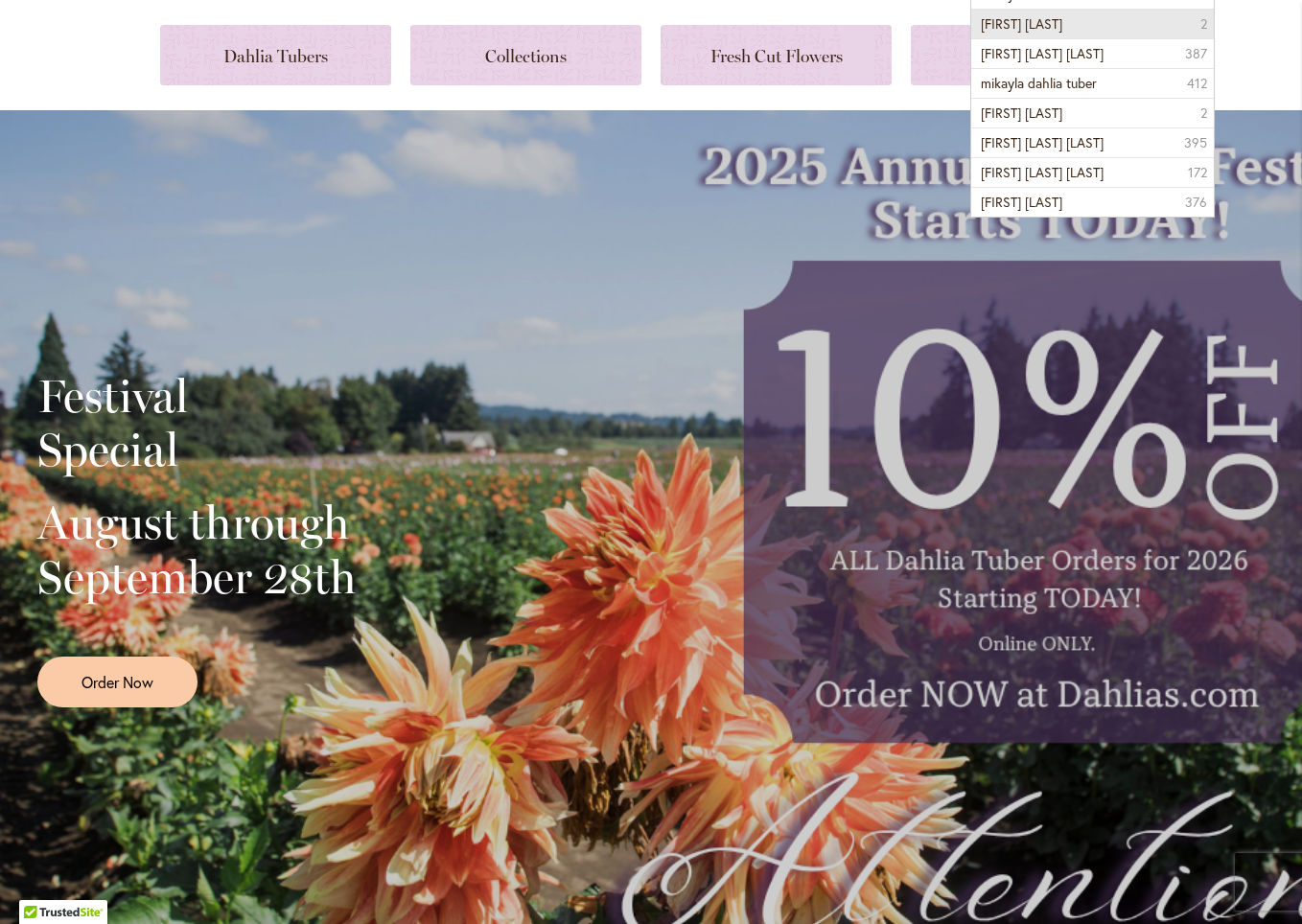 type on "**********" 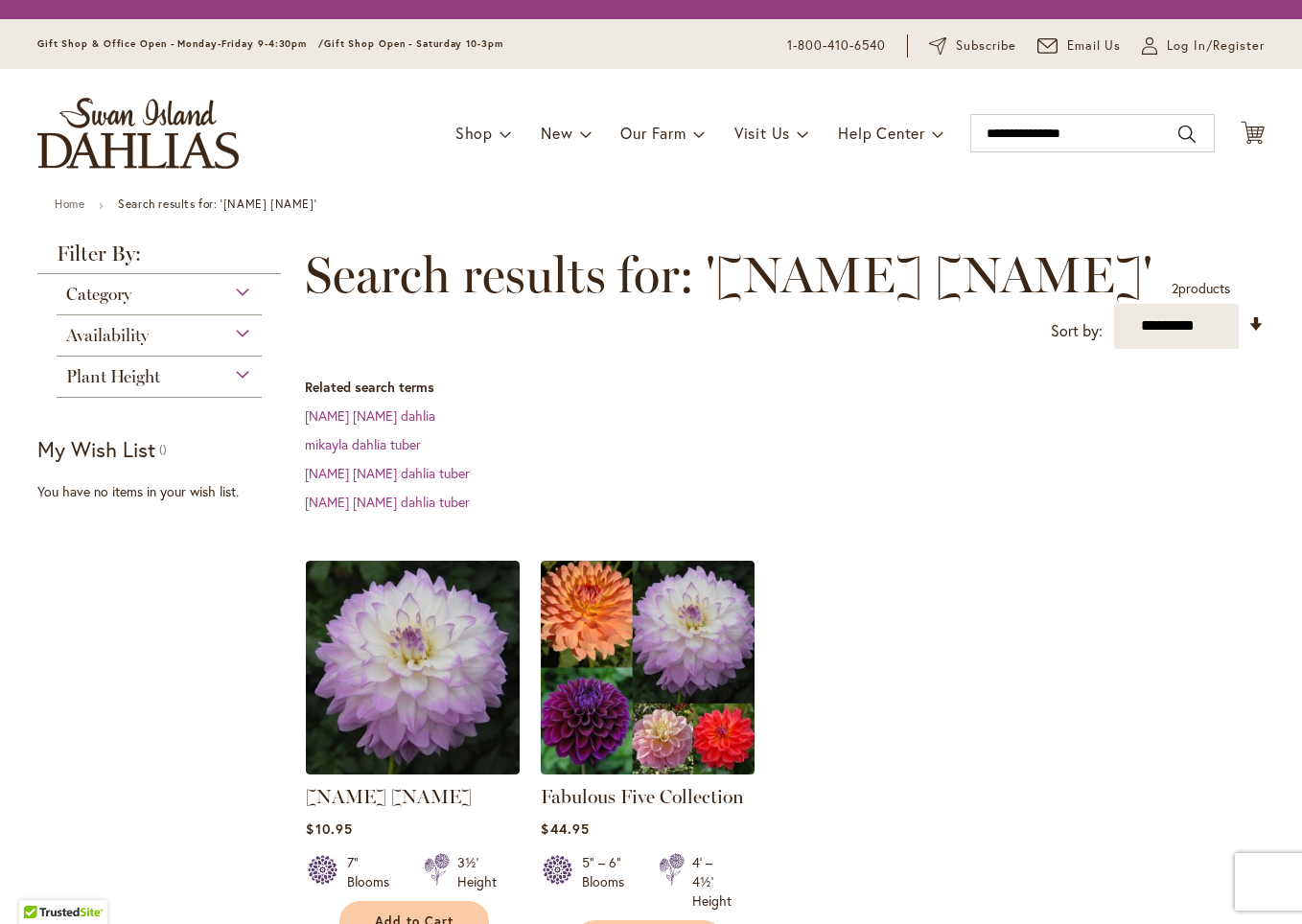scroll, scrollTop: 0, scrollLeft: 0, axis: both 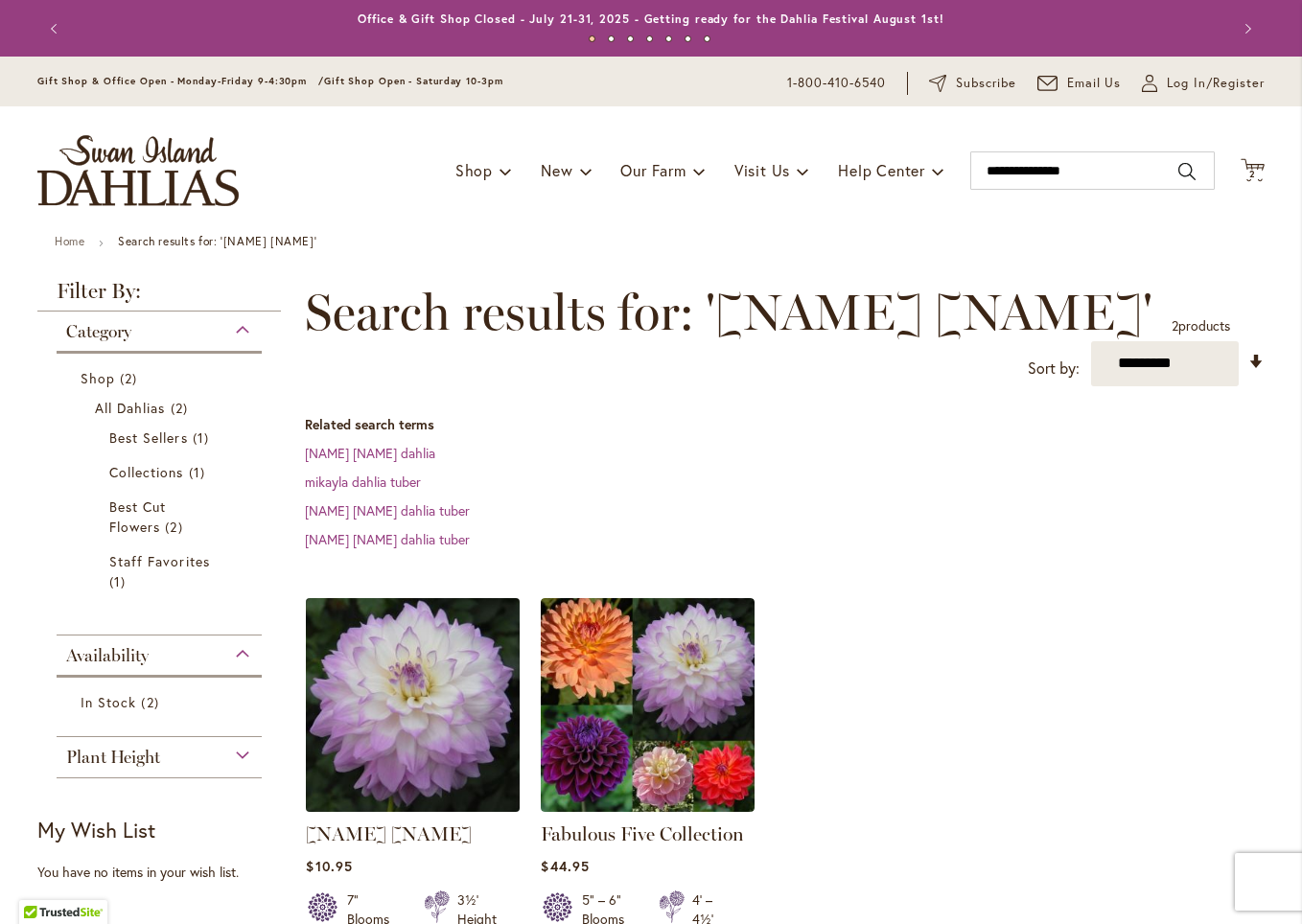 click at bounding box center [413, 705] 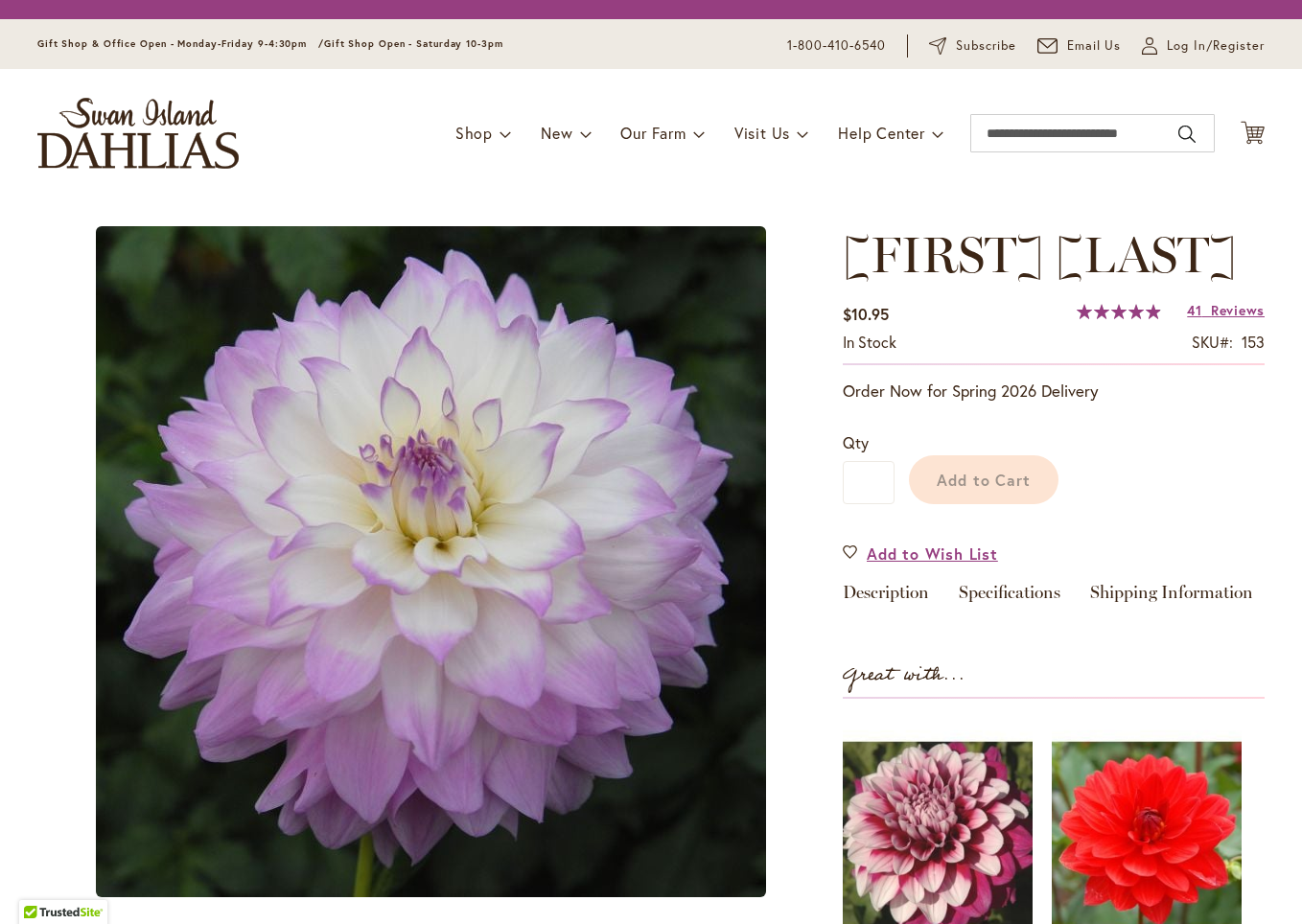 scroll, scrollTop: 0, scrollLeft: 0, axis: both 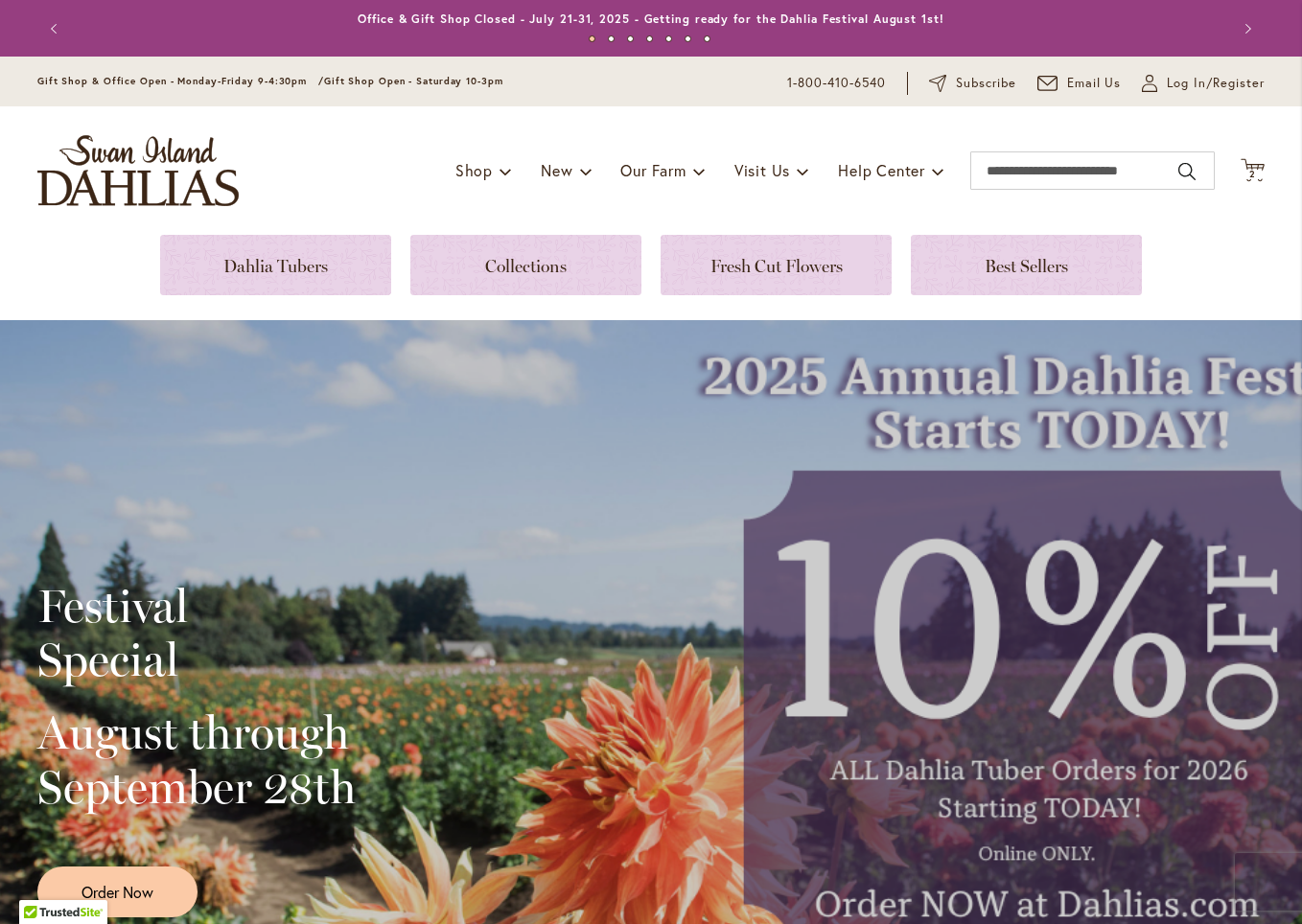 click on "Toggle Nav
Shop
Dahlia Tubers
Collections
Fresh Cut Dahlias
Gardening Supplies
Gift Cards
Request a Catalog
Gifts, Clothing & Specialty Items" at bounding box center (651, 171) 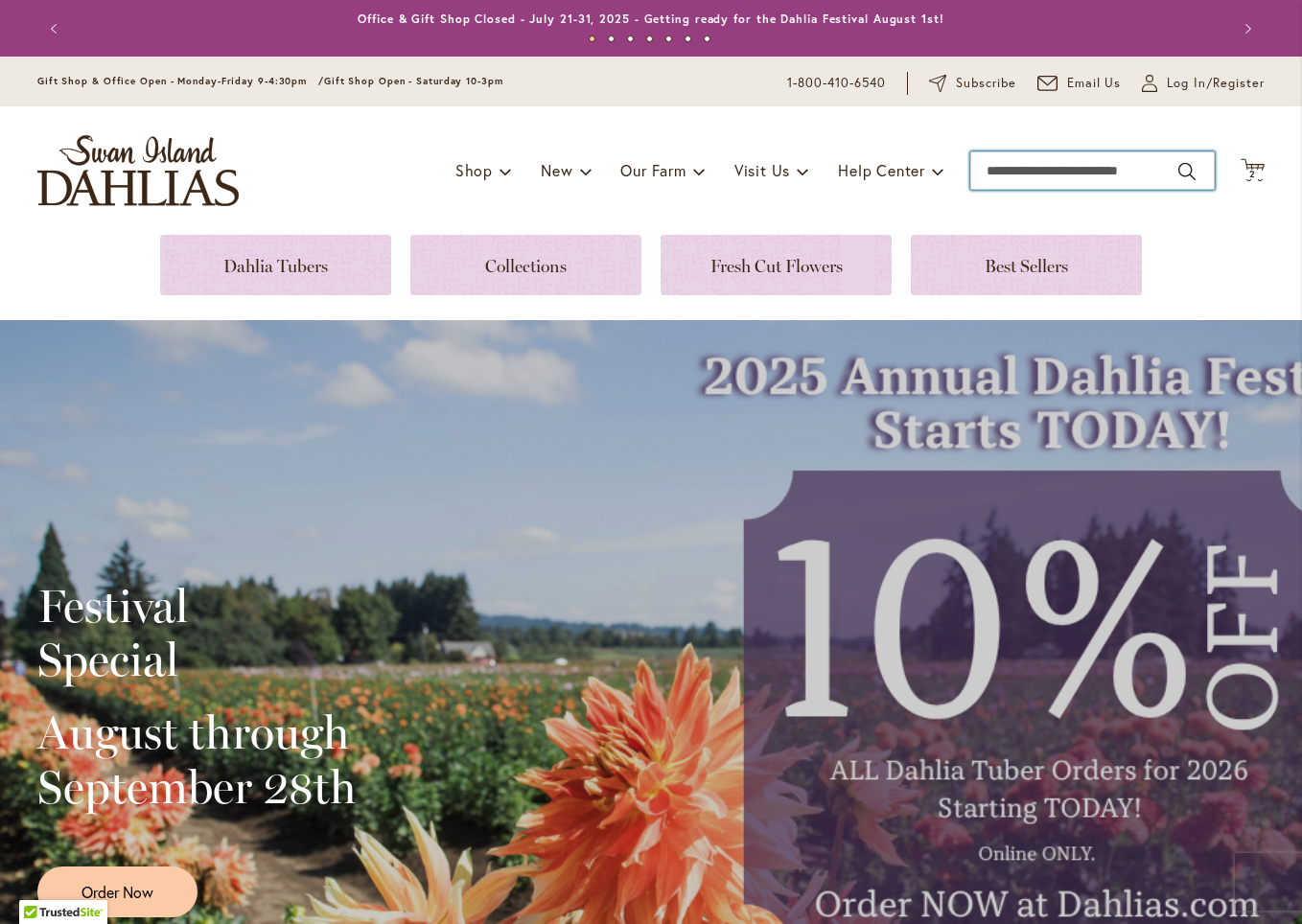 click on "Search" at bounding box center (1092, 171) 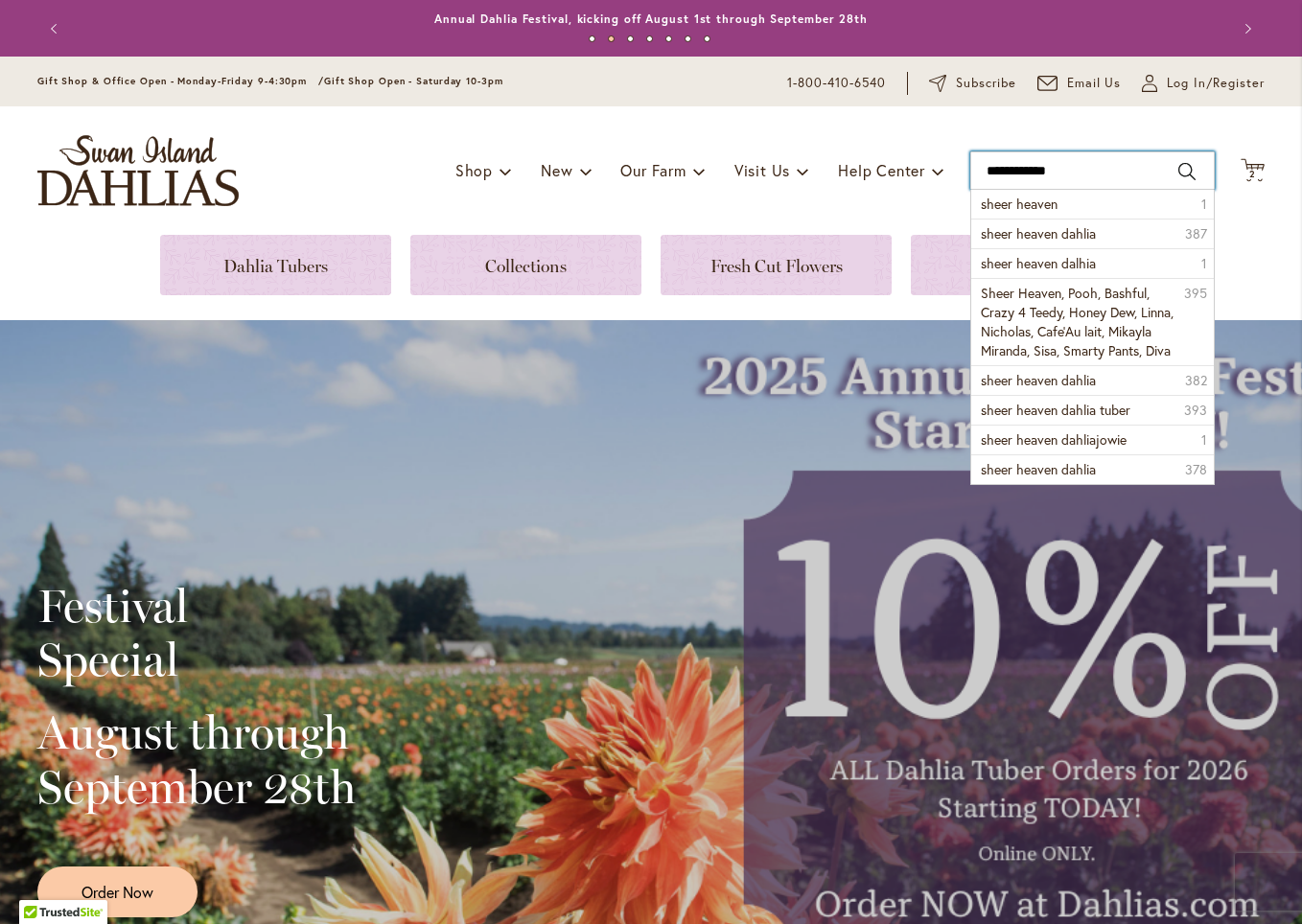 scroll, scrollTop: 52, scrollLeft: 0, axis: vertical 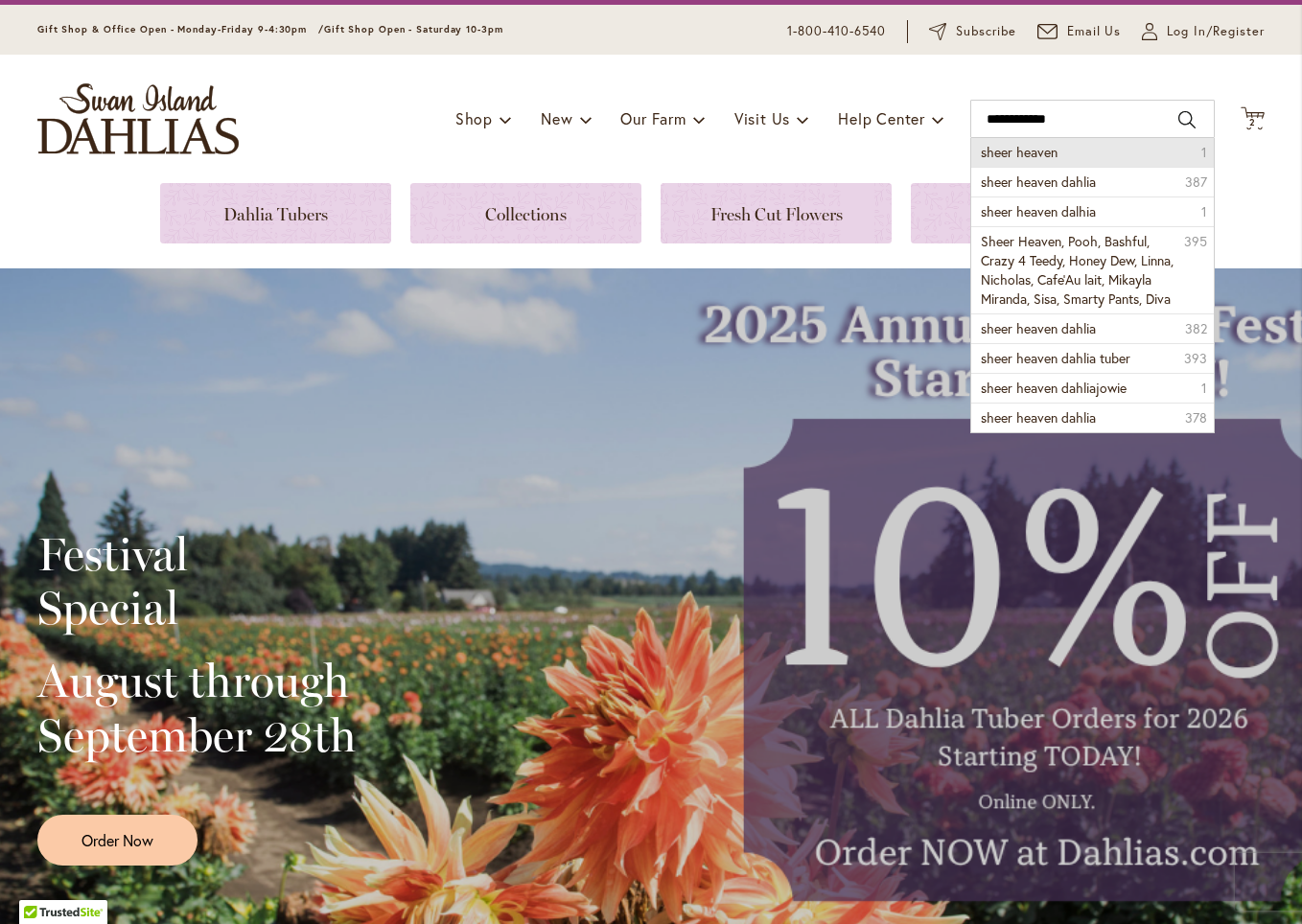click on "Search" at bounding box center (1187, 120) 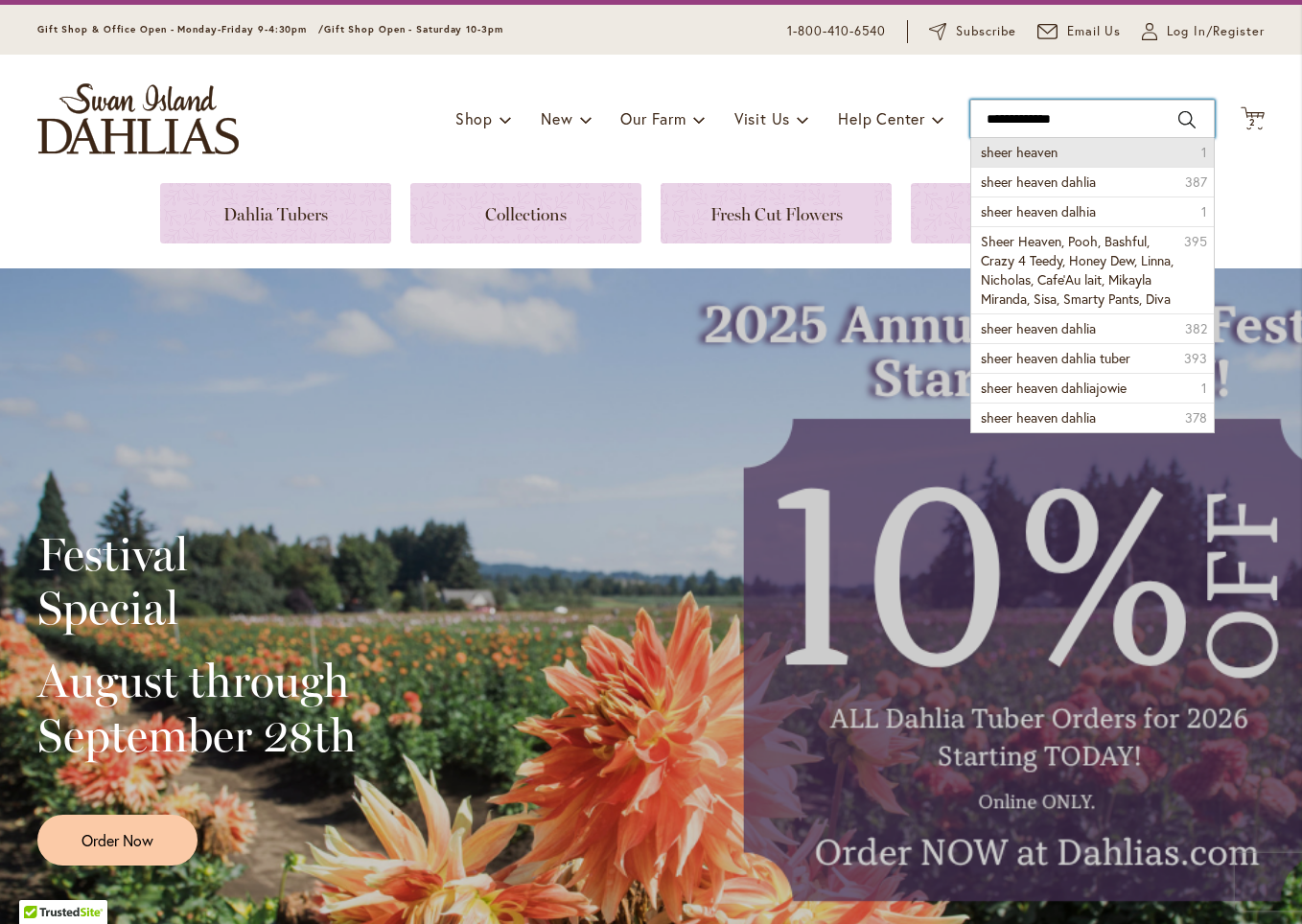 type on "**********" 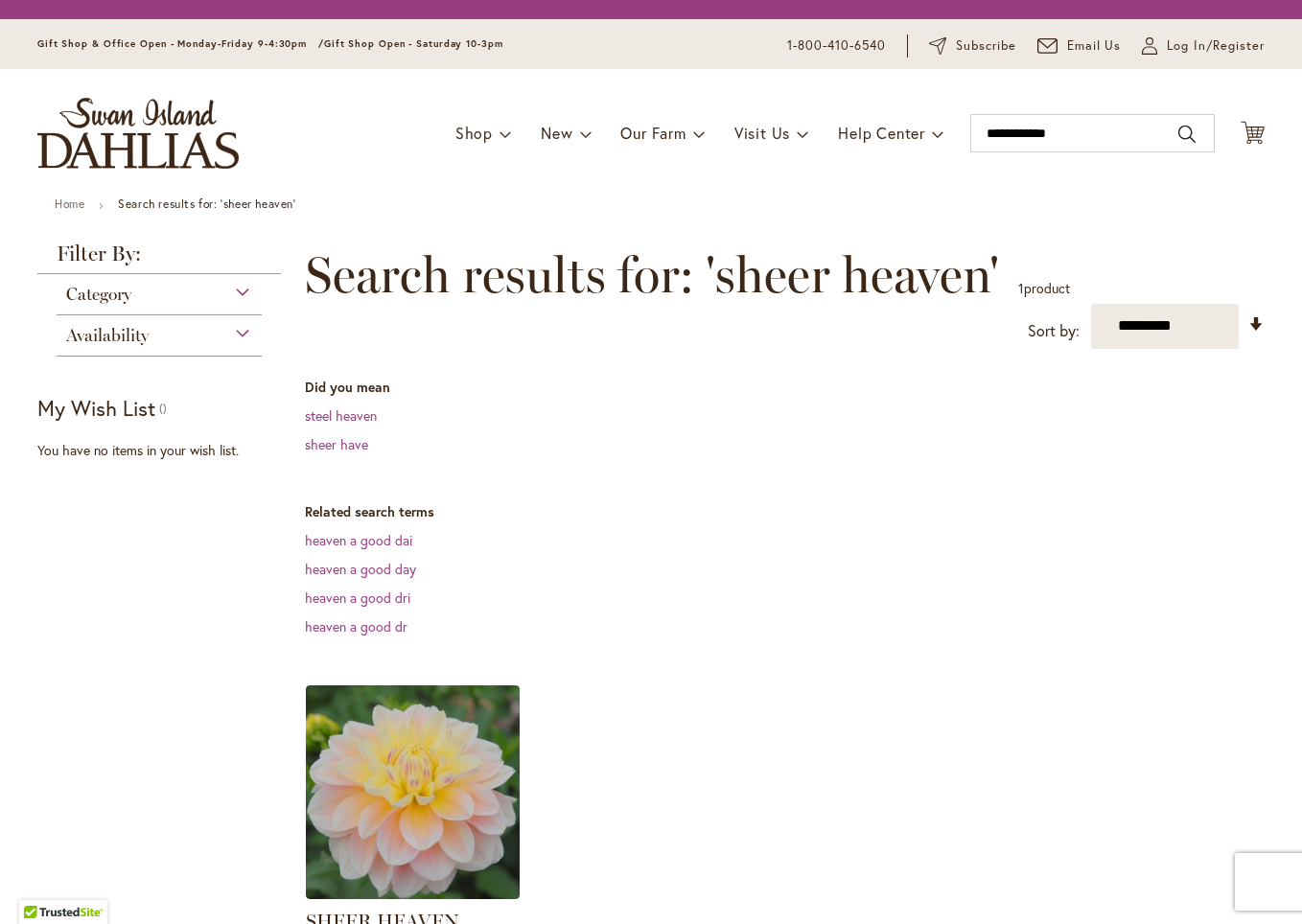 scroll, scrollTop: 0, scrollLeft: 0, axis: both 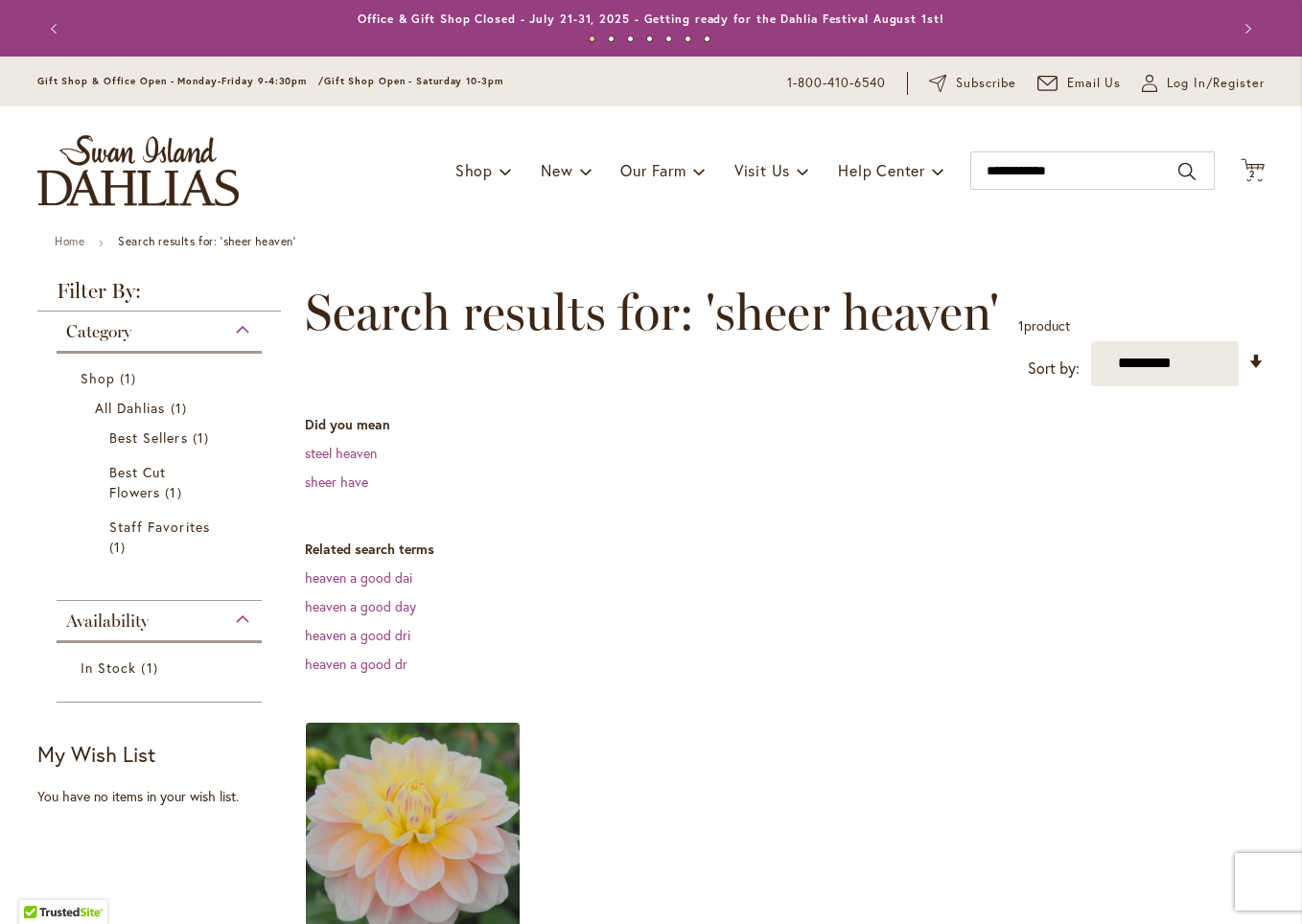 click at bounding box center (413, 829) 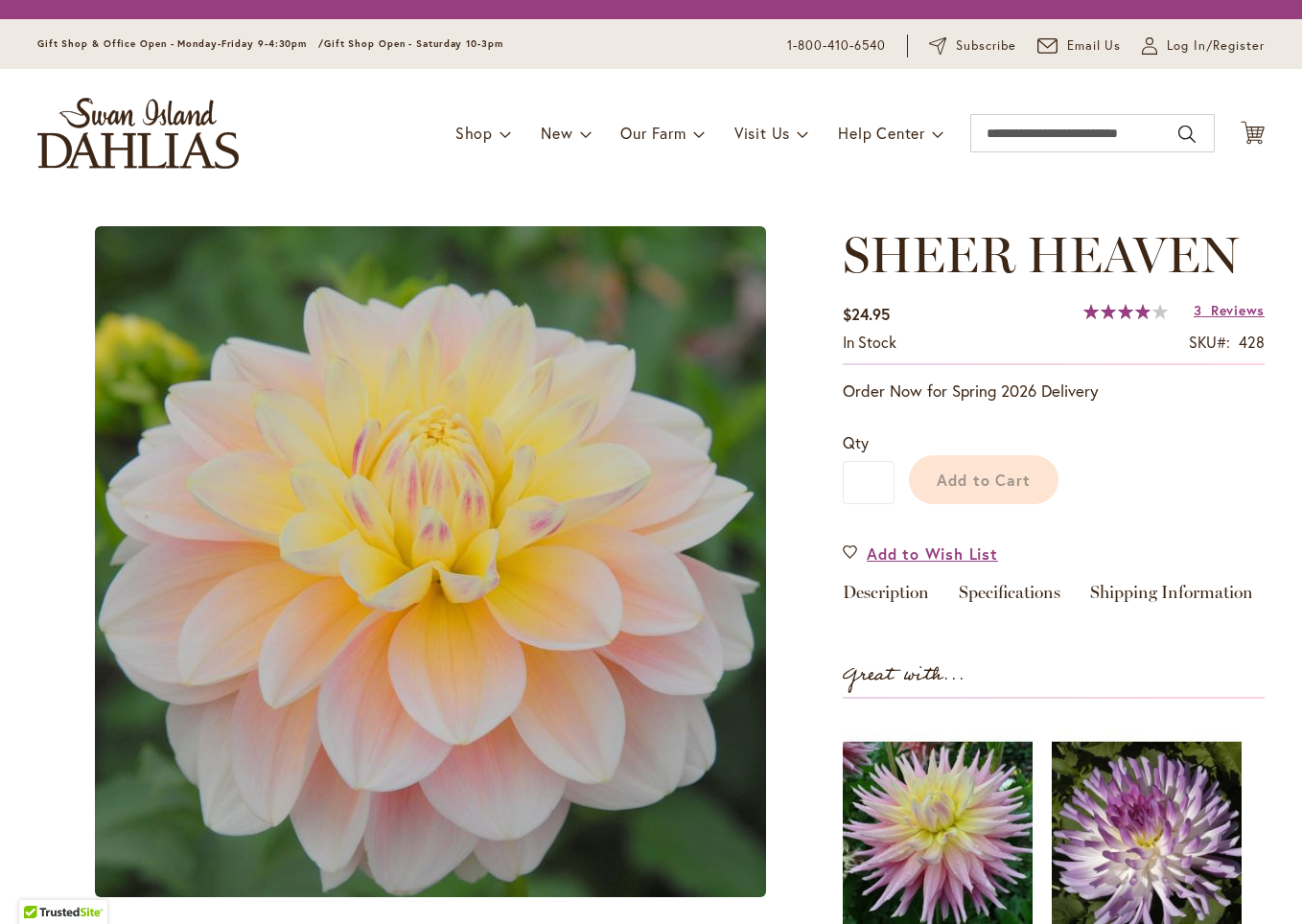 scroll, scrollTop: 0, scrollLeft: 0, axis: both 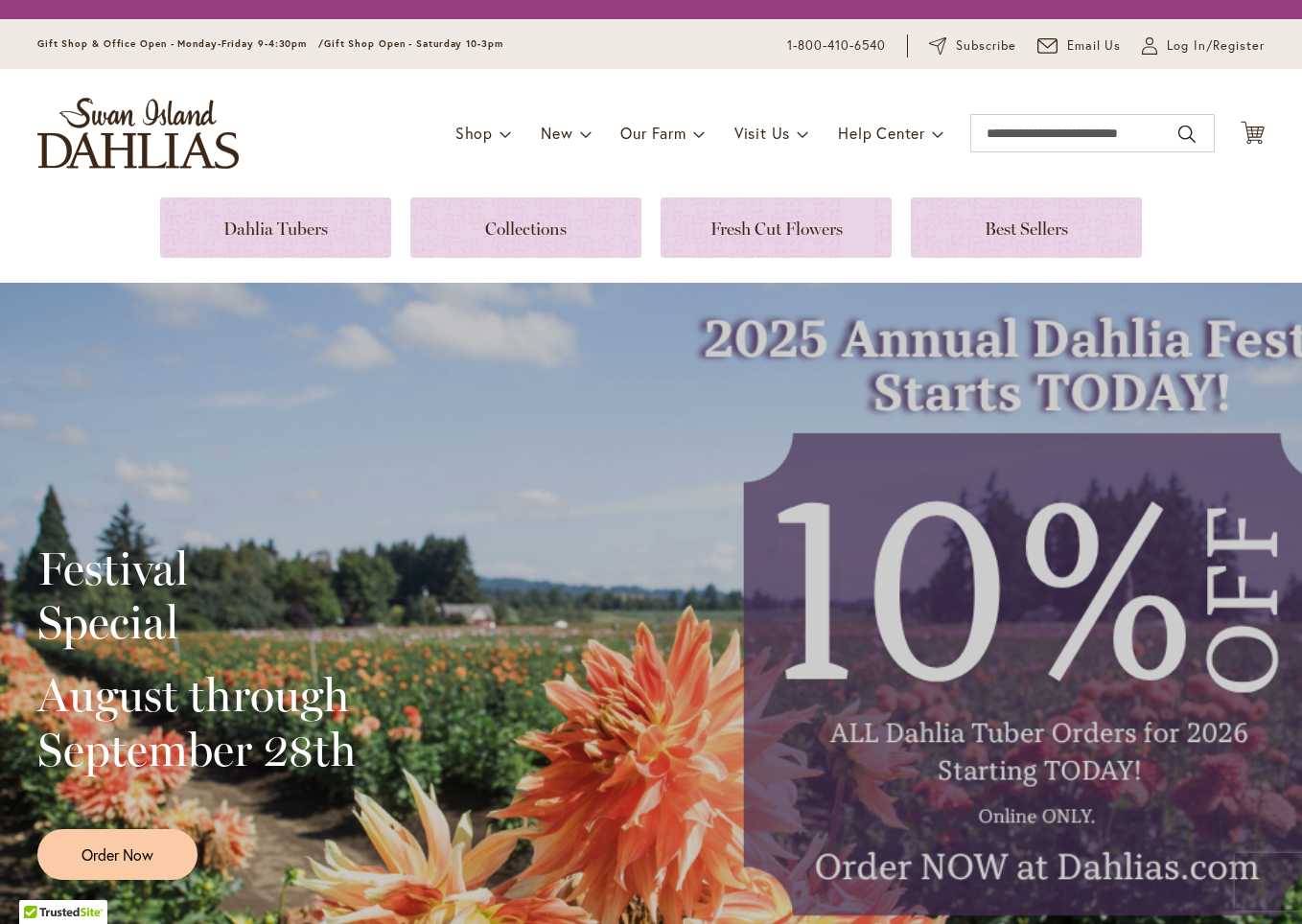 click on "Toggle Nav
Shop
Dahlia Tubers
Collections
Fresh Cut Dahlias
Gardening Supplies
Gift Cards
Request a Catalog
Gifts, Clothing & Specialty Items" at bounding box center (651, 133) 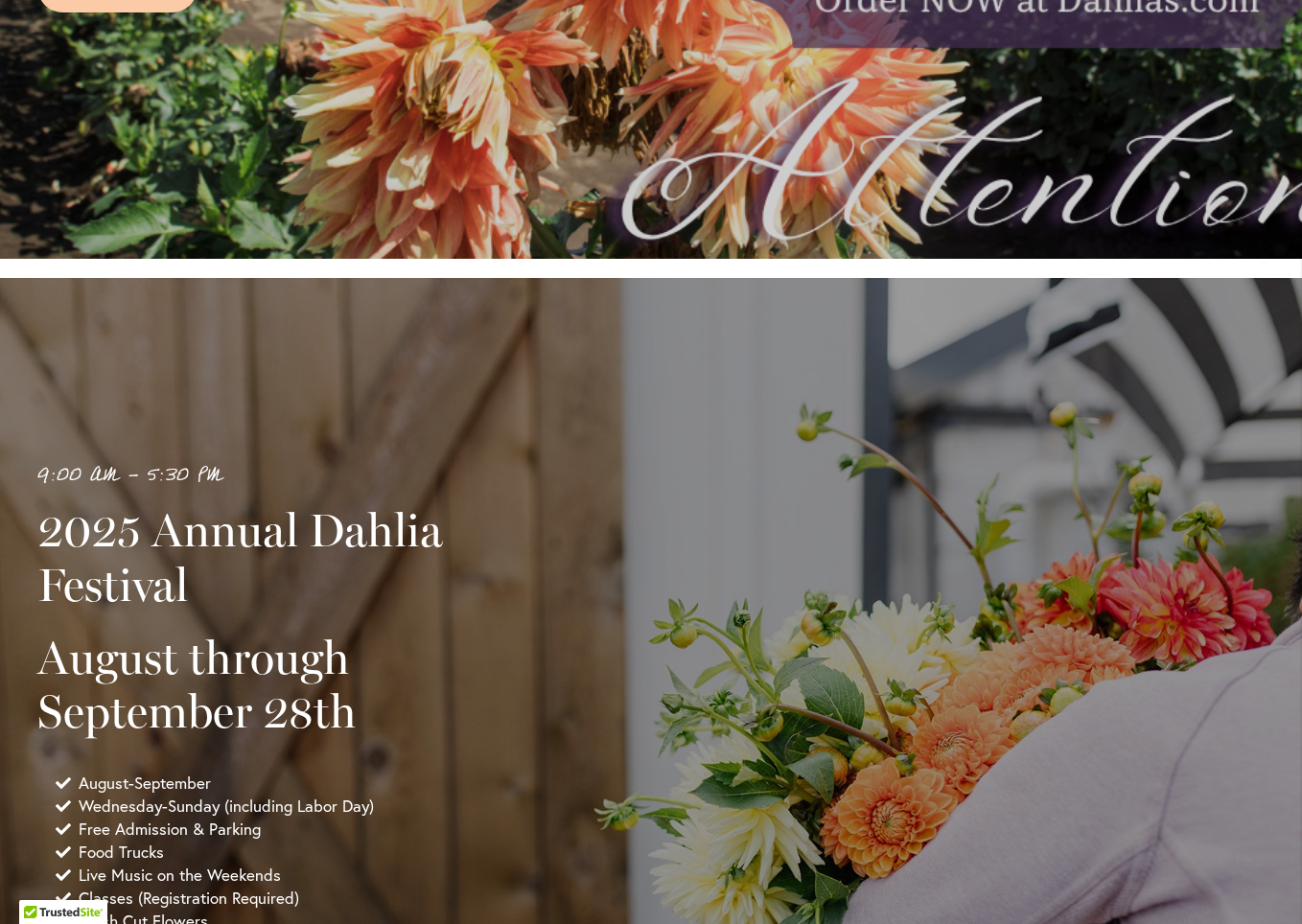 scroll, scrollTop: 909, scrollLeft: 0, axis: vertical 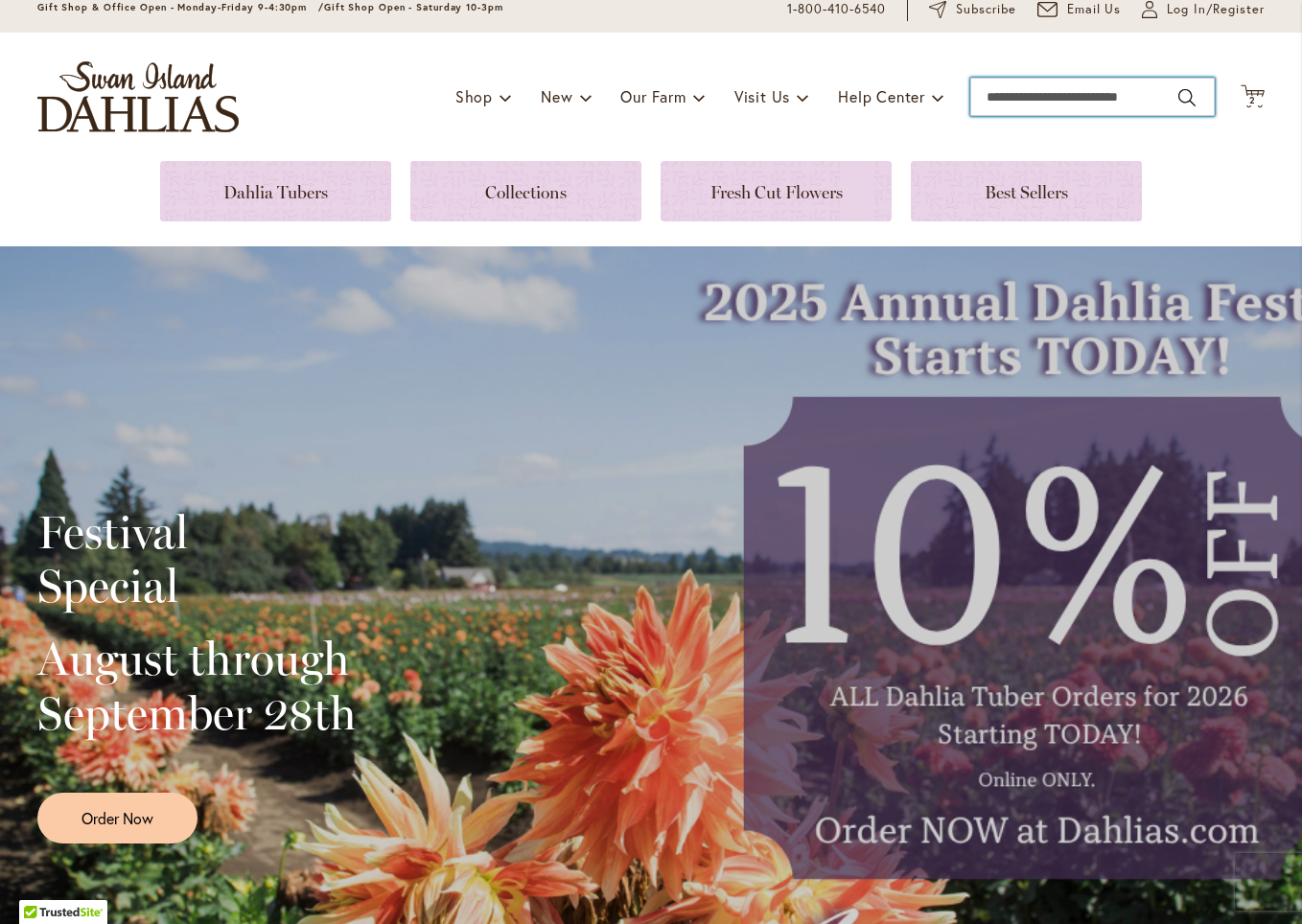 click on "Search" at bounding box center [1092, 97] 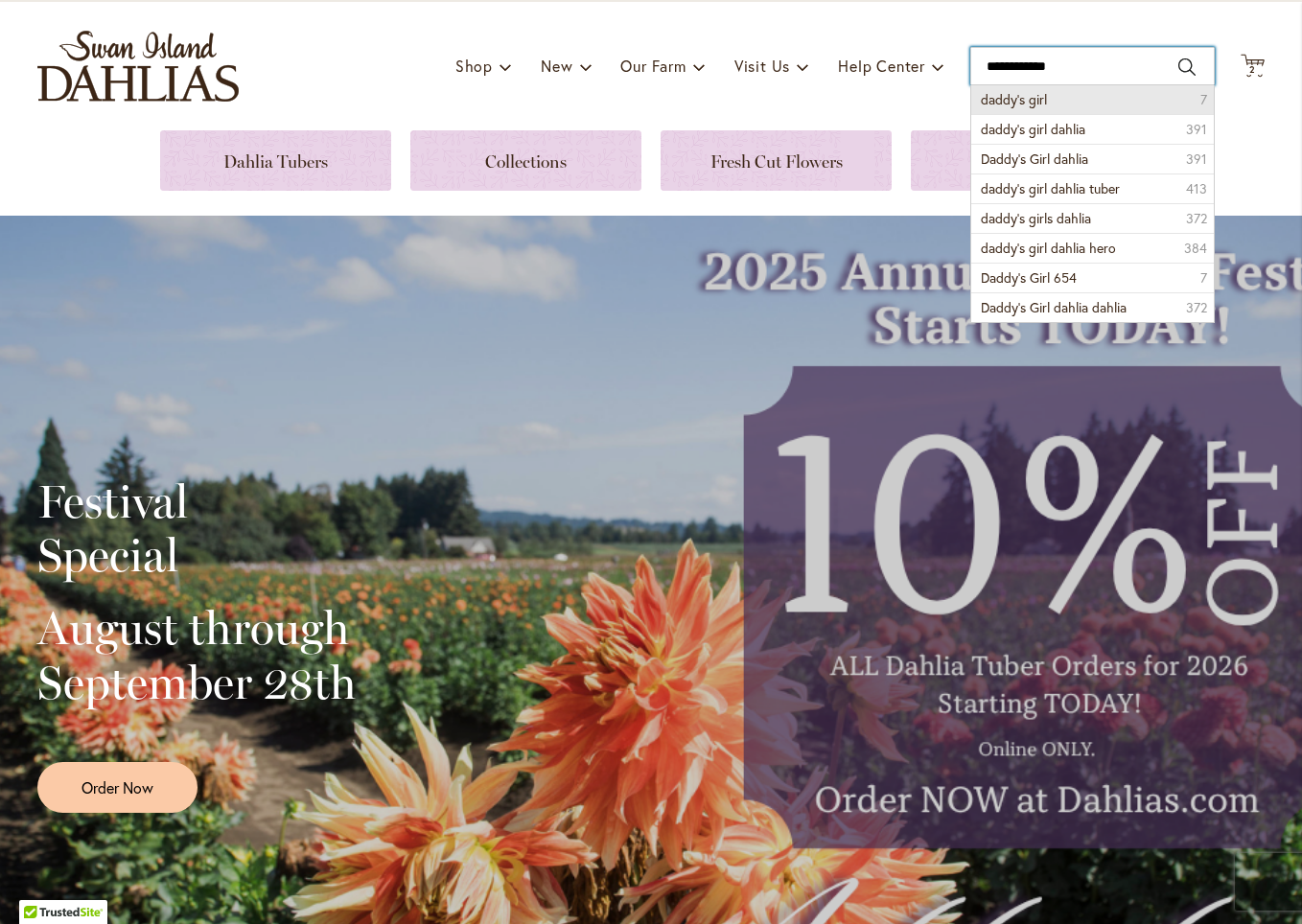 scroll, scrollTop: 111, scrollLeft: 0, axis: vertical 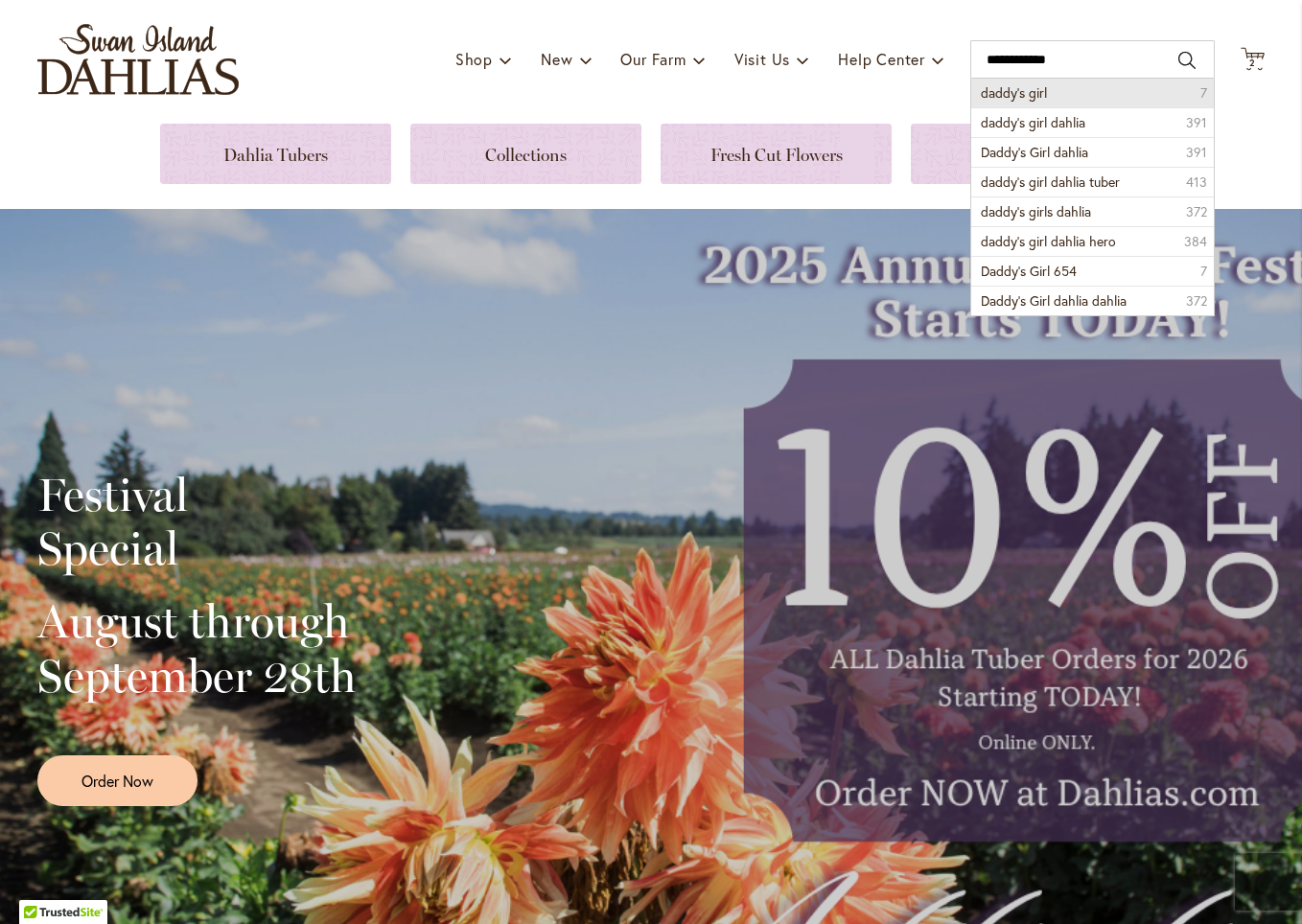 click on "daddy's girl 7" at bounding box center [1092, 93] 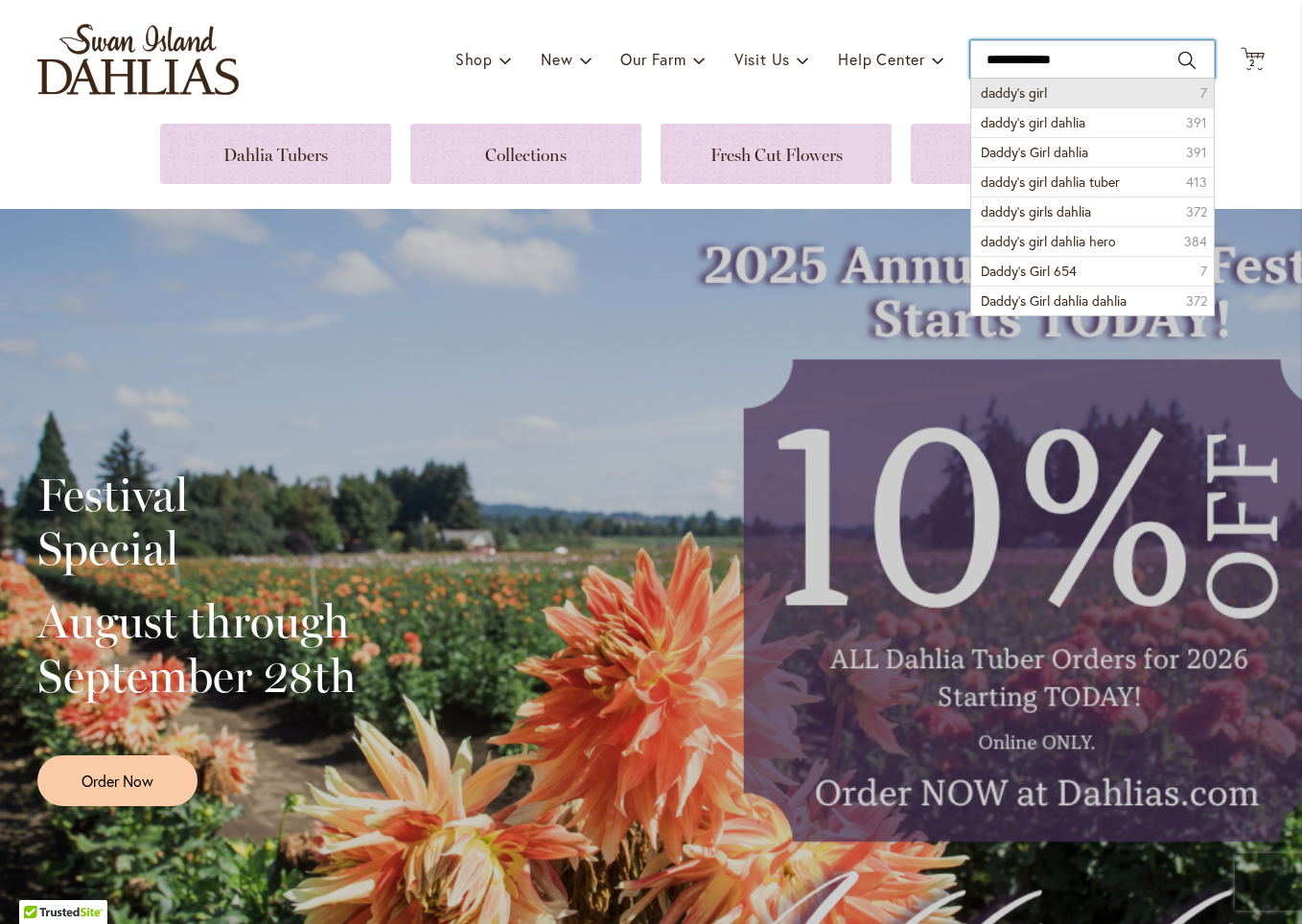 type on "**********" 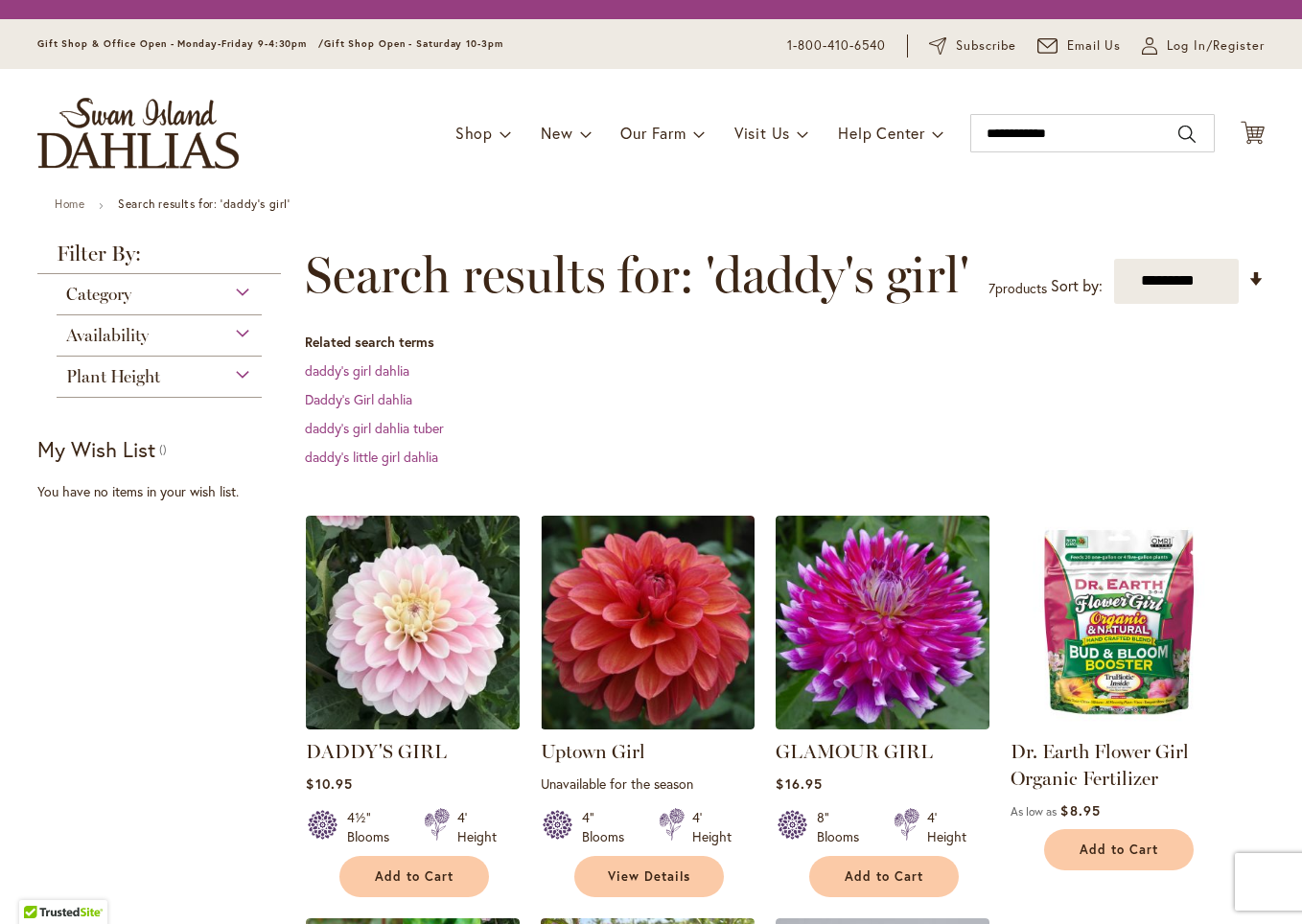 scroll, scrollTop: 0, scrollLeft: 0, axis: both 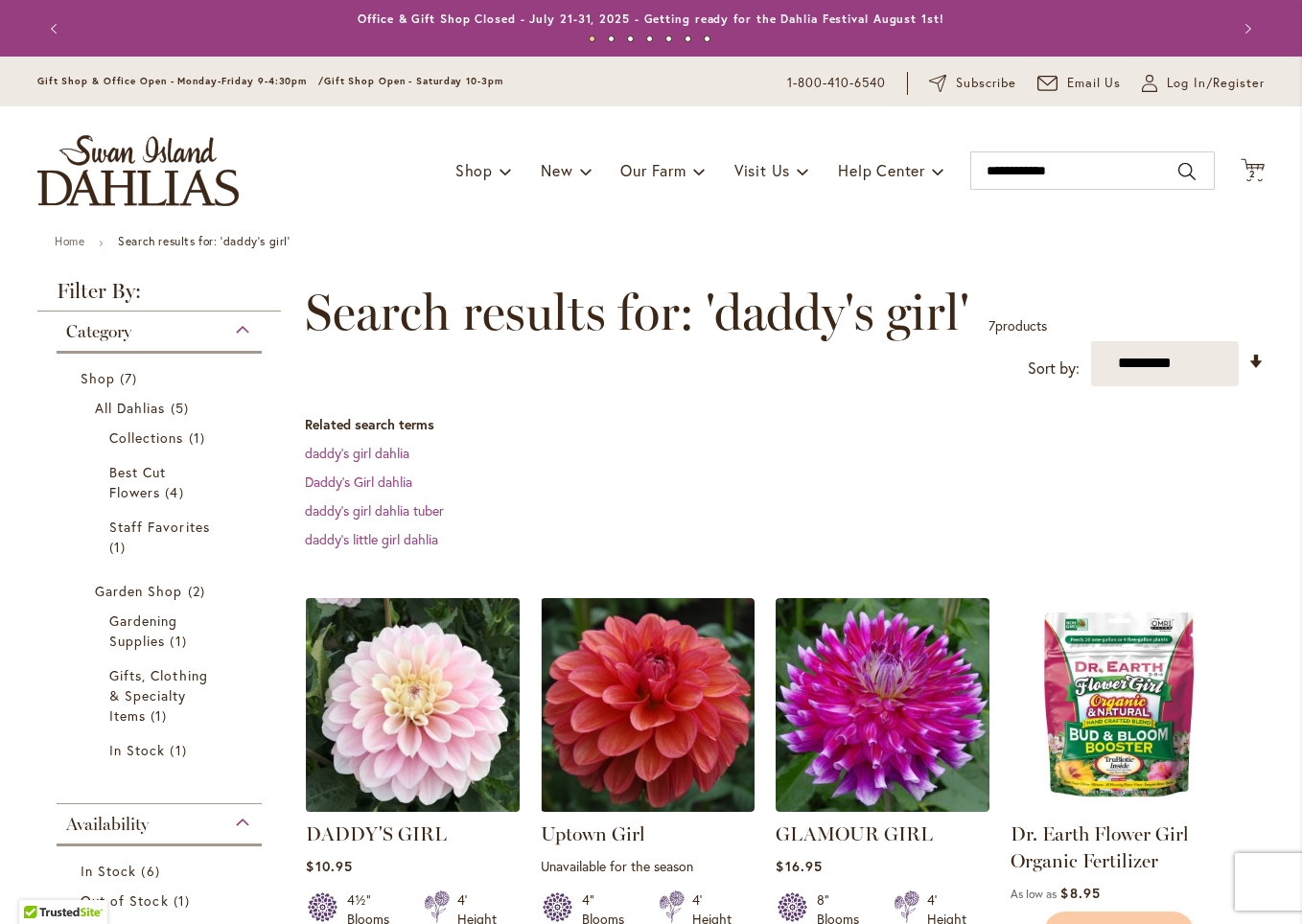 click at bounding box center (413, 705) 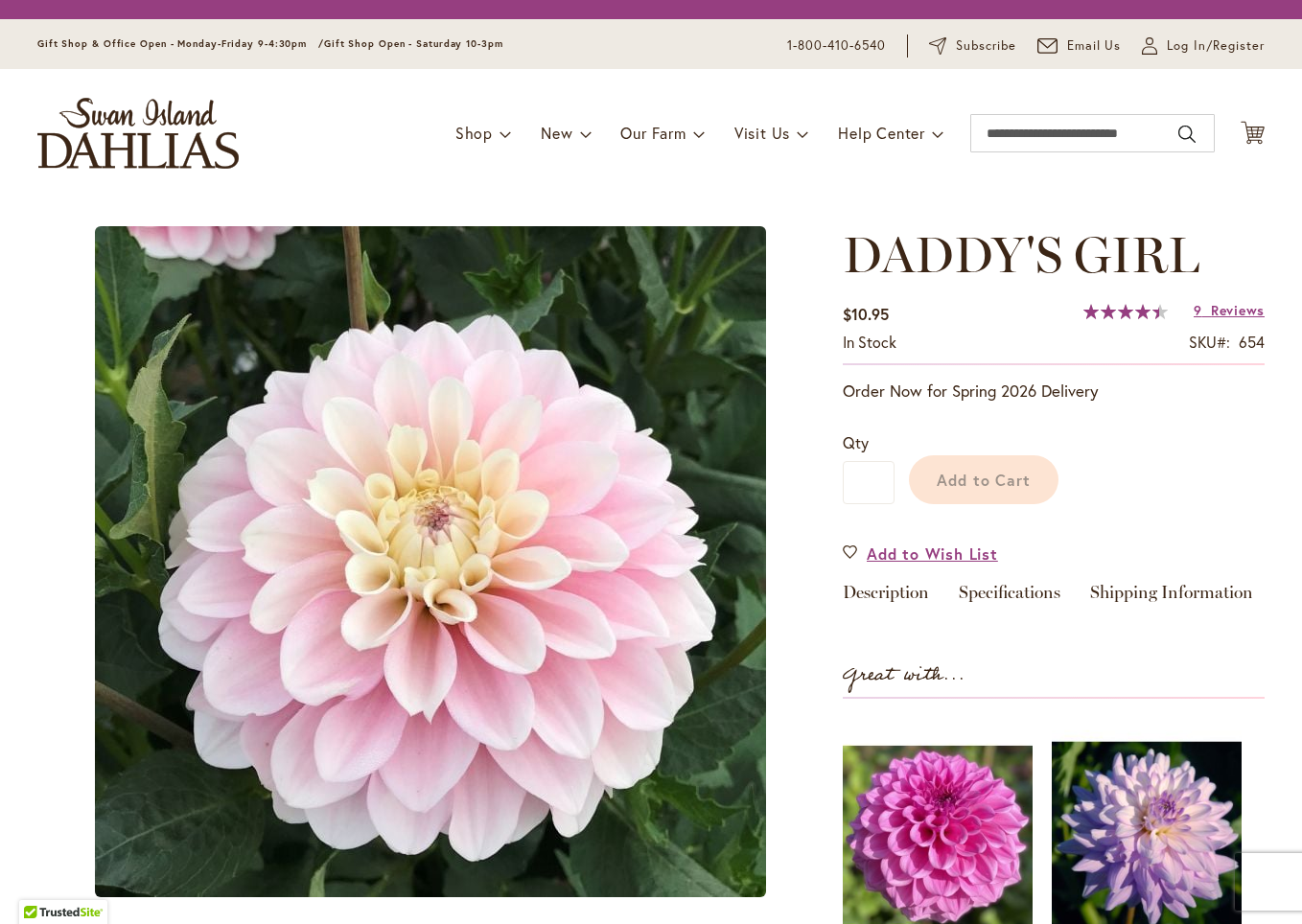 scroll, scrollTop: 0, scrollLeft: 0, axis: both 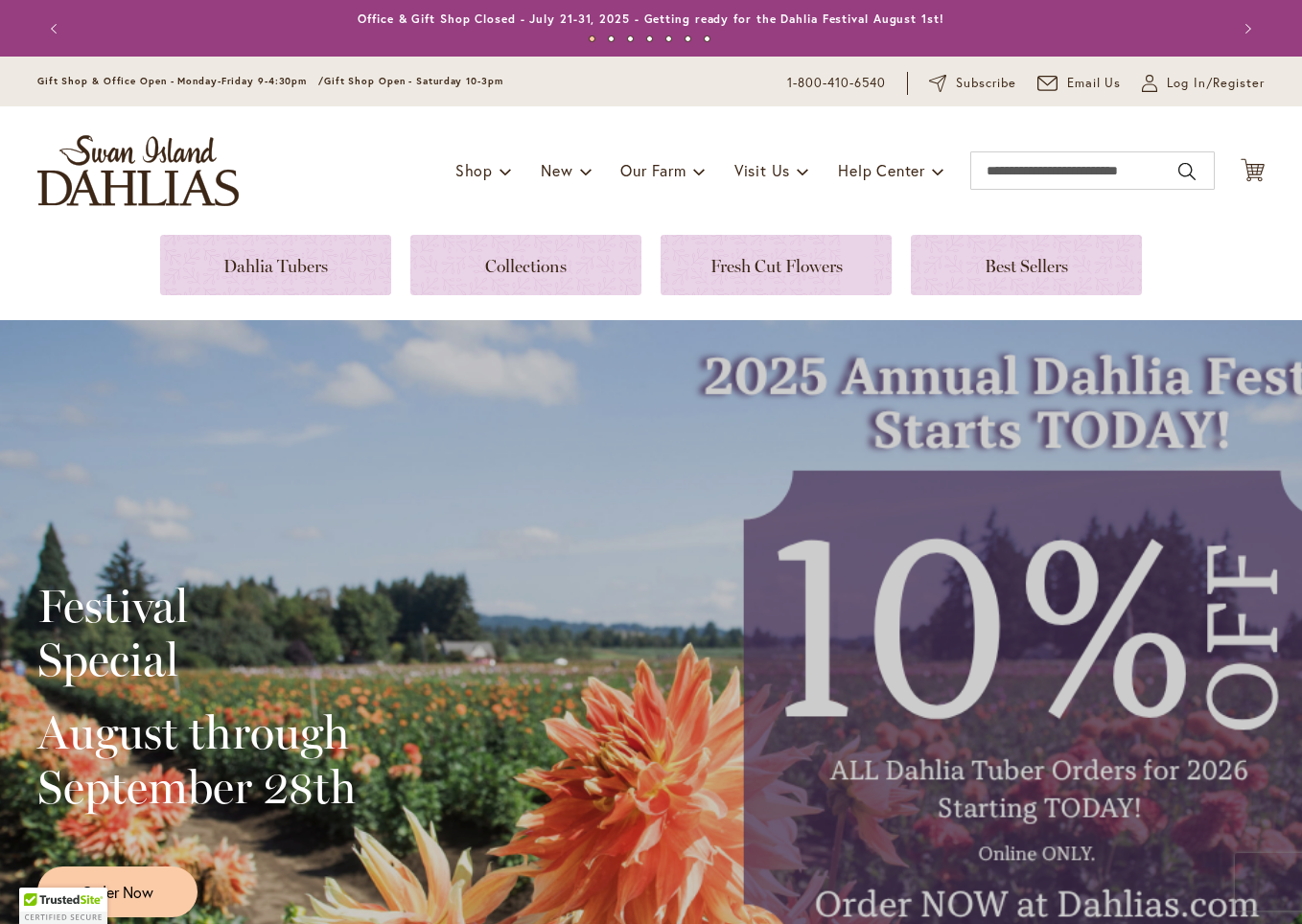 click on "Toggle Nav
Shop
Dahlia Tubers
Collections
Fresh Cut Dahlias
Gardening Supplies
Gift Cards
Request a Catalog
Gifts, Clothing & Specialty Items" at bounding box center [651, 171] 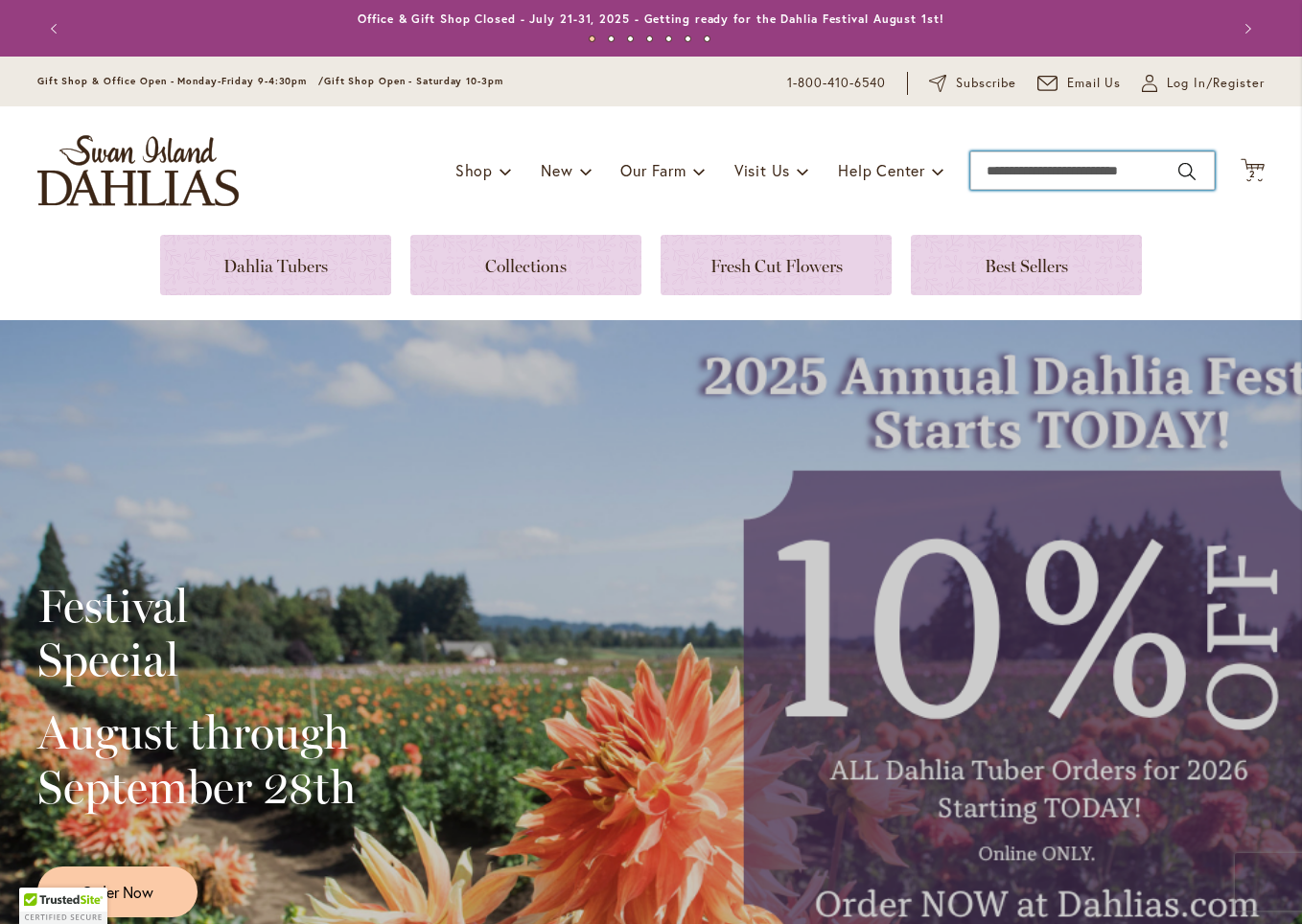 click on "Search" at bounding box center [1092, 171] 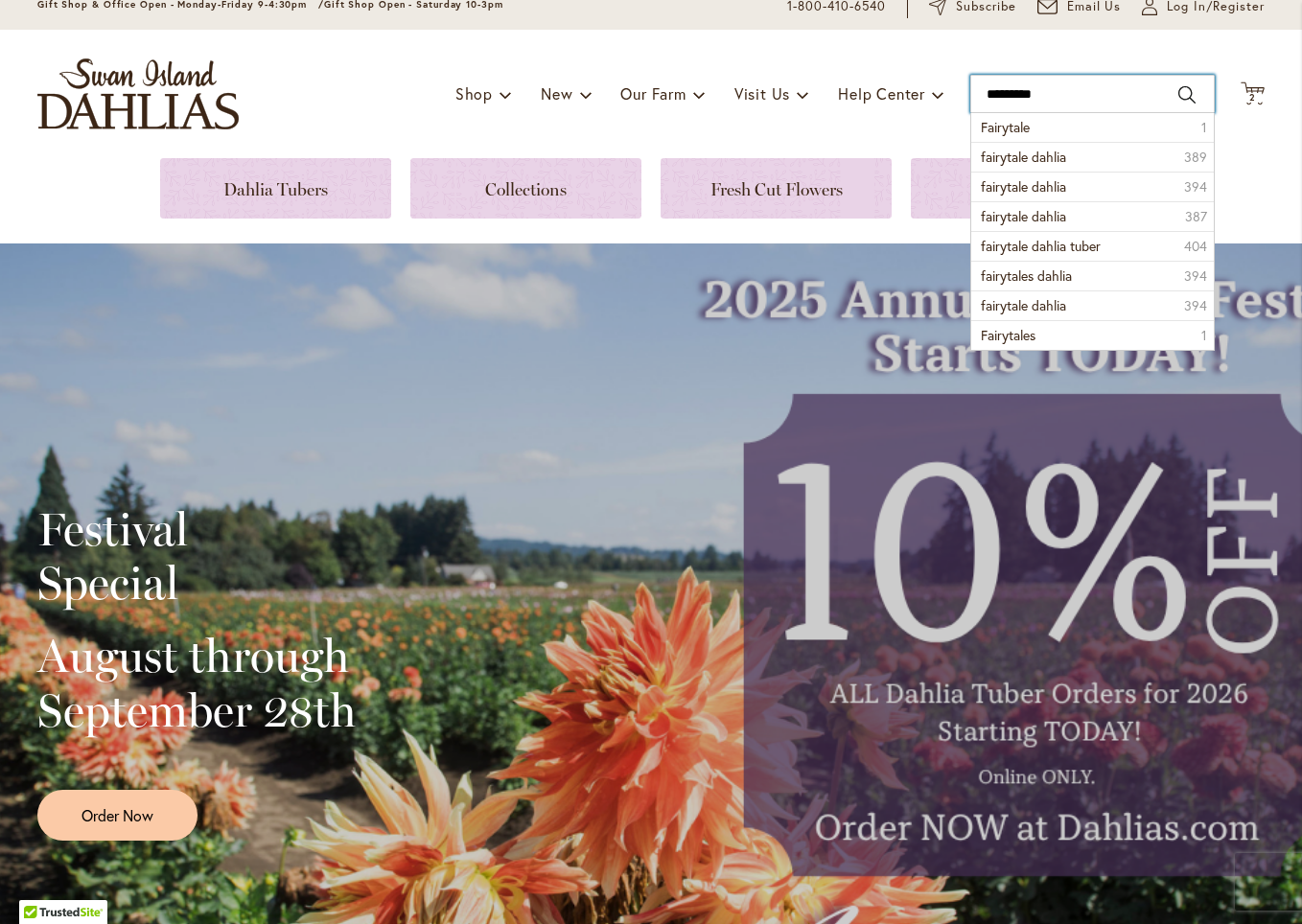 scroll, scrollTop: 90, scrollLeft: 0, axis: vertical 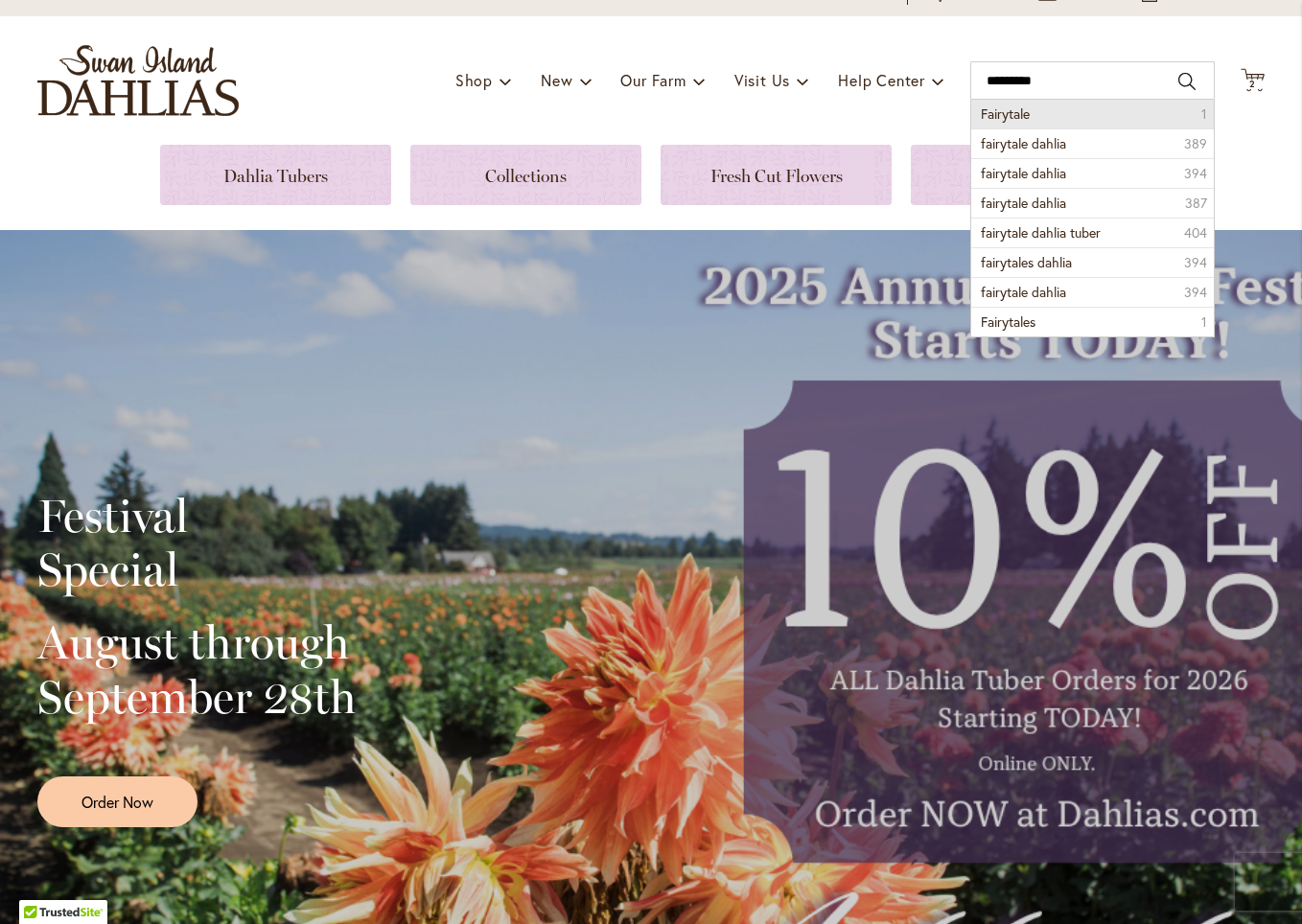 click on "Fairytale" at bounding box center (1005, 113) 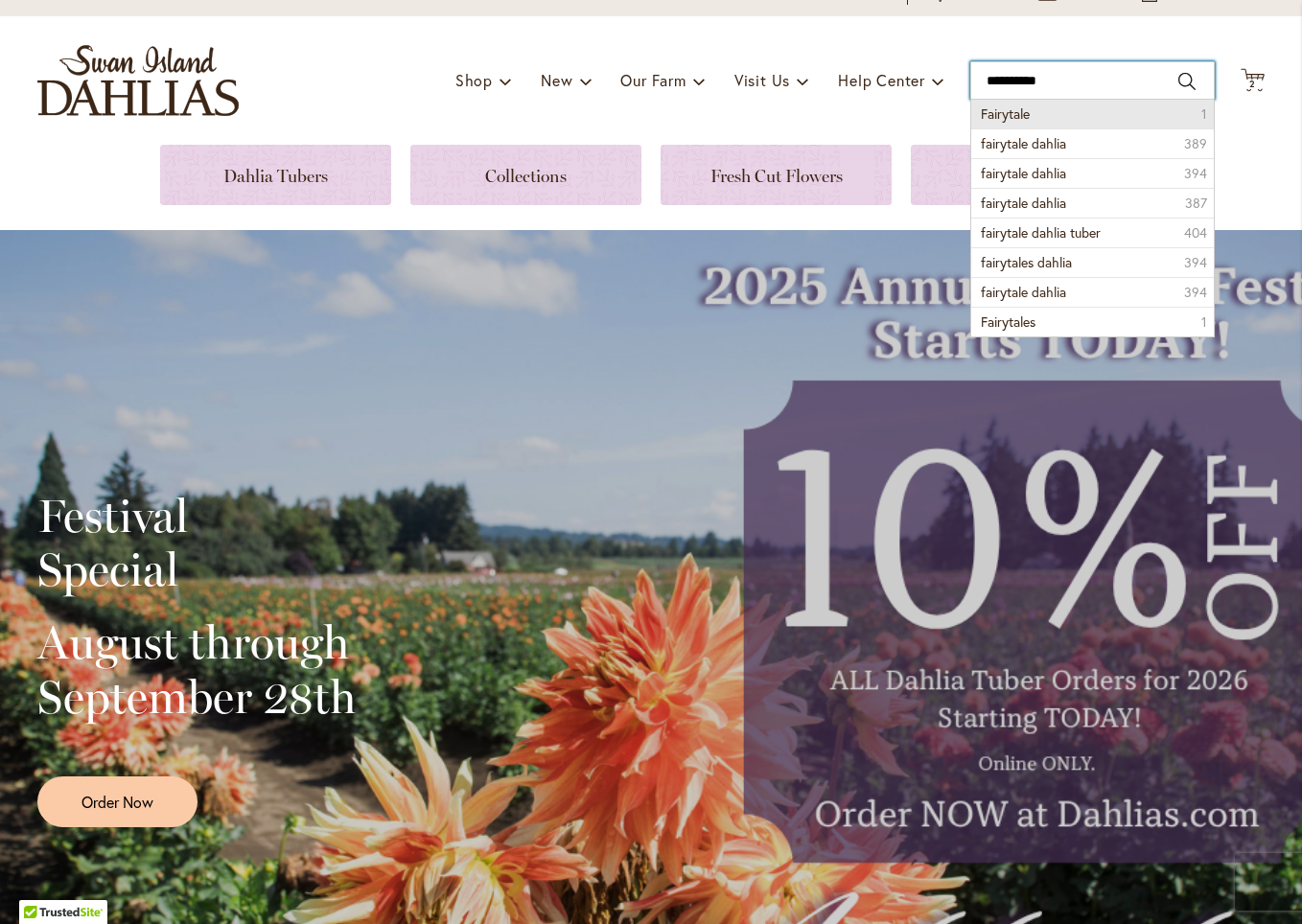 type on "*********" 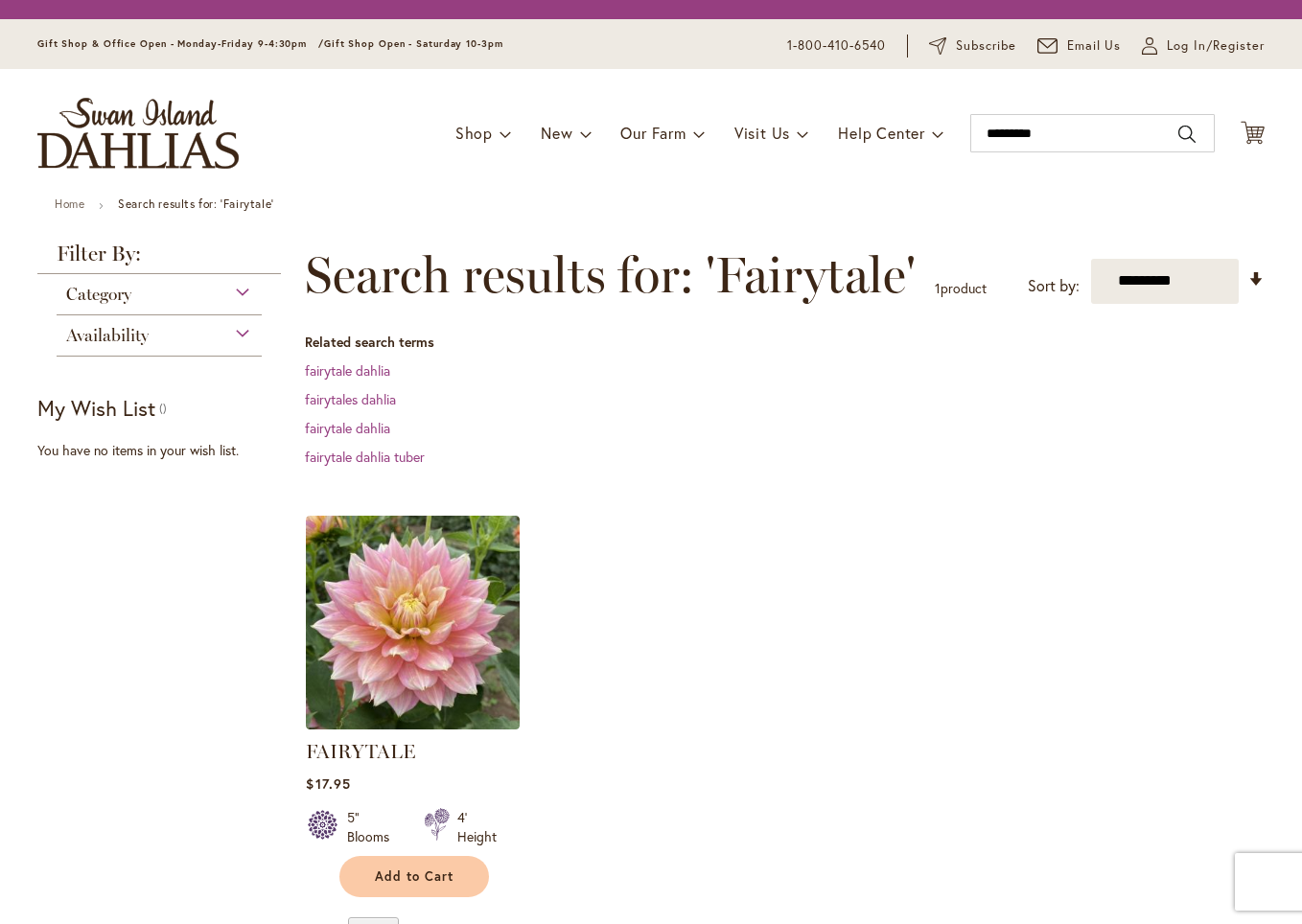scroll, scrollTop: 0, scrollLeft: 0, axis: both 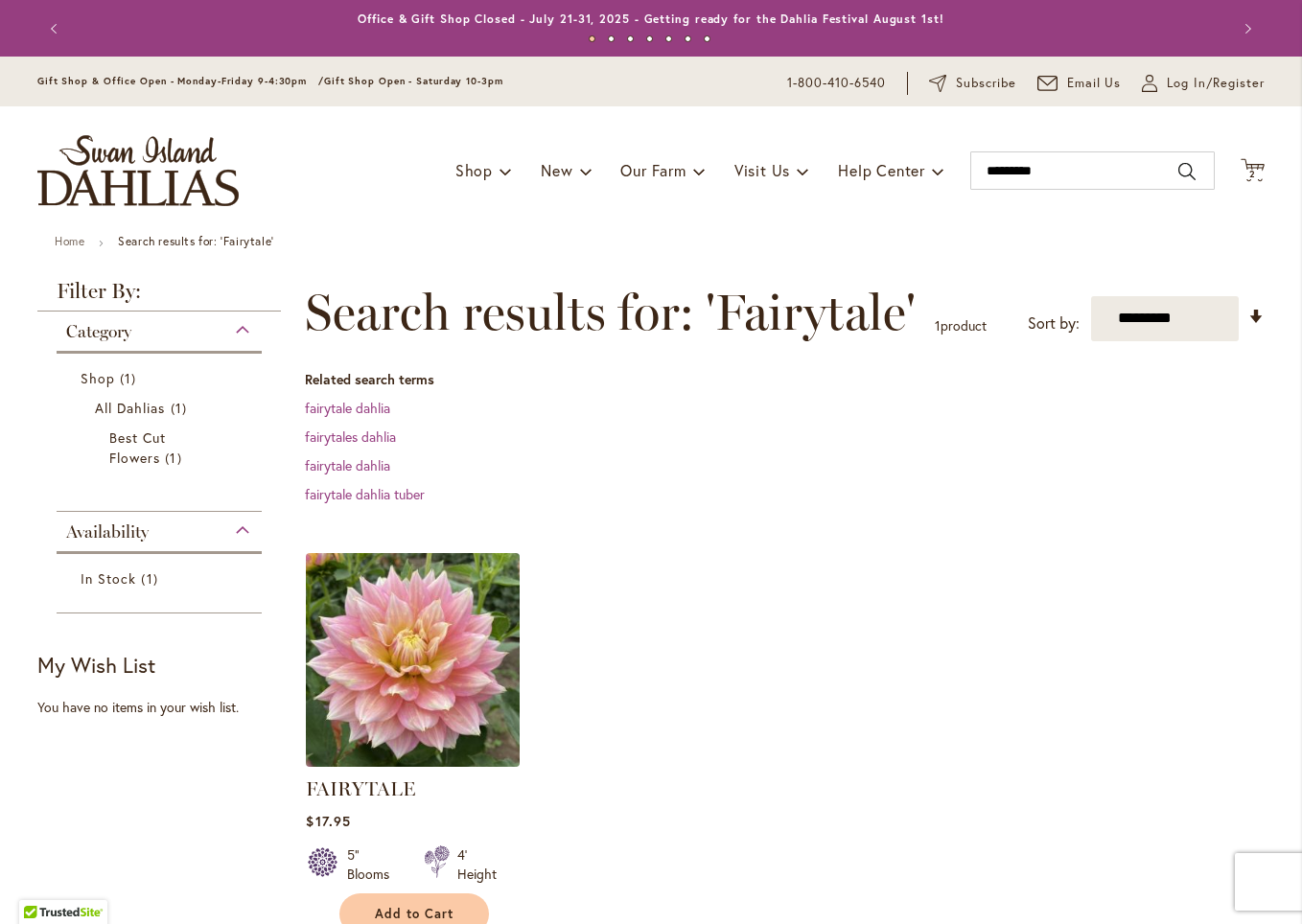 click at bounding box center [413, 659] 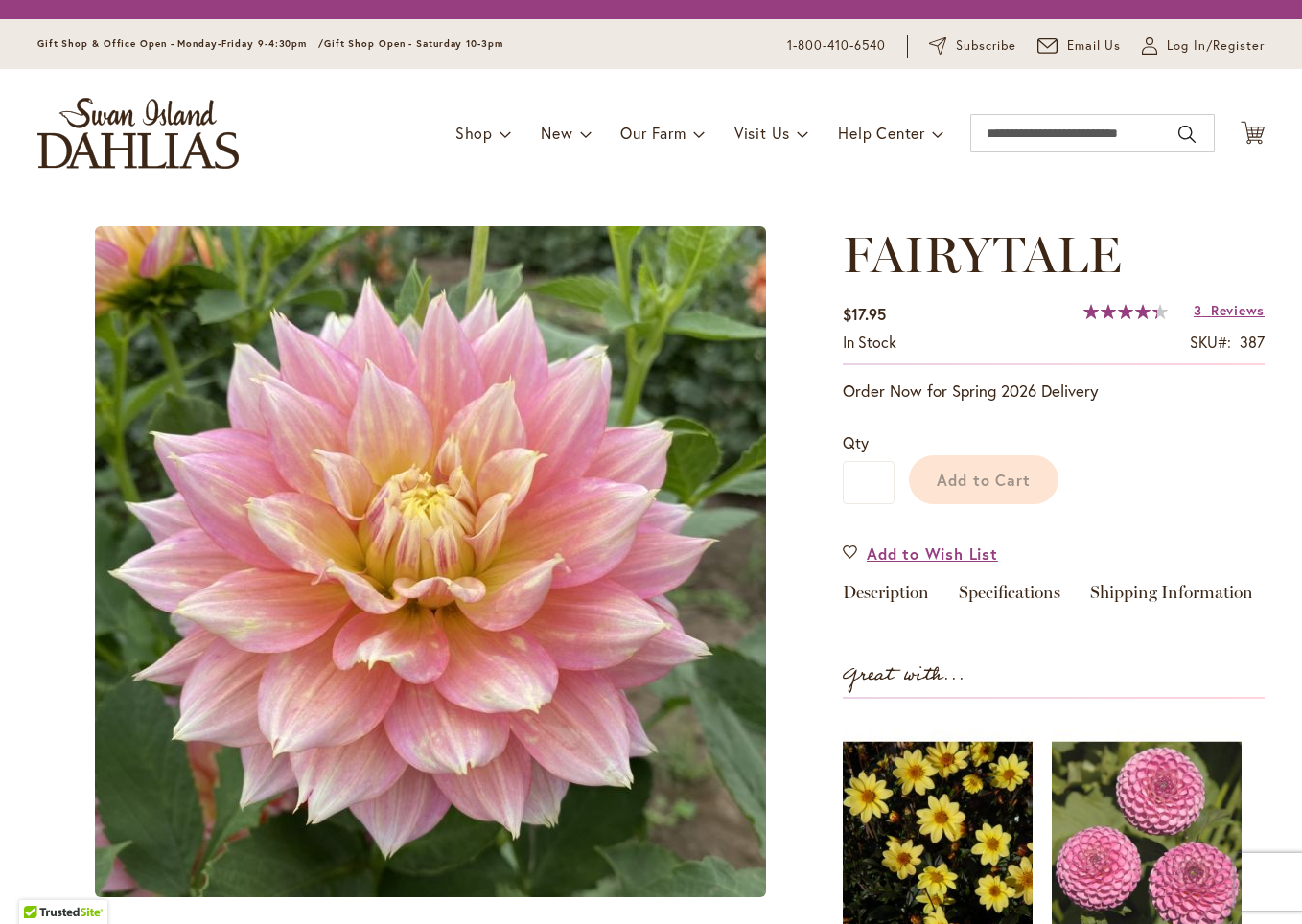 scroll, scrollTop: 0, scrollLeft: 0, axis: both 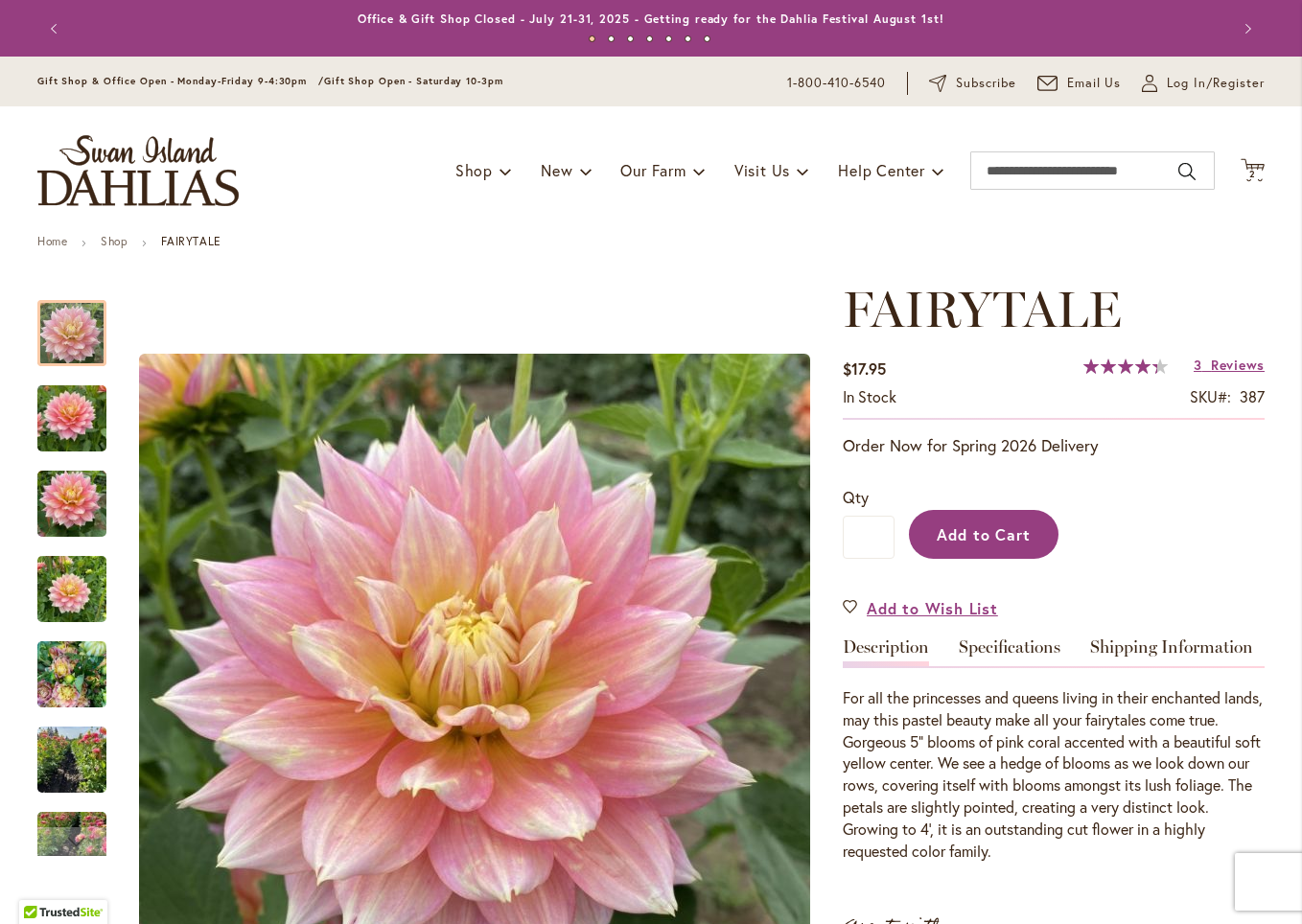 click on "Add to Cart" at bounding box center (984, 534) 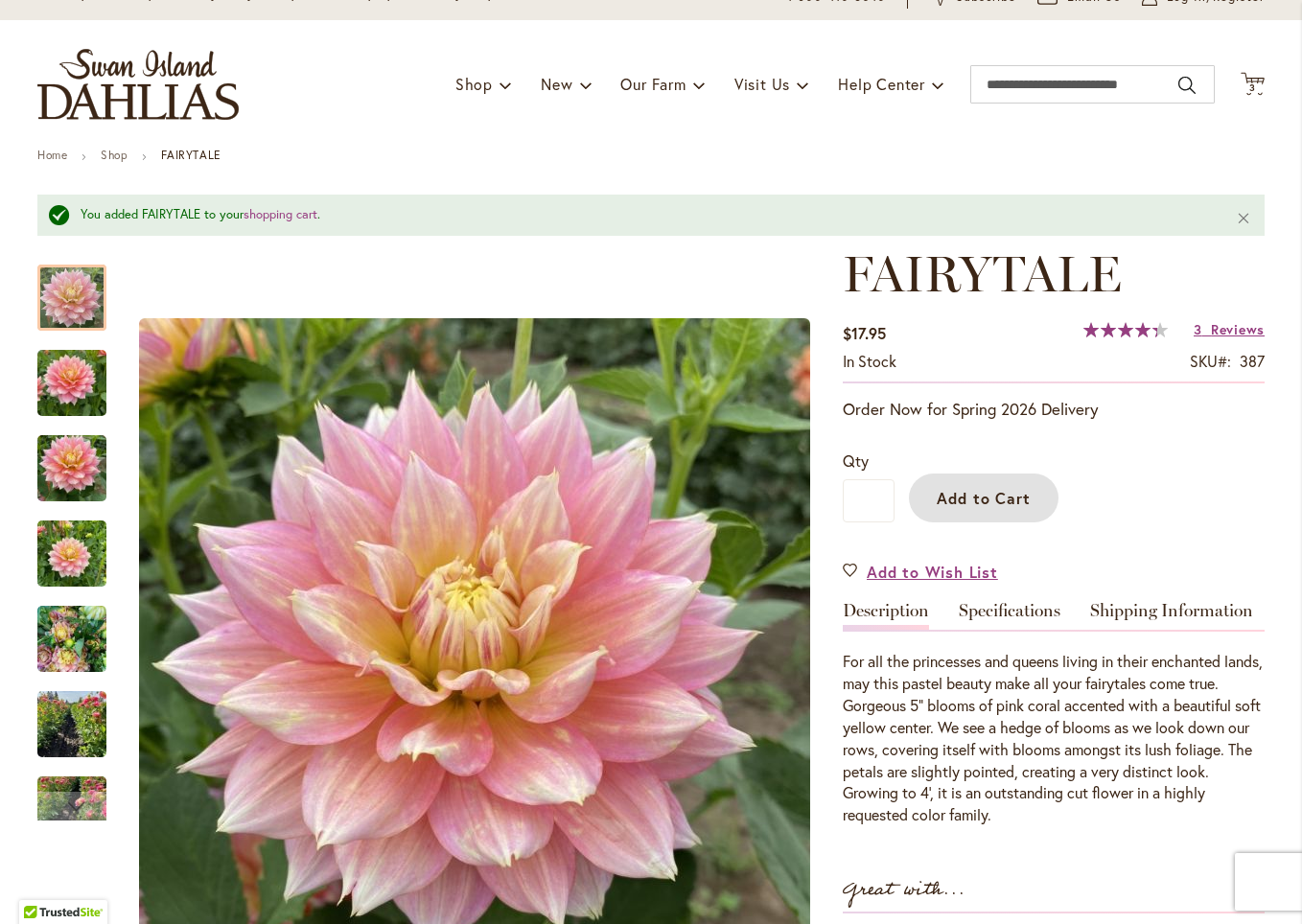 scroll, scrollTop: 101, scrollLeft: 0, axis: vertical 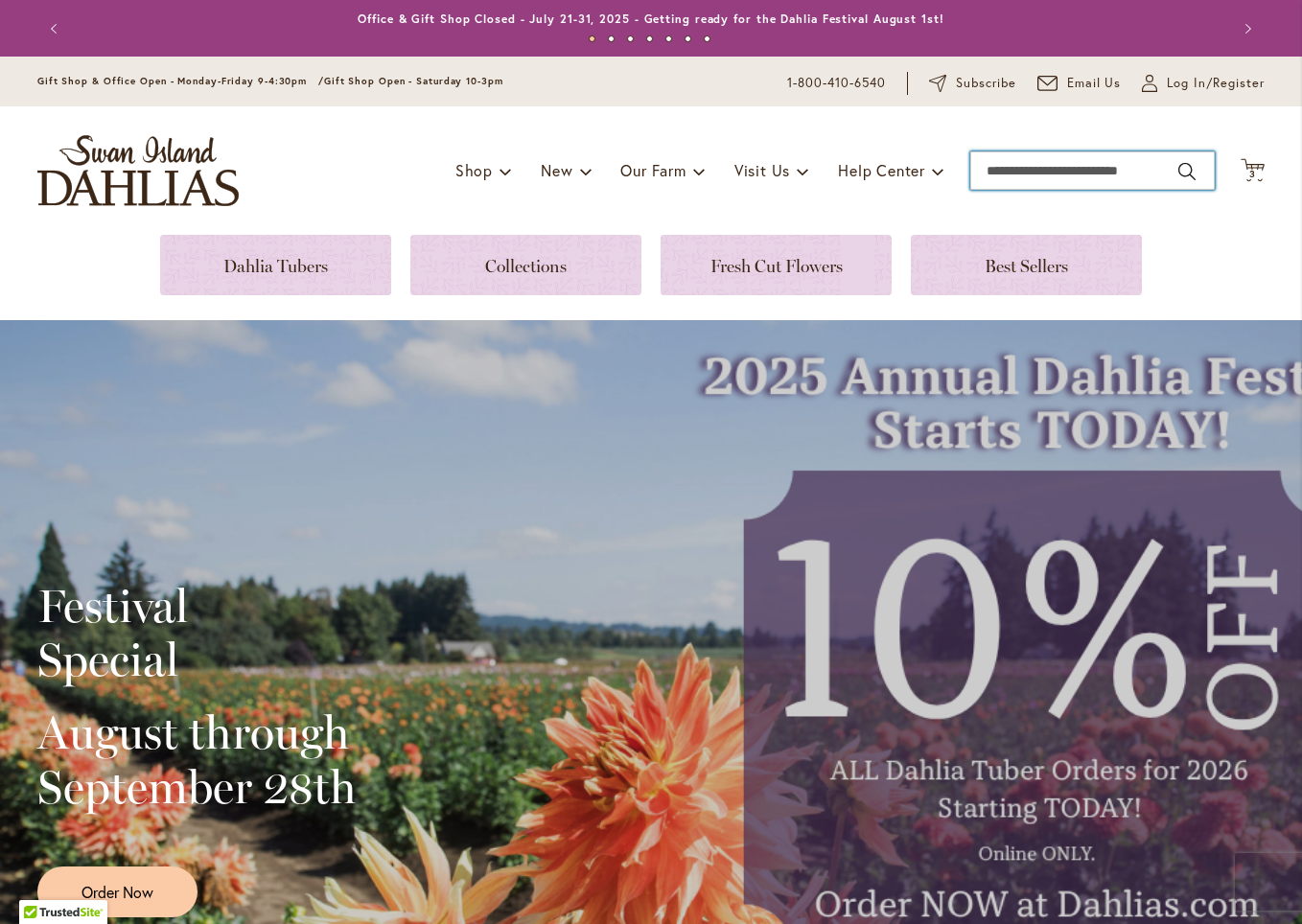 click on "Search" at bounding box center [1092, 171] 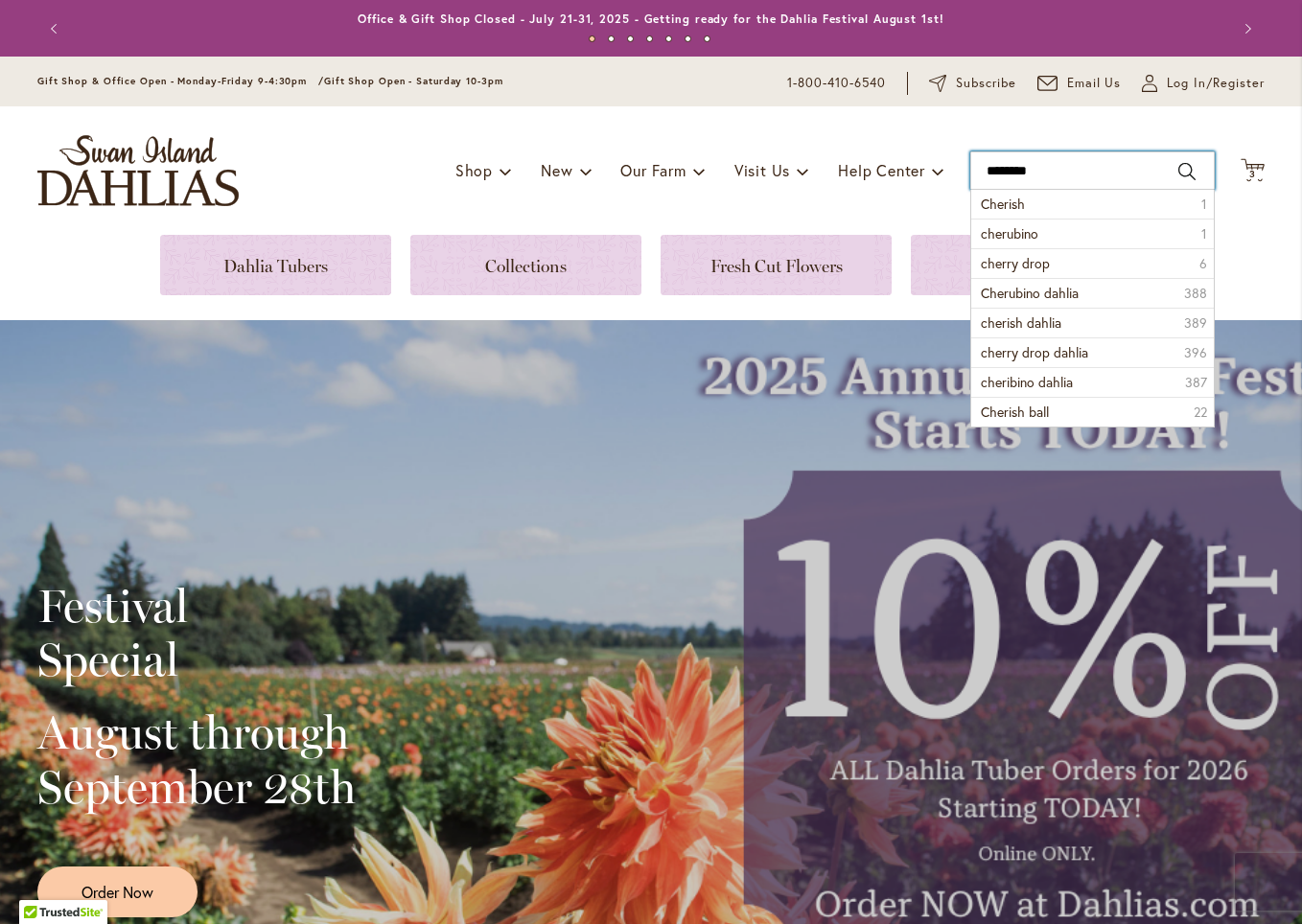 type on "*********" 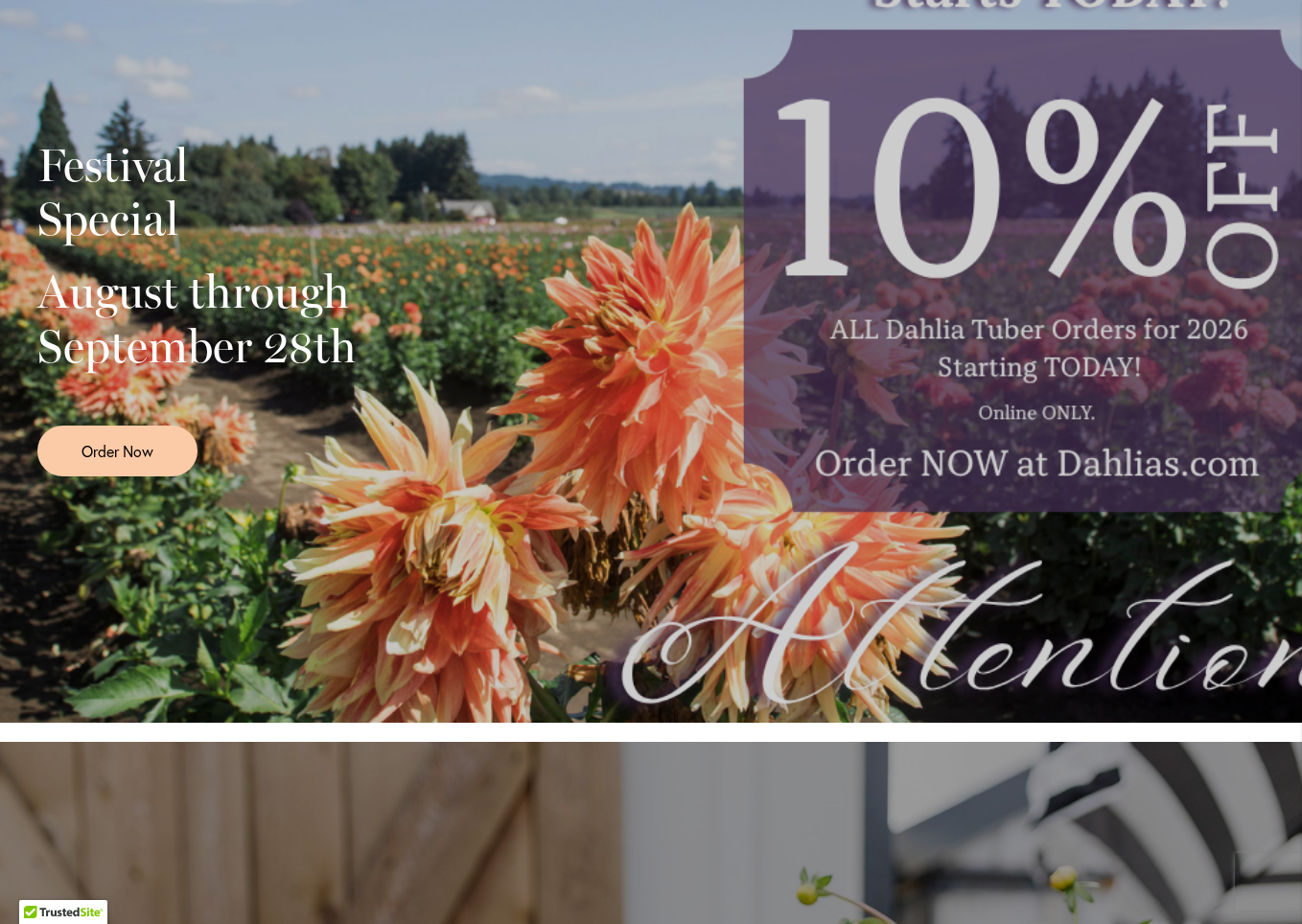 scroll, scrollTop: 443, scrollLeft: 0, axis: vertical 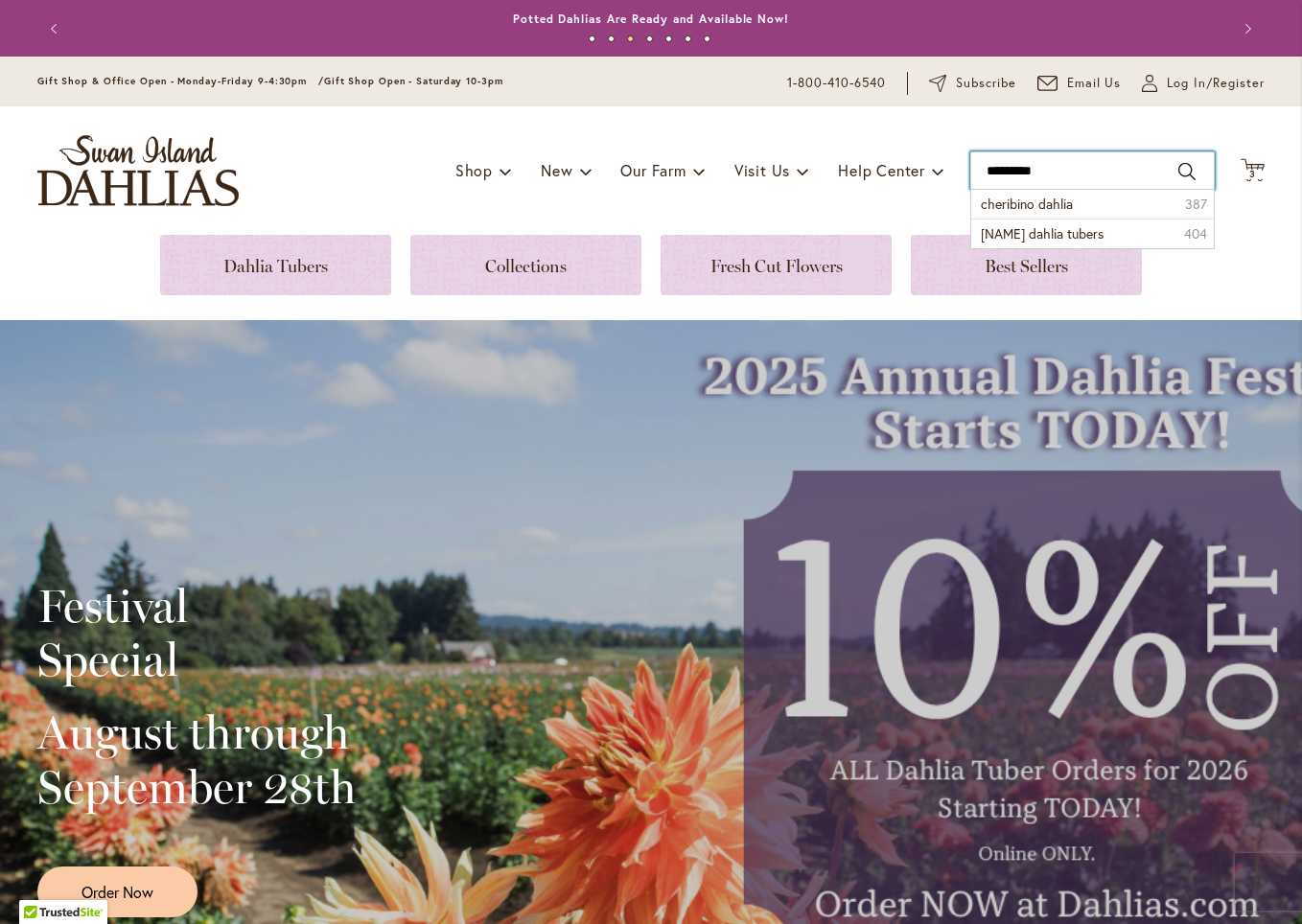 click on "*********" at bounding box center [1092, 171] 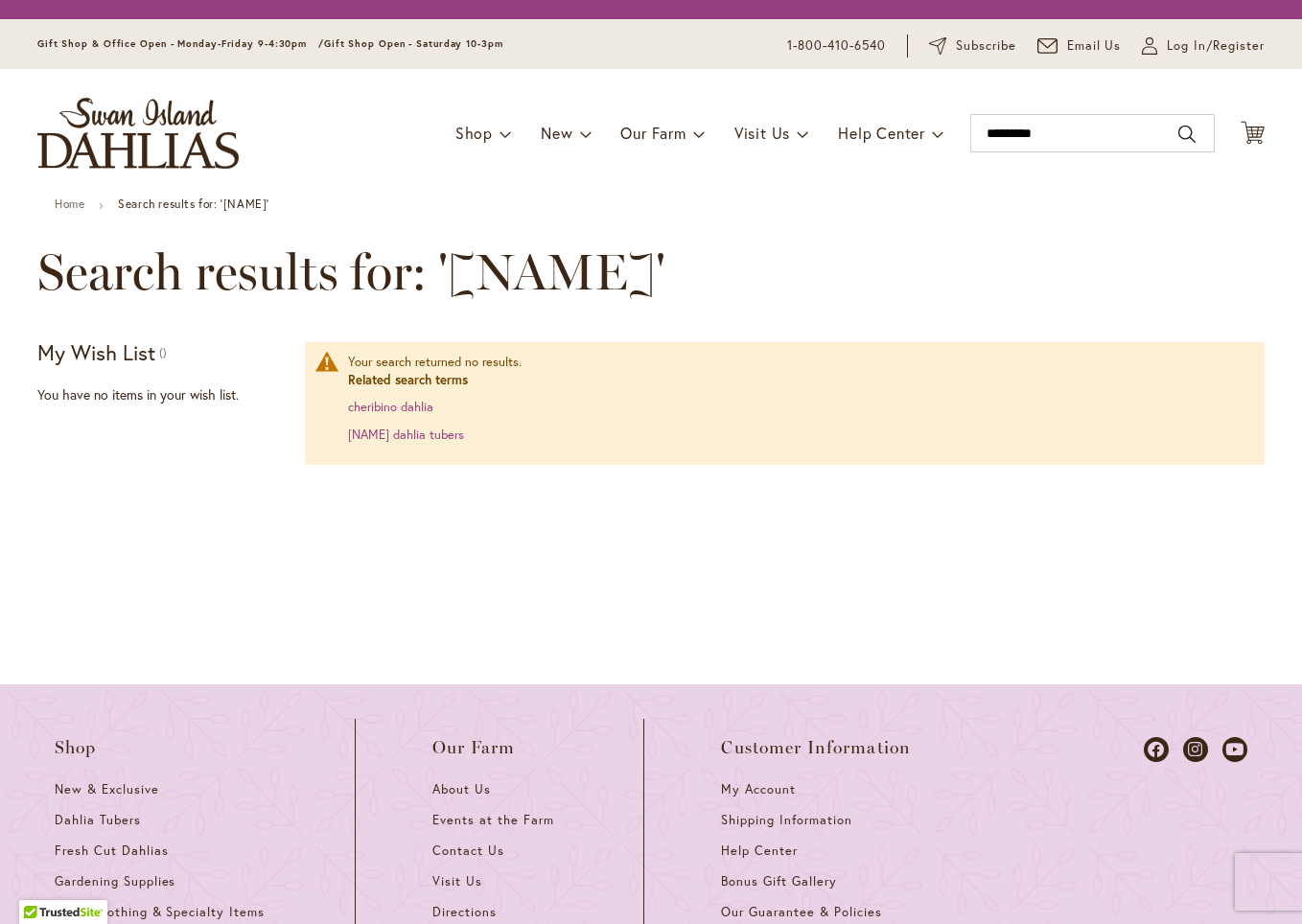 scroll, scrollTop: 0, scrollLeft: 0, axis: both 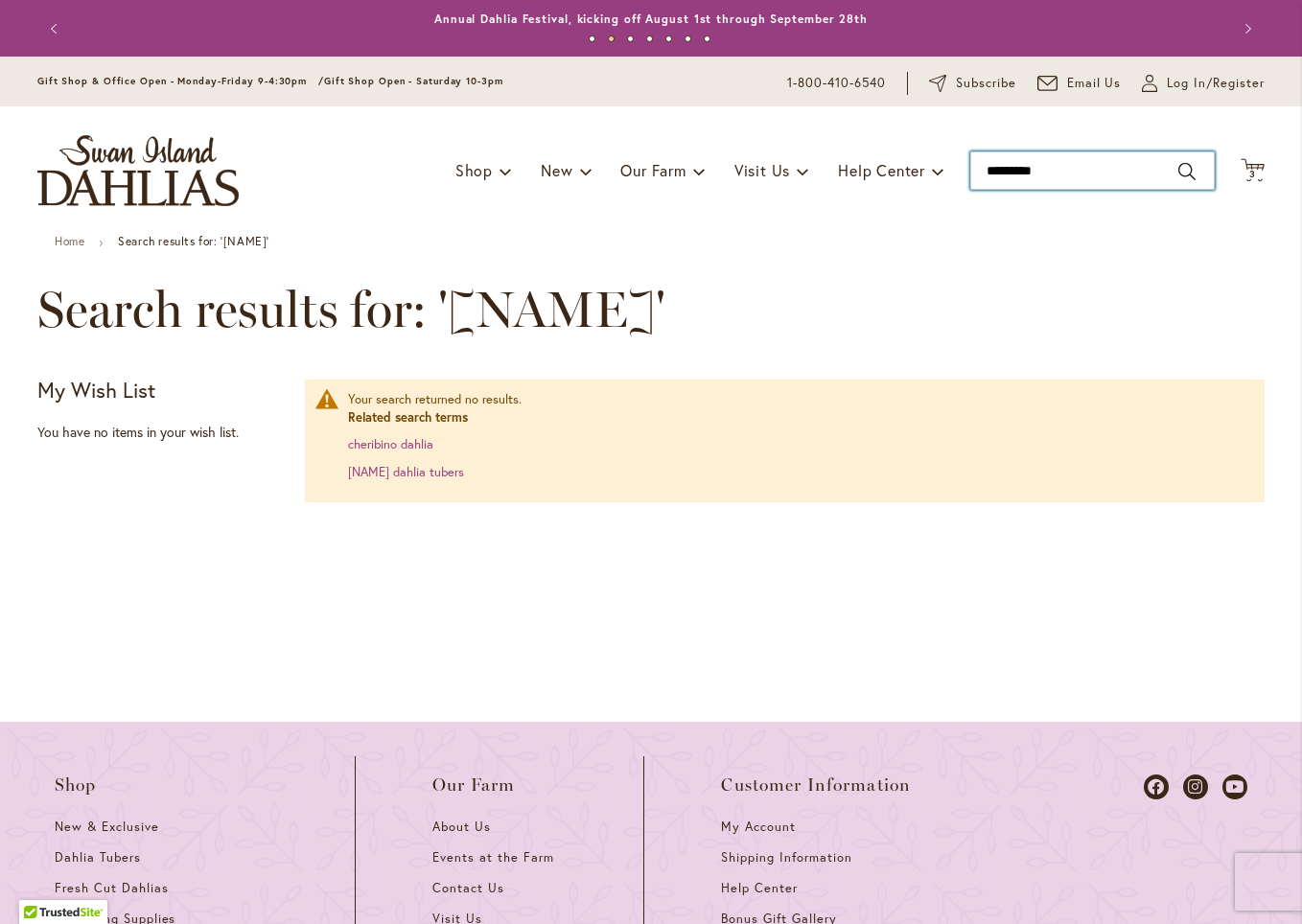 drag, startPoint x: 1036, startPoint y: 170, endPoint x: 975, endPoint y: 168, distance: 61.03278 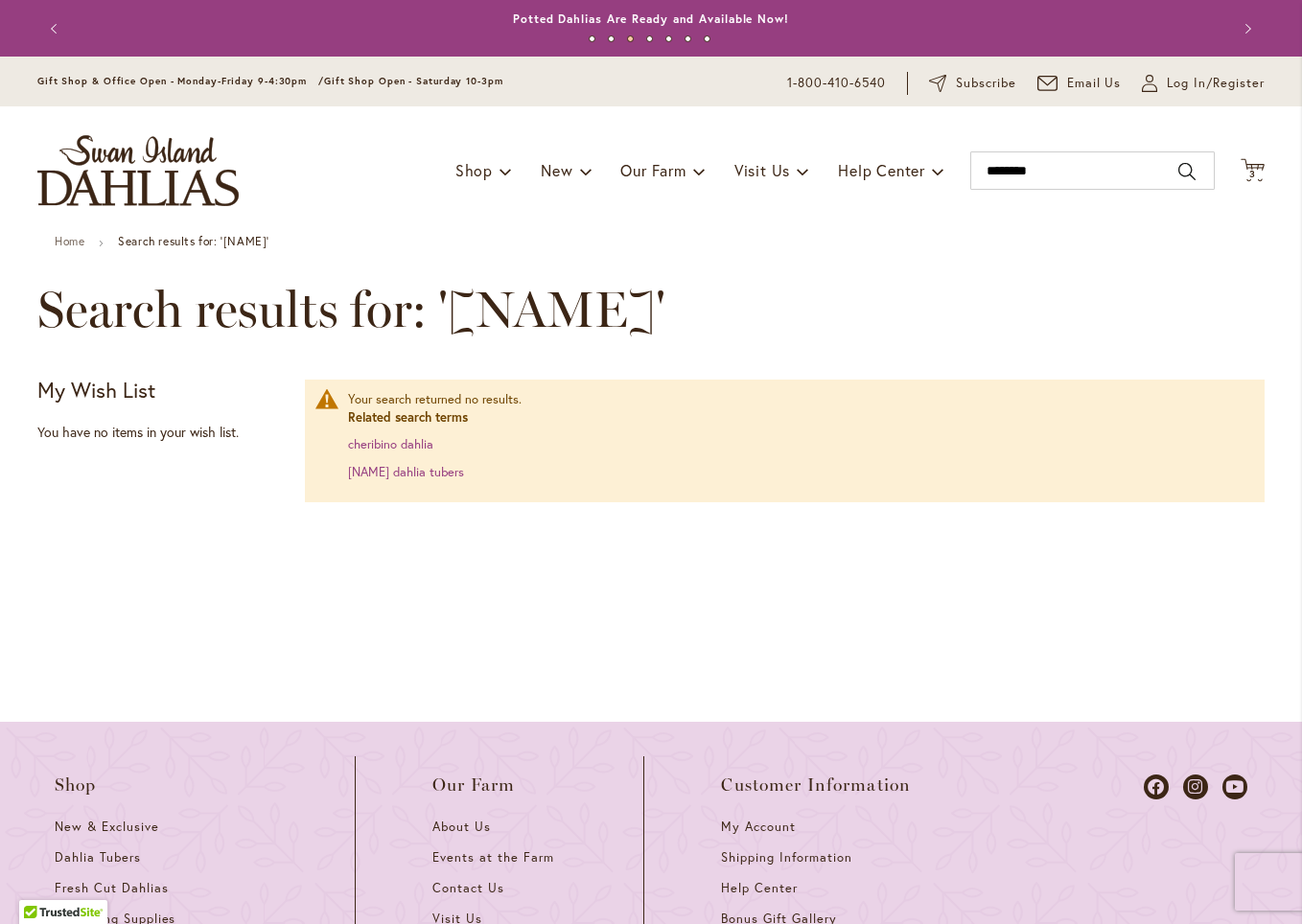 click on "Search" at bounding box center (1187, 172) 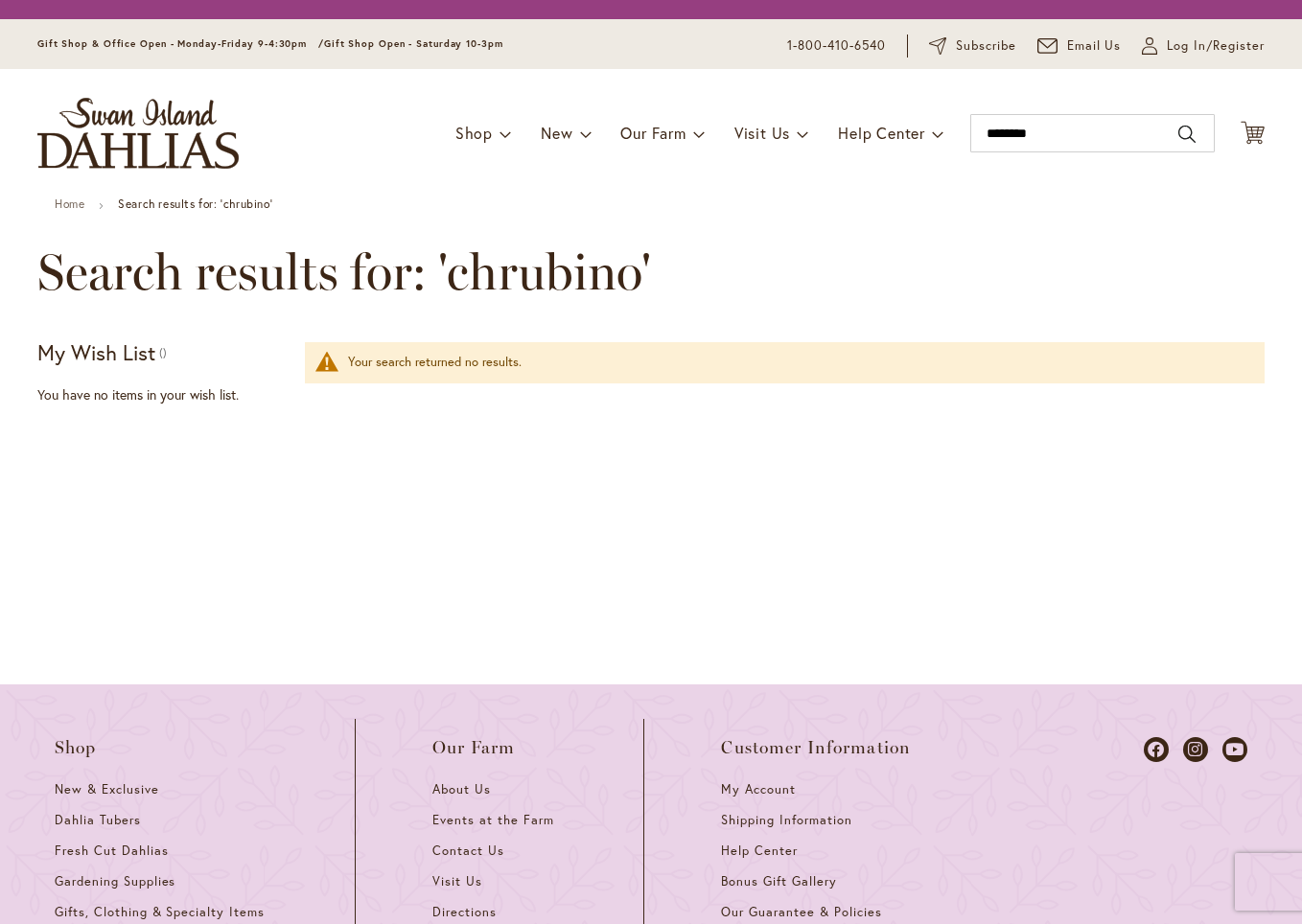 scroll, scrollTop: 0, scrollLeft: 0, axis: both 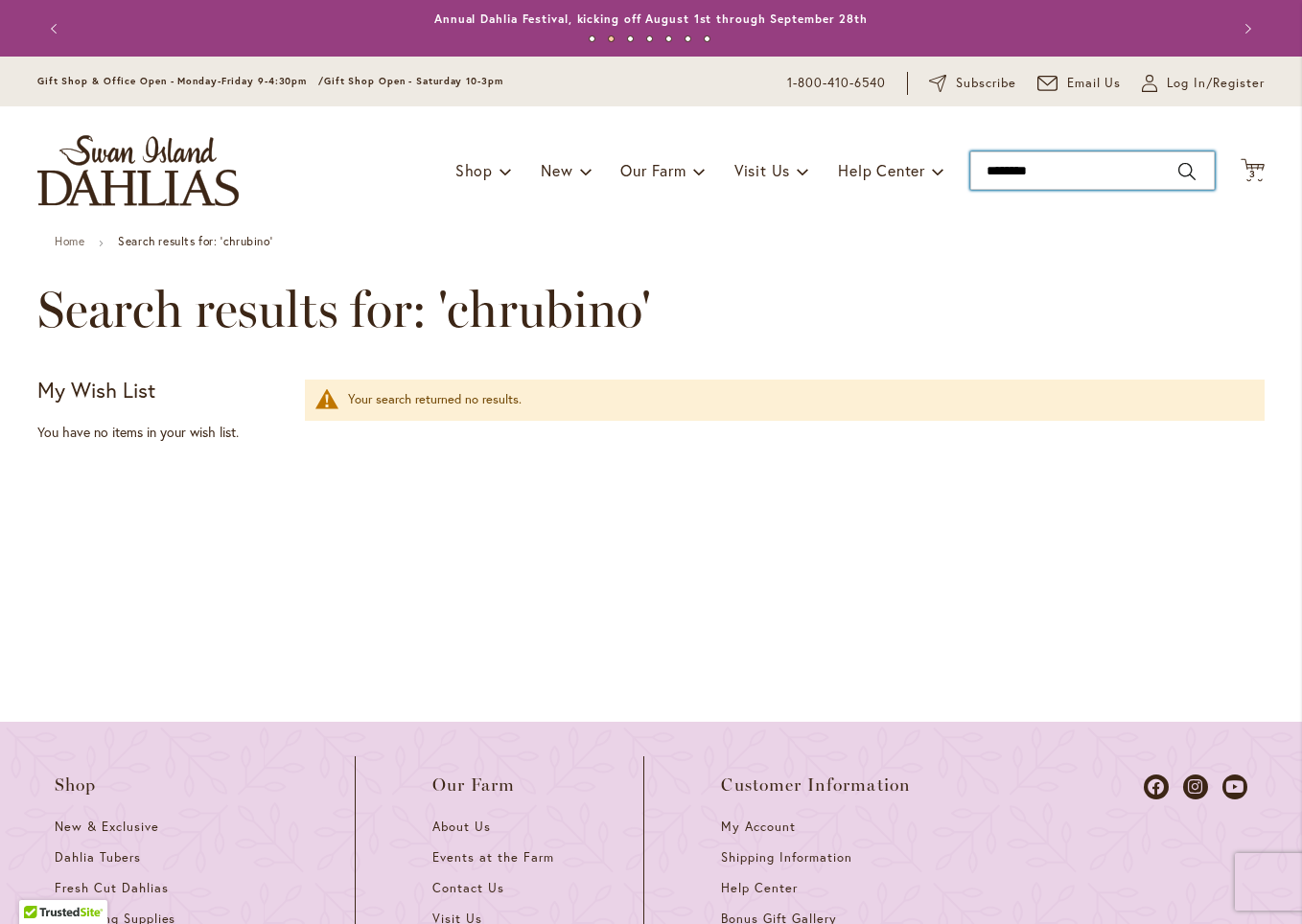 drag, startPoint x: 1054, startPoint y: 169, endPoint x: 945, endPoint y: 162, distance: 109.224539 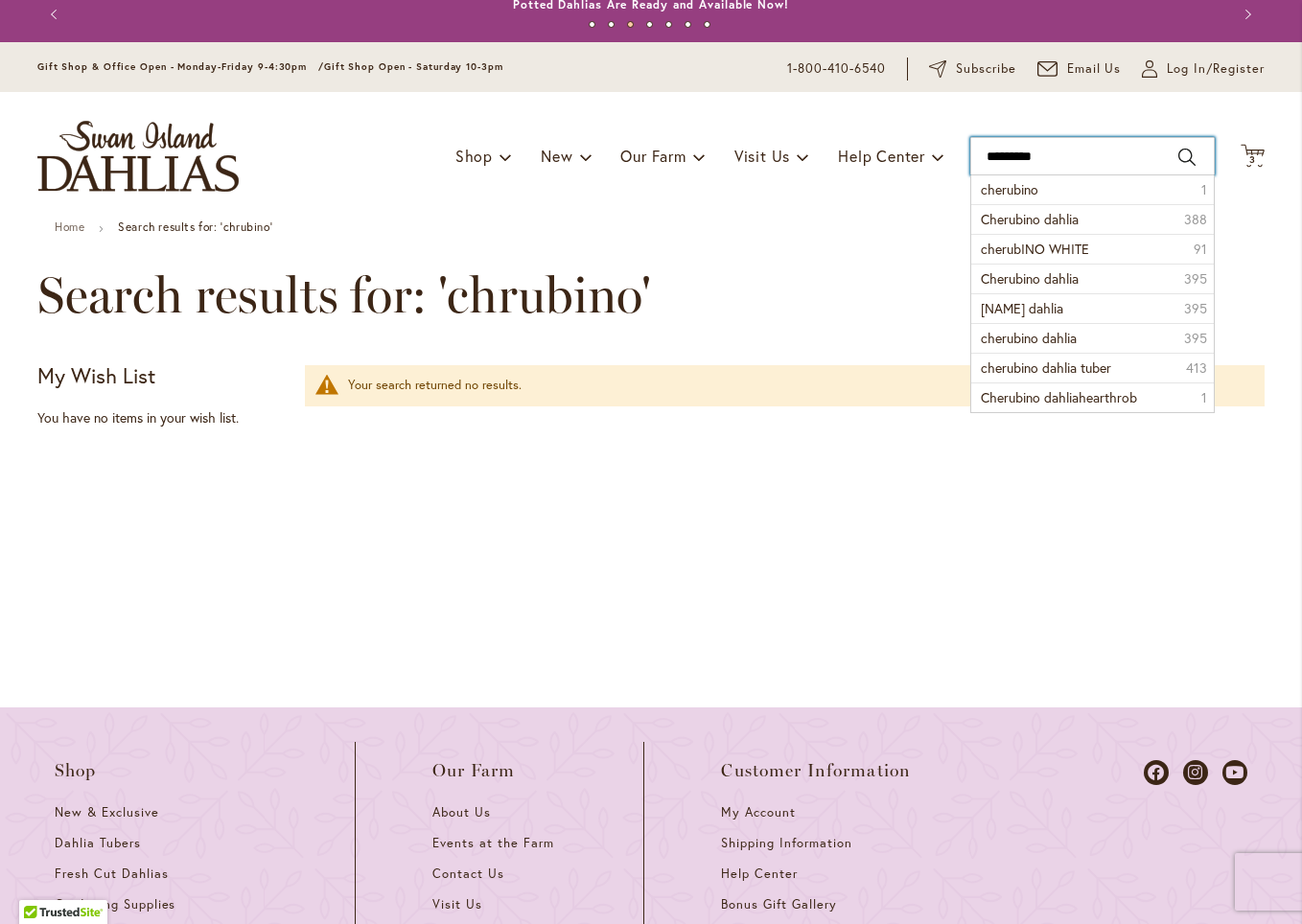 scroll, scrollTop: 8, scrollLeft: 0, axis: vertical 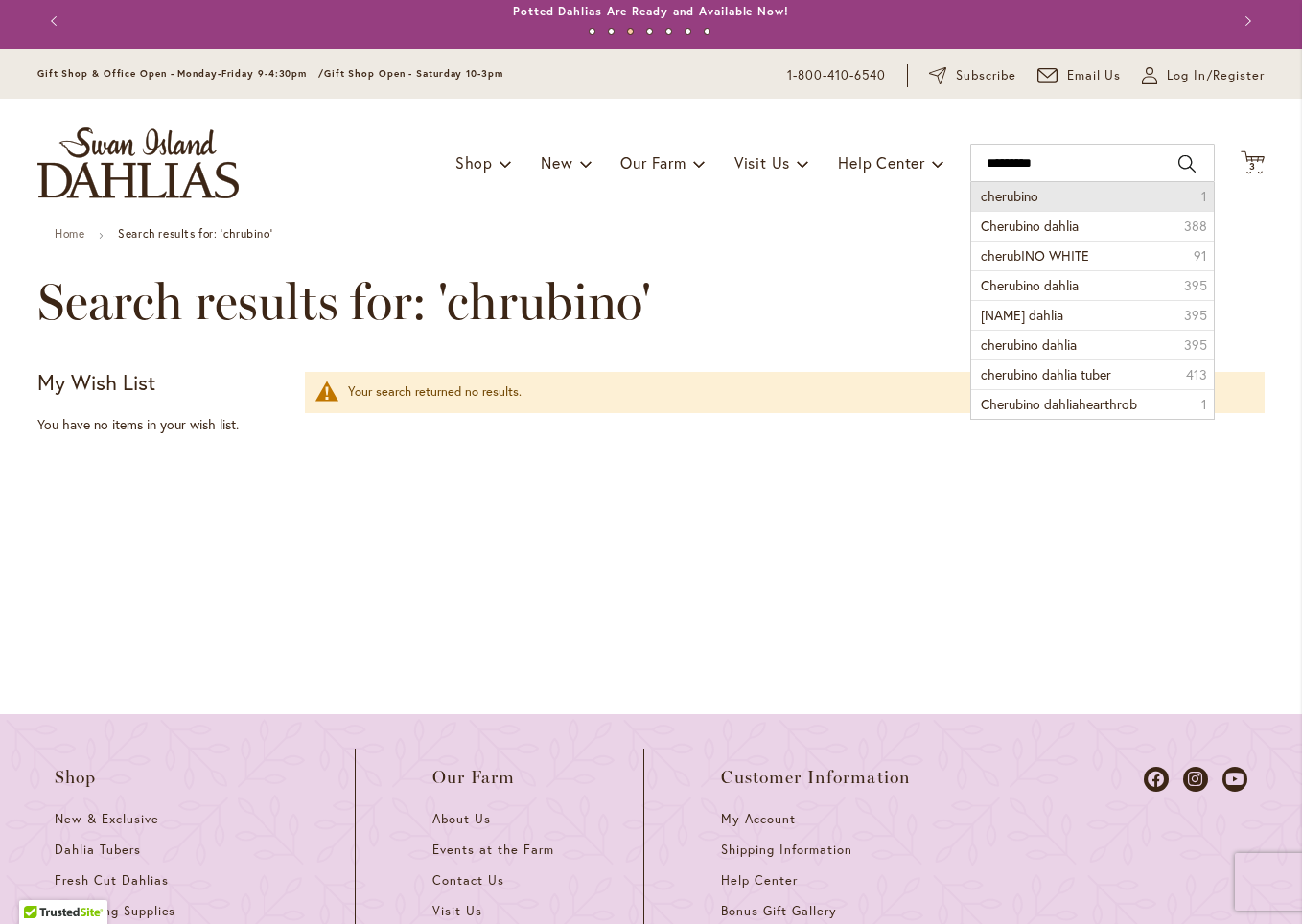 click on "cherubino" at bounding box center (1010, 196) 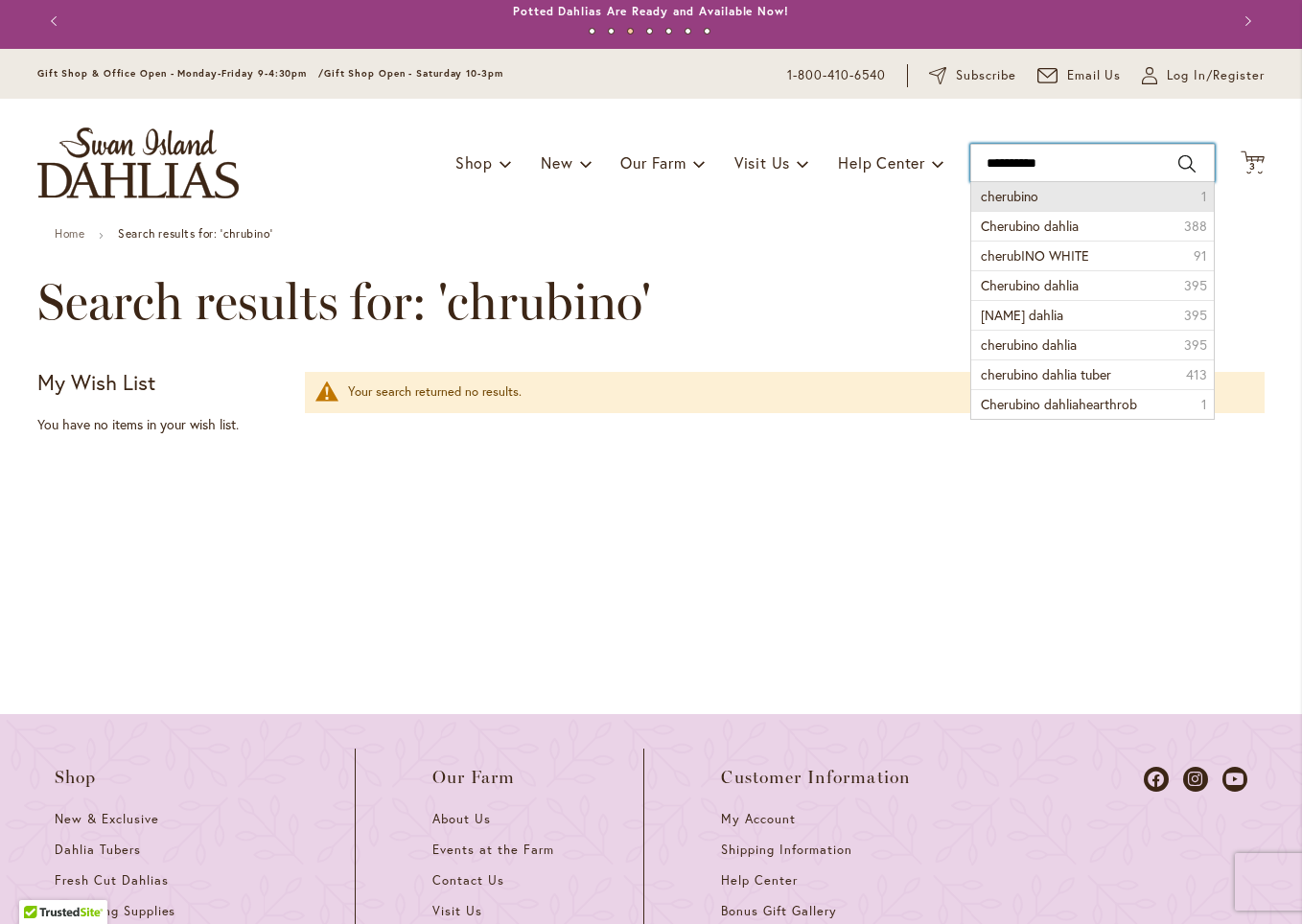 type on "*********" 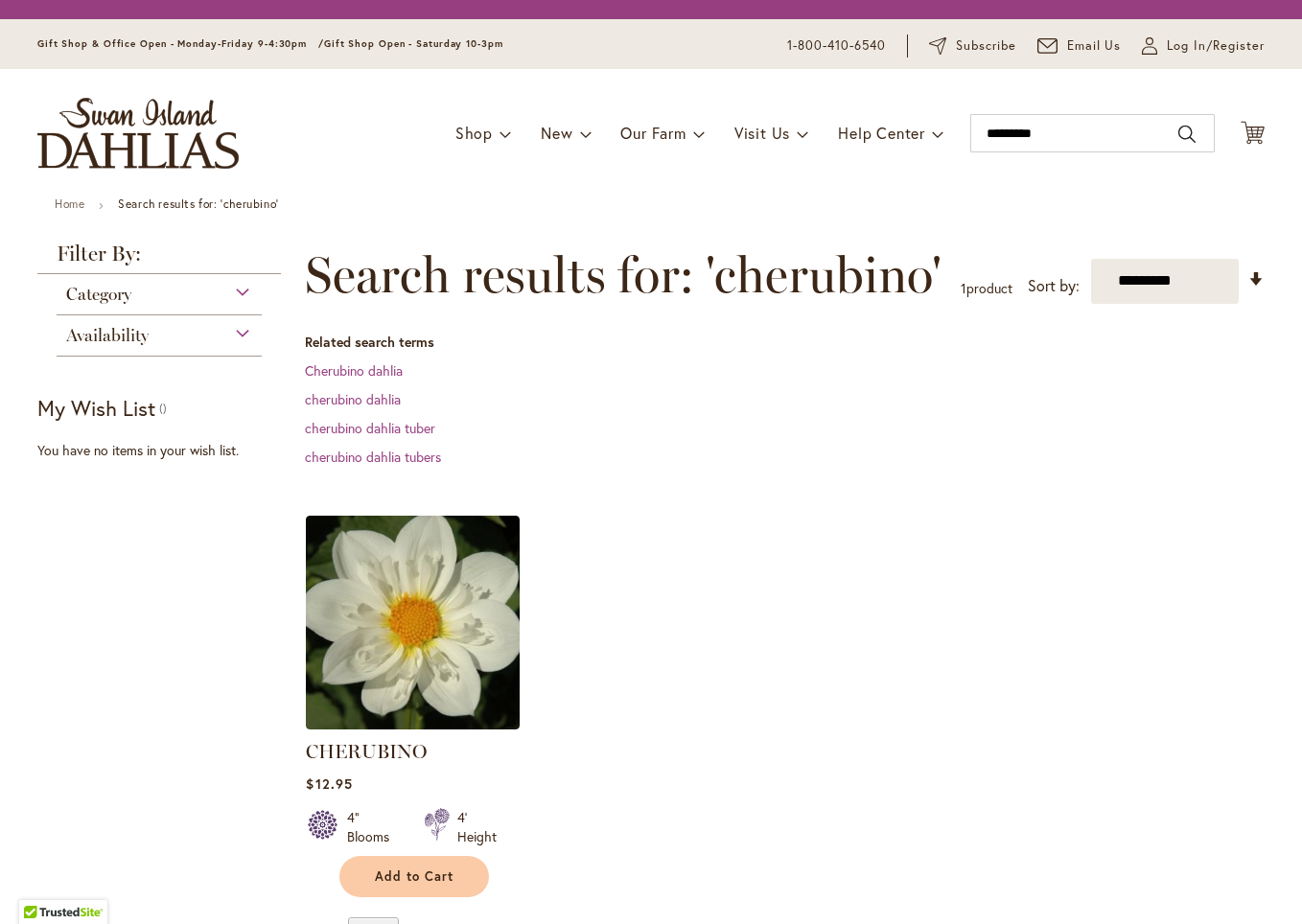 scroll, scrollTop: 0, scrollLeft: 0, axis: both 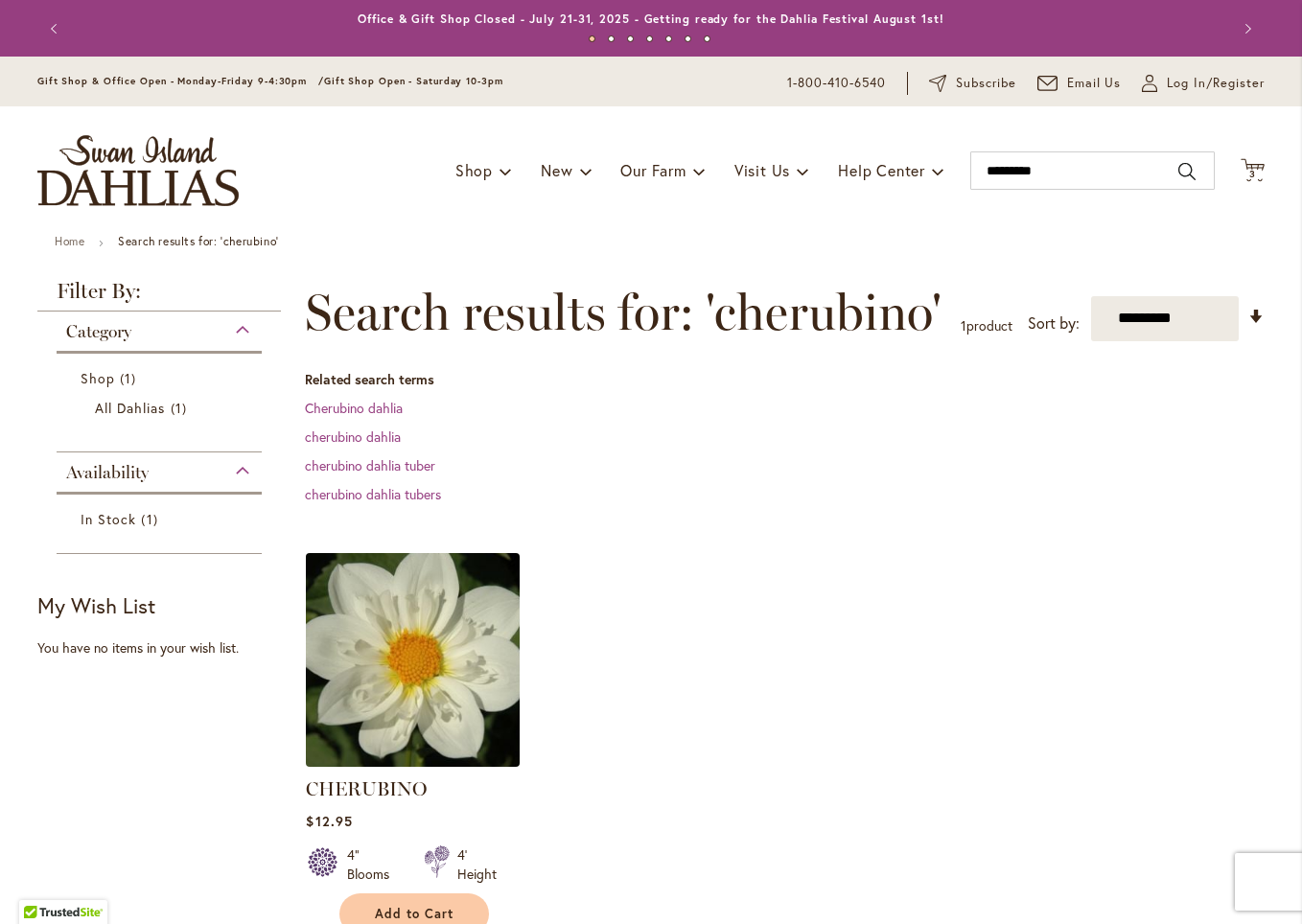 click at bounding box center (413, 659) 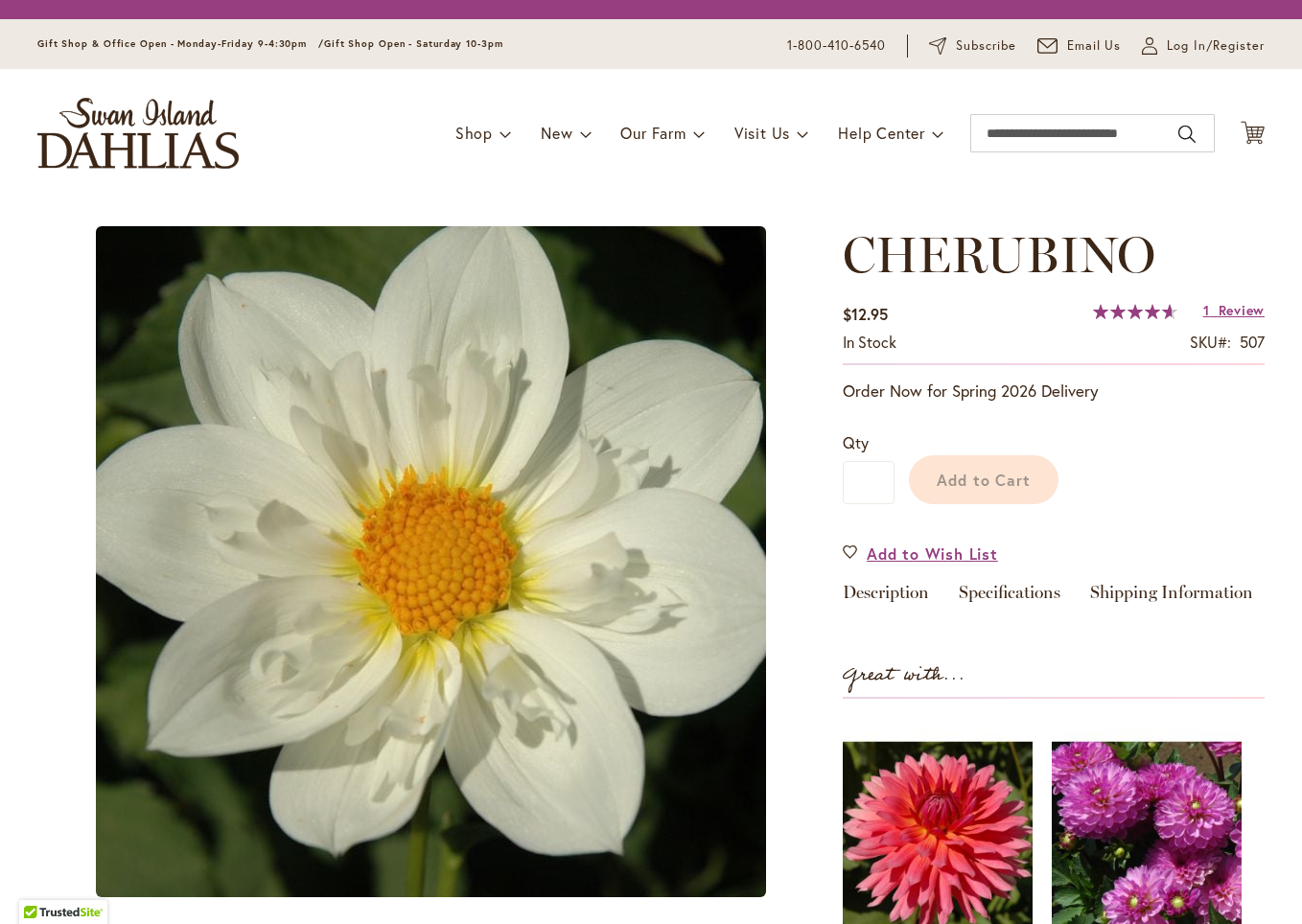 scroll, scrollTop: 0, scrollLeft: 0, axis: both 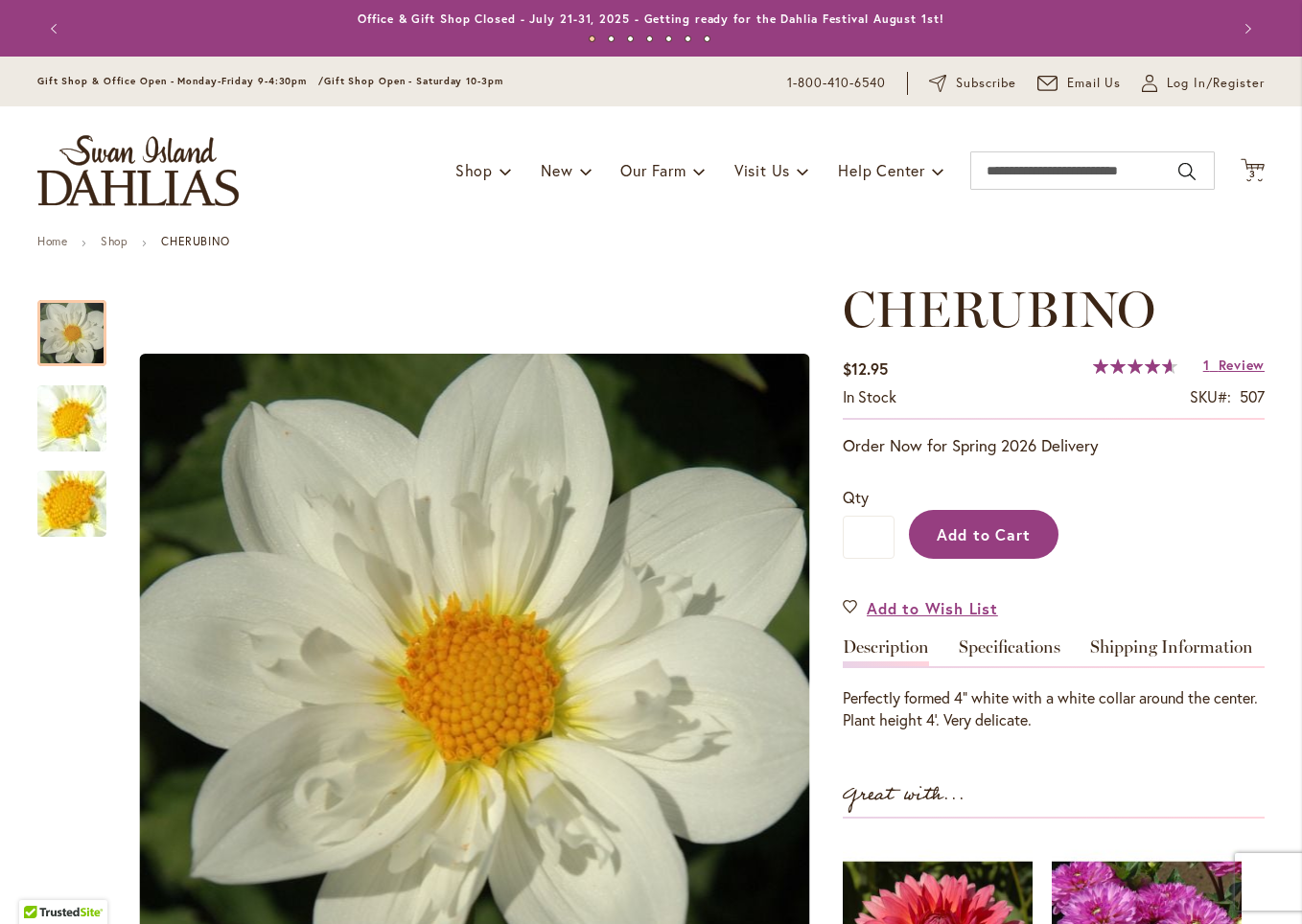 click on "Add to Cart" at bounding box center [984, 534] 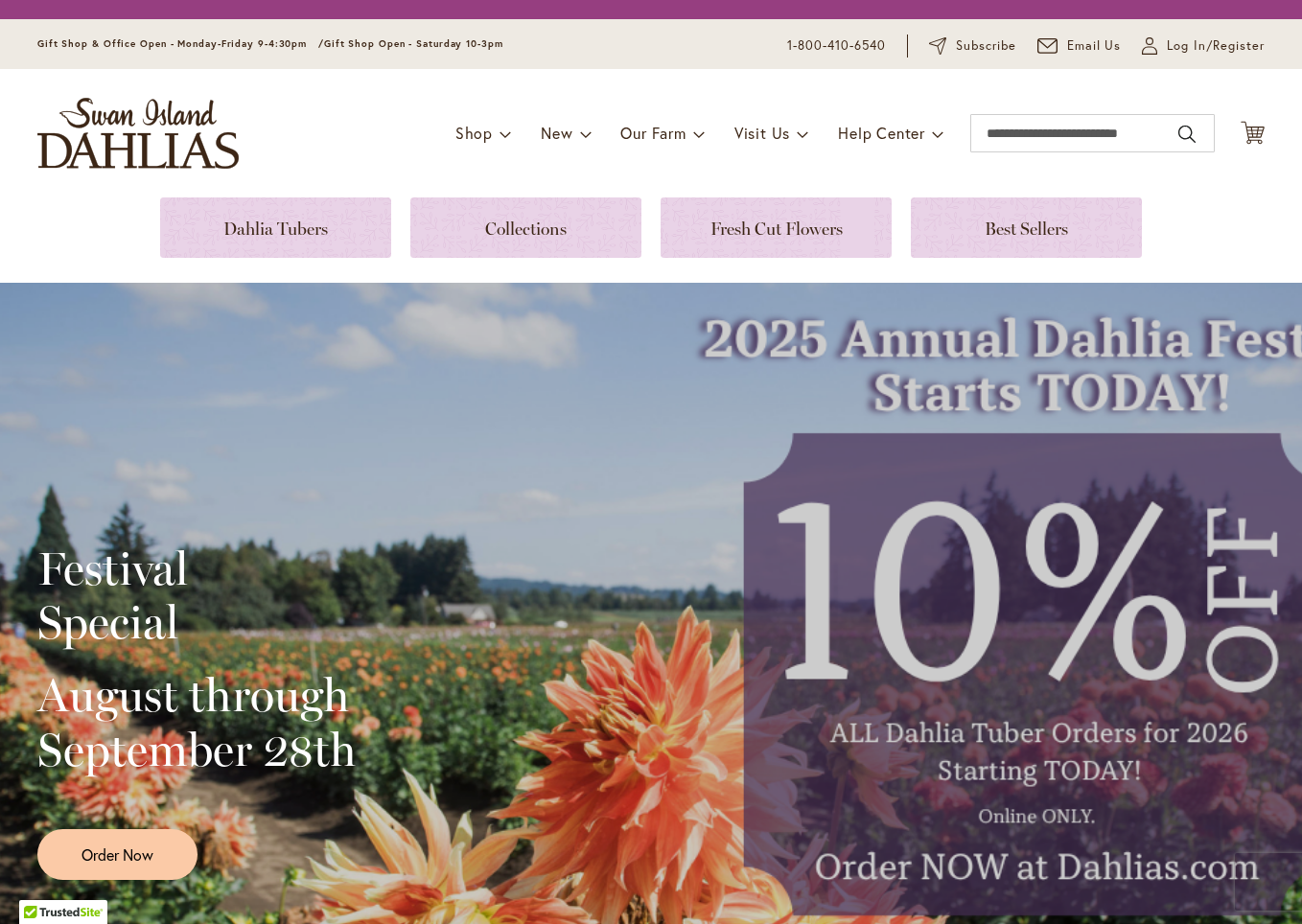 scroll, scrollTop: 0, scrollLeft: 0, axis: both 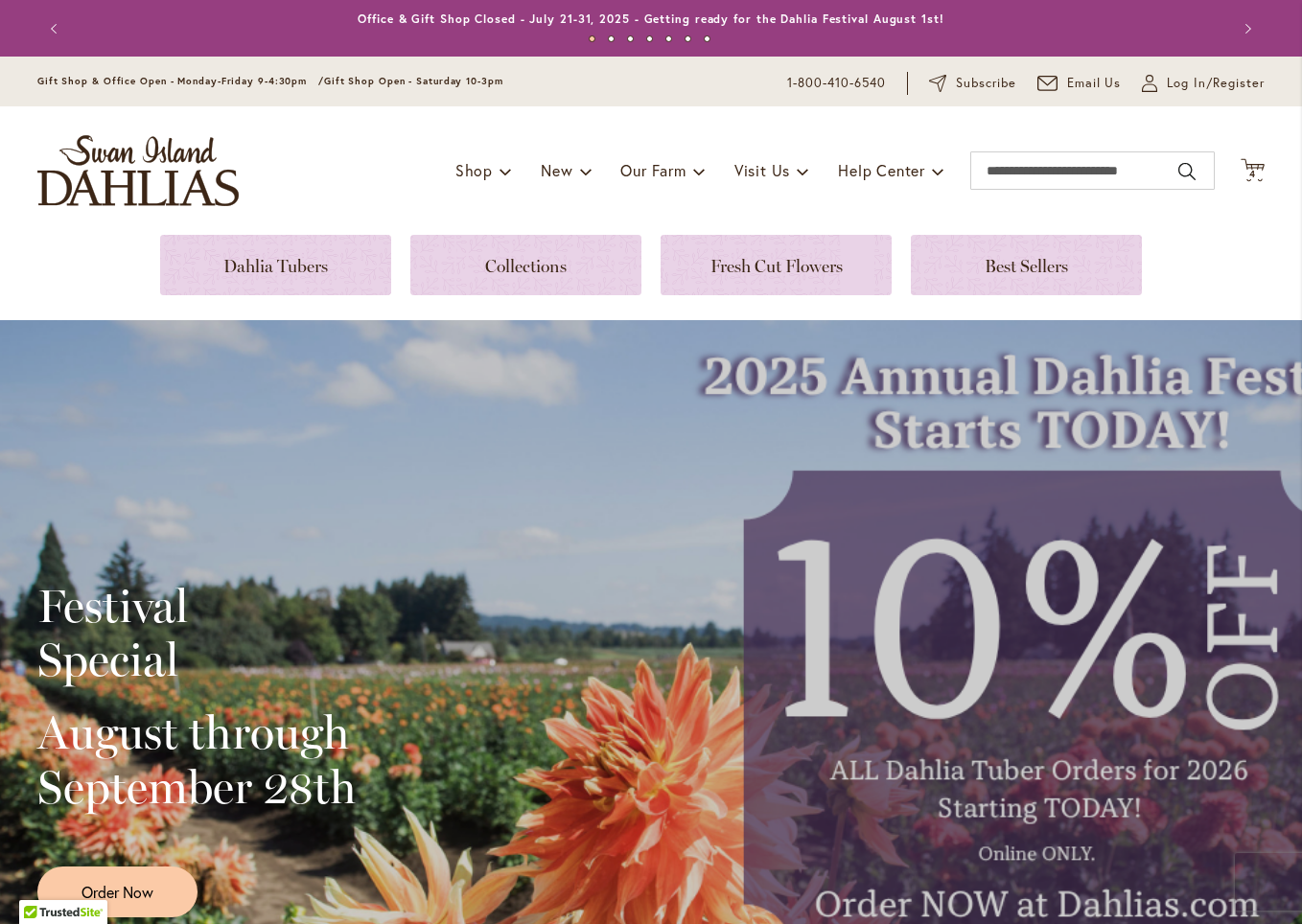 click on "Toggle Nav
Shop
Dahlia Tubers
Collections
Fresh Cut Dahlias
Gardening Supplies
Gift Cards
Request a Catalog
Gifts, Clothing & Specialty Items" at bounding box center [651, 171] 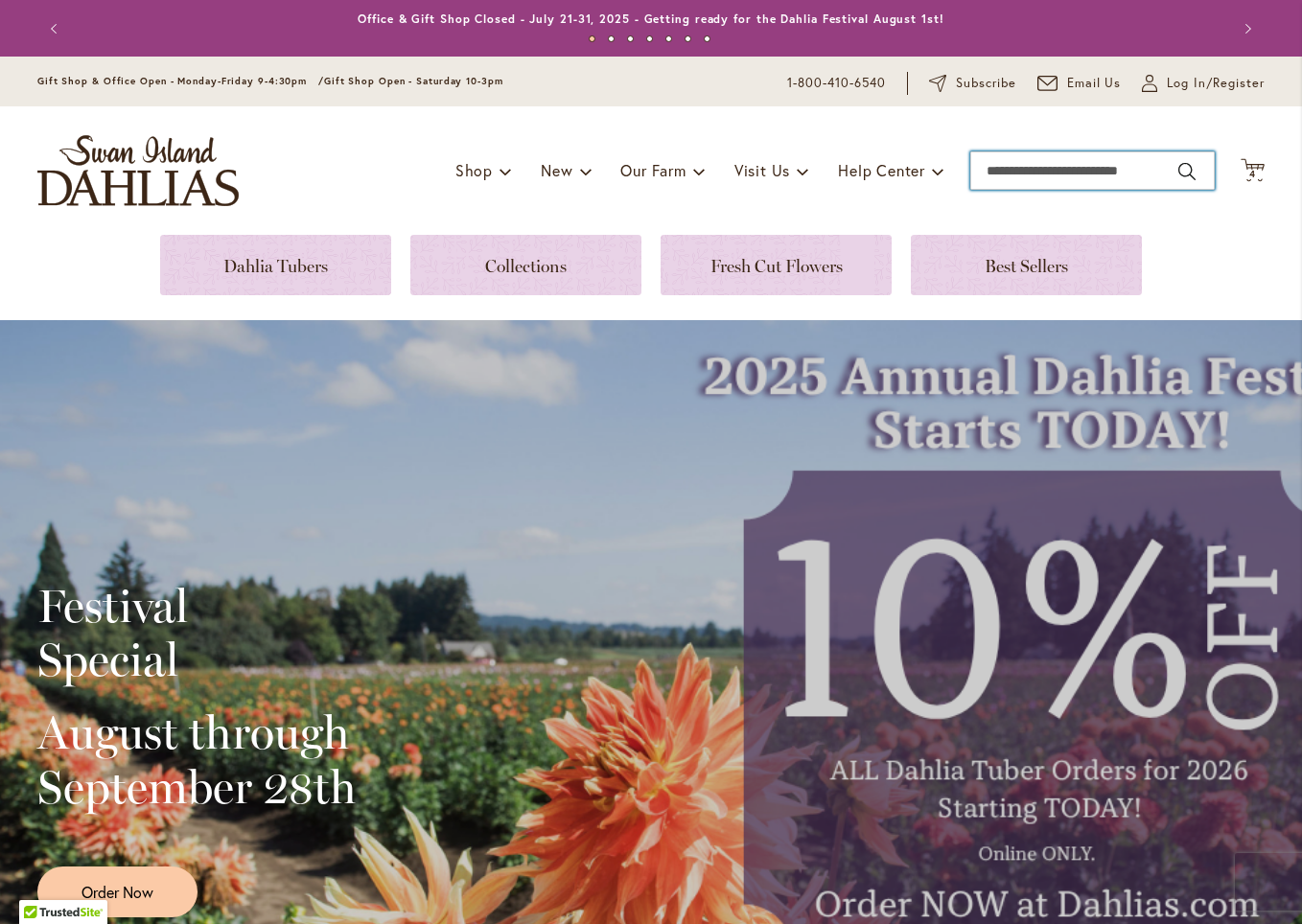 click on "Search" at bounding box center (1092, 171) 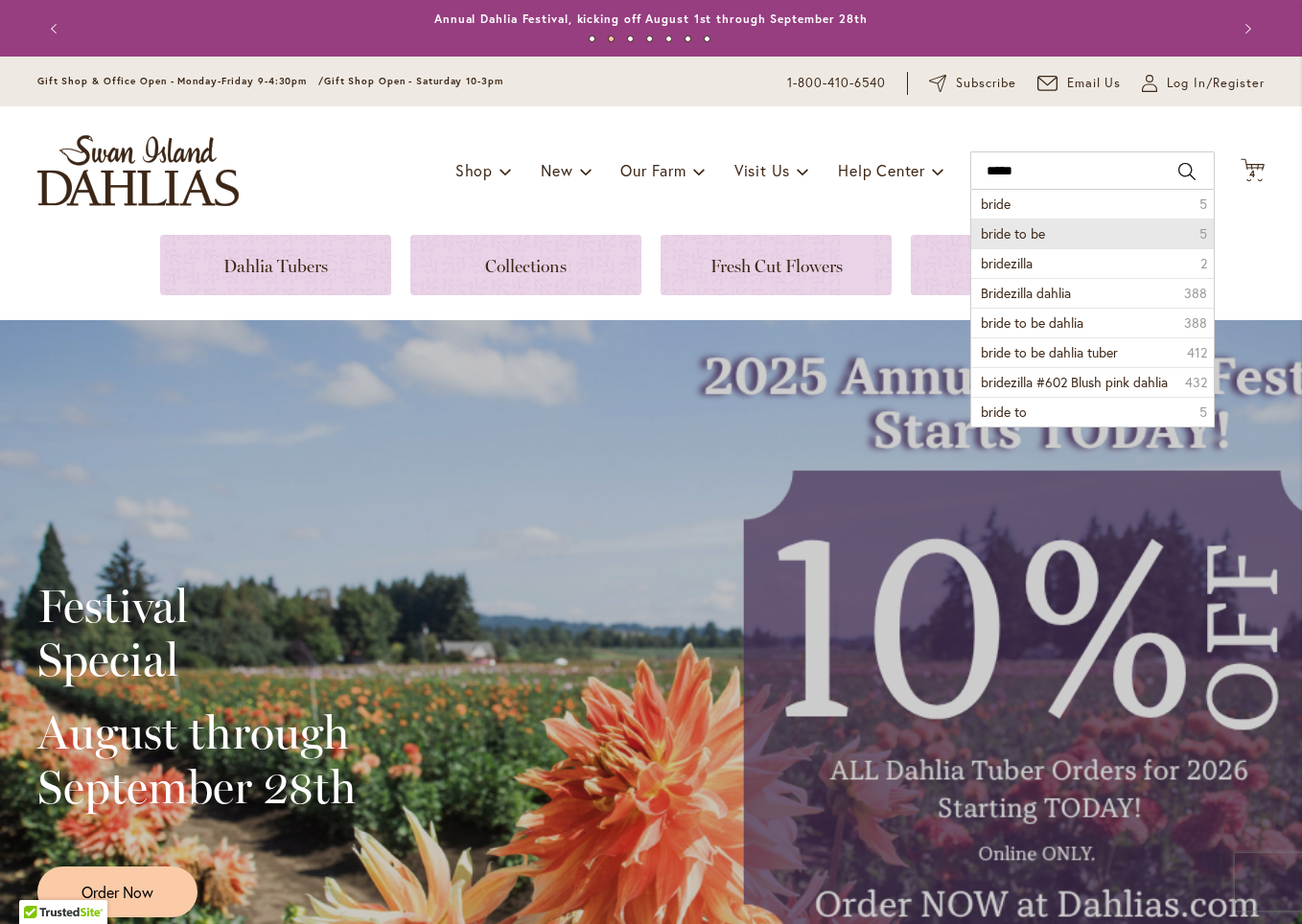 click on "bride to be" at bounding box center (1012, 233) 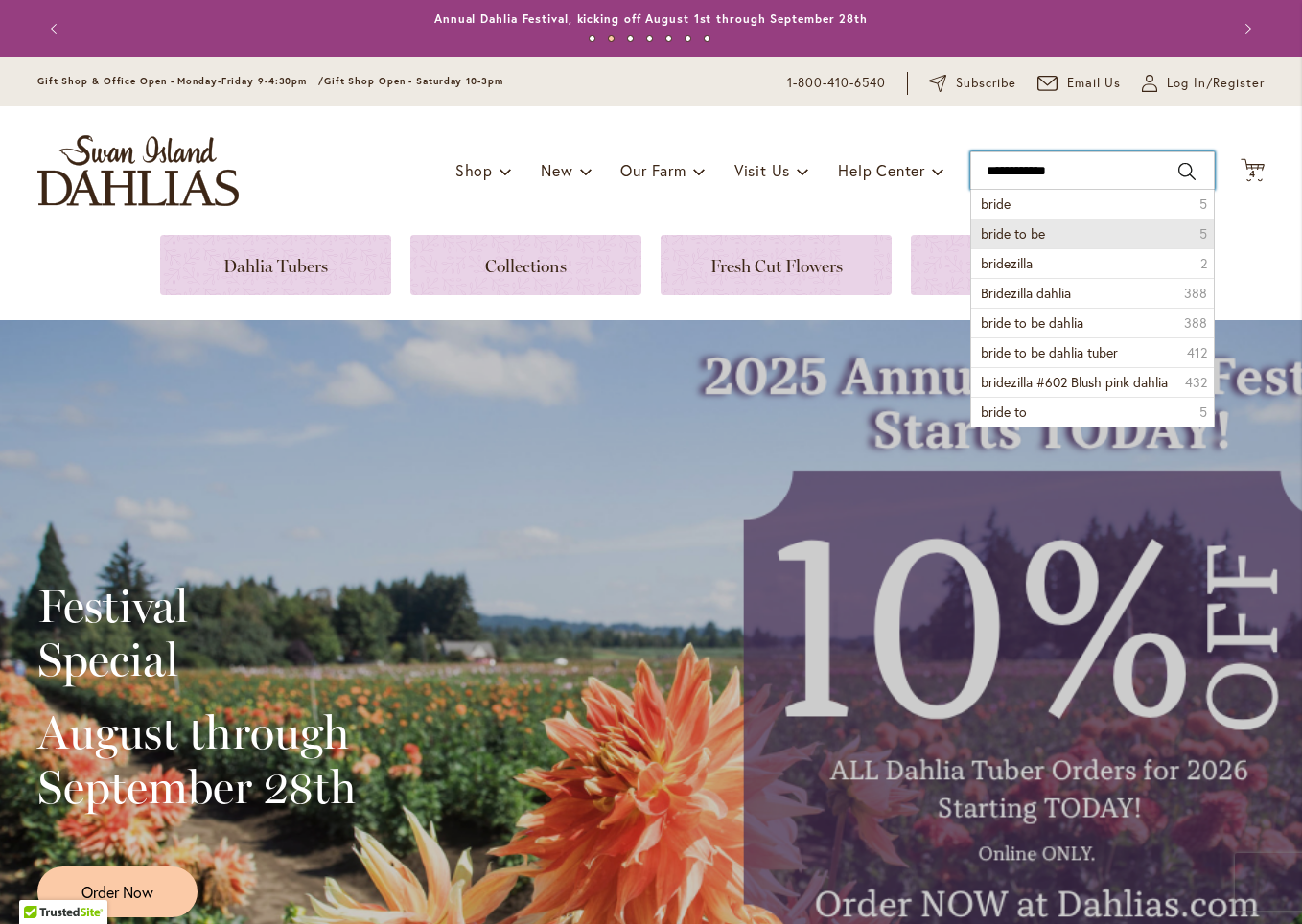 type on "**********" 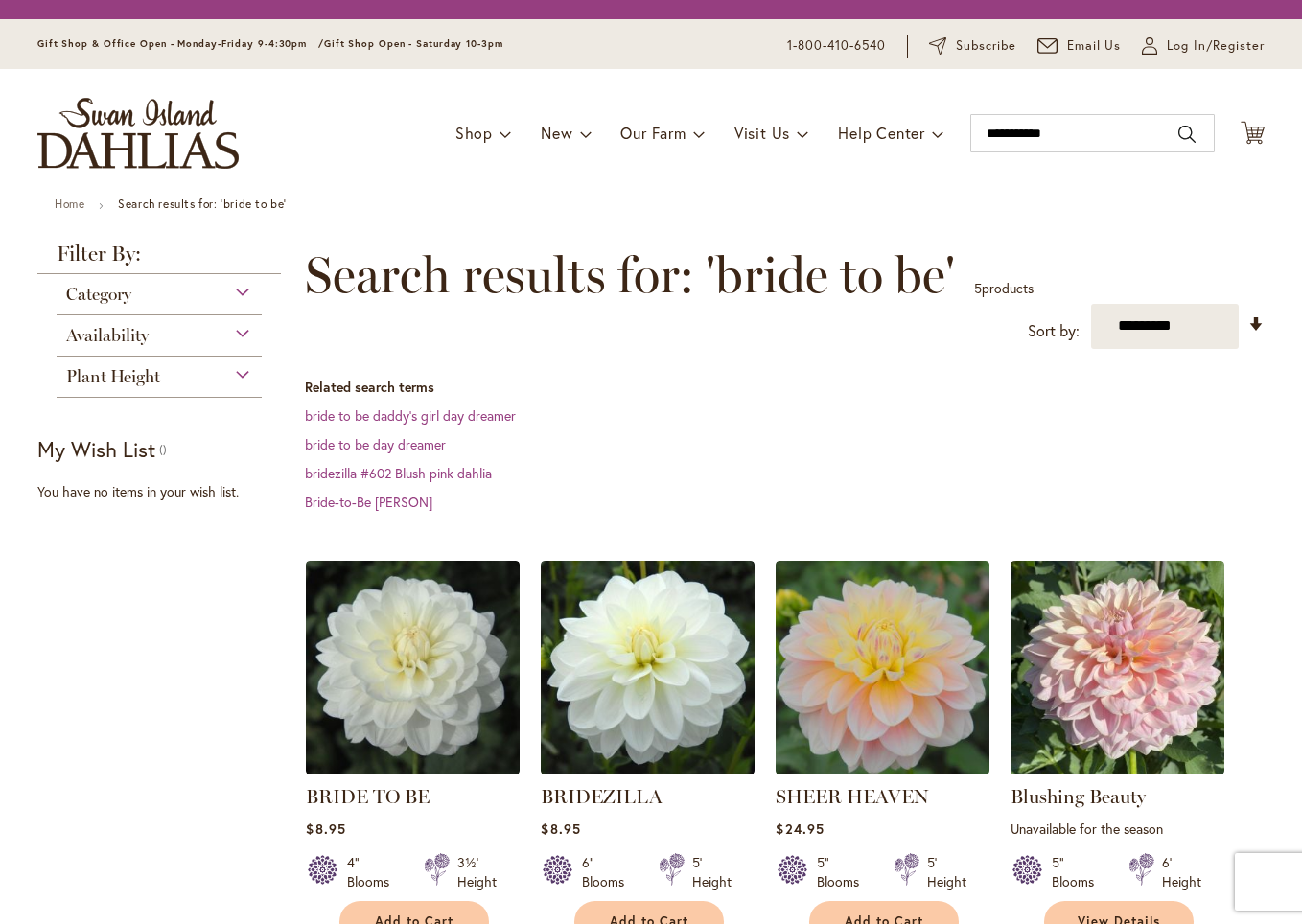 scroll, scrollTop: 0, scrollLeft: 0, axis: both 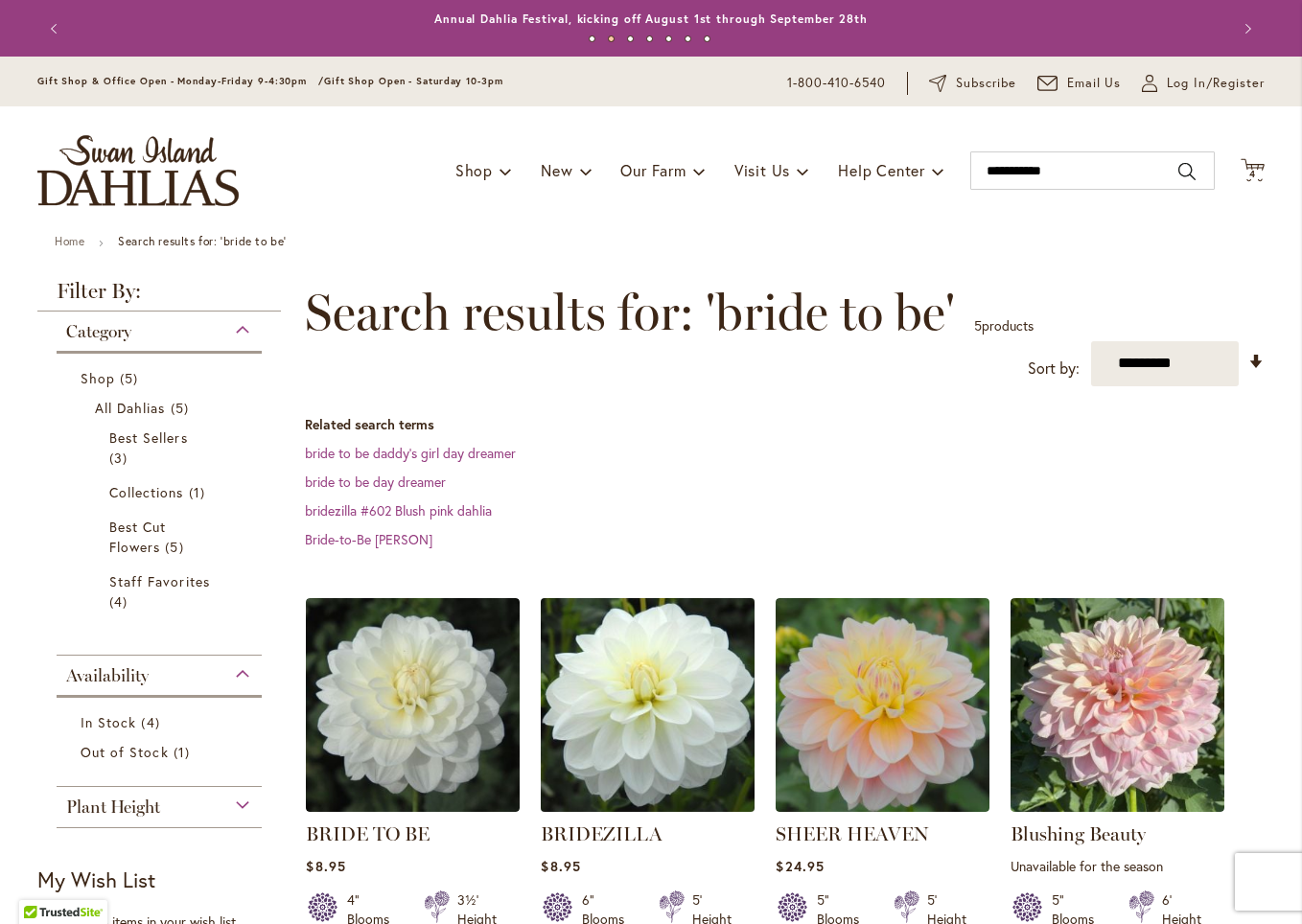 click at bounding box center (648, 705) 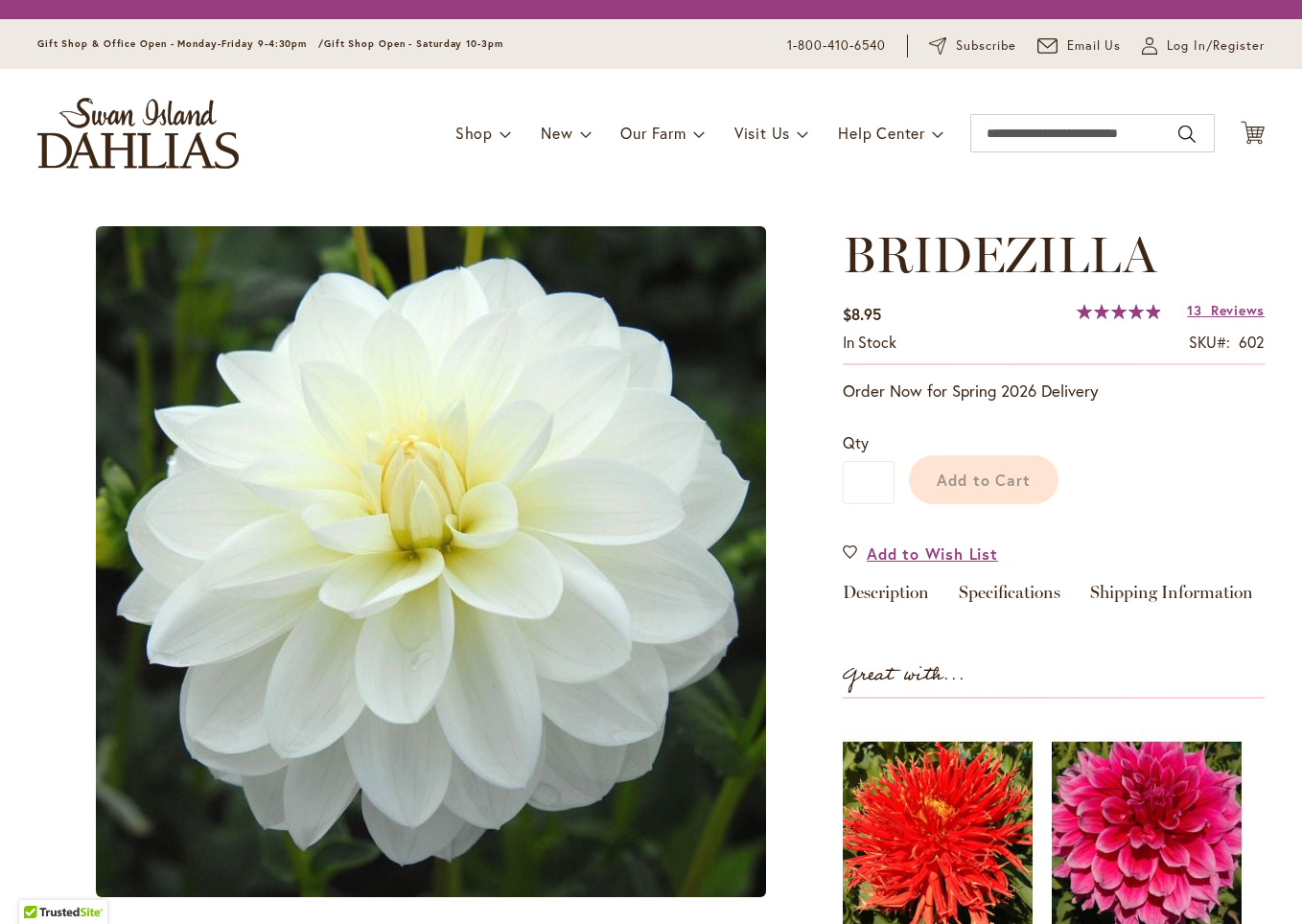 scroll, scrollTop: 0, scrollLeft: 0, axis: both 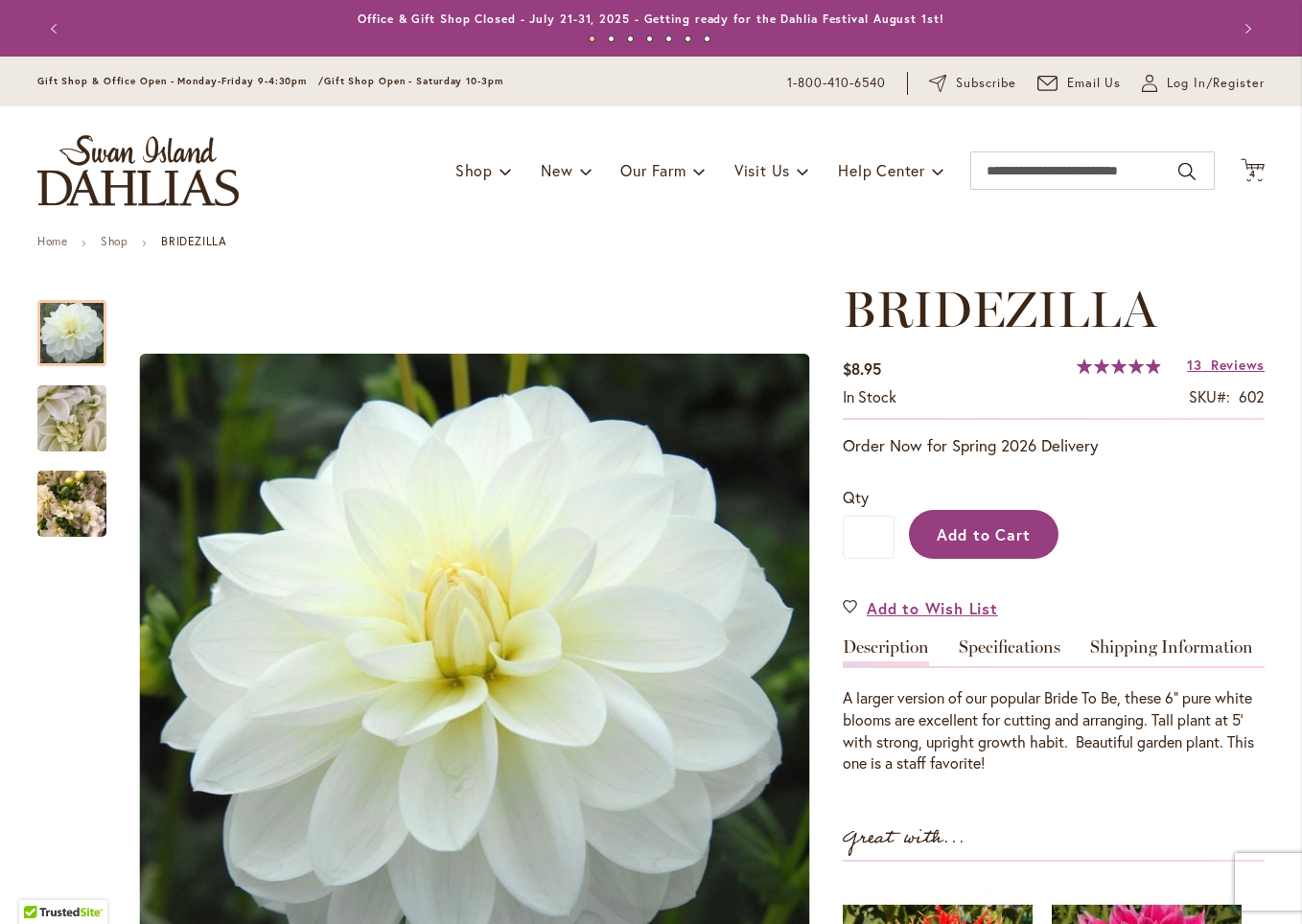 click on "Add to Cart" at bounding box center [984, 534] 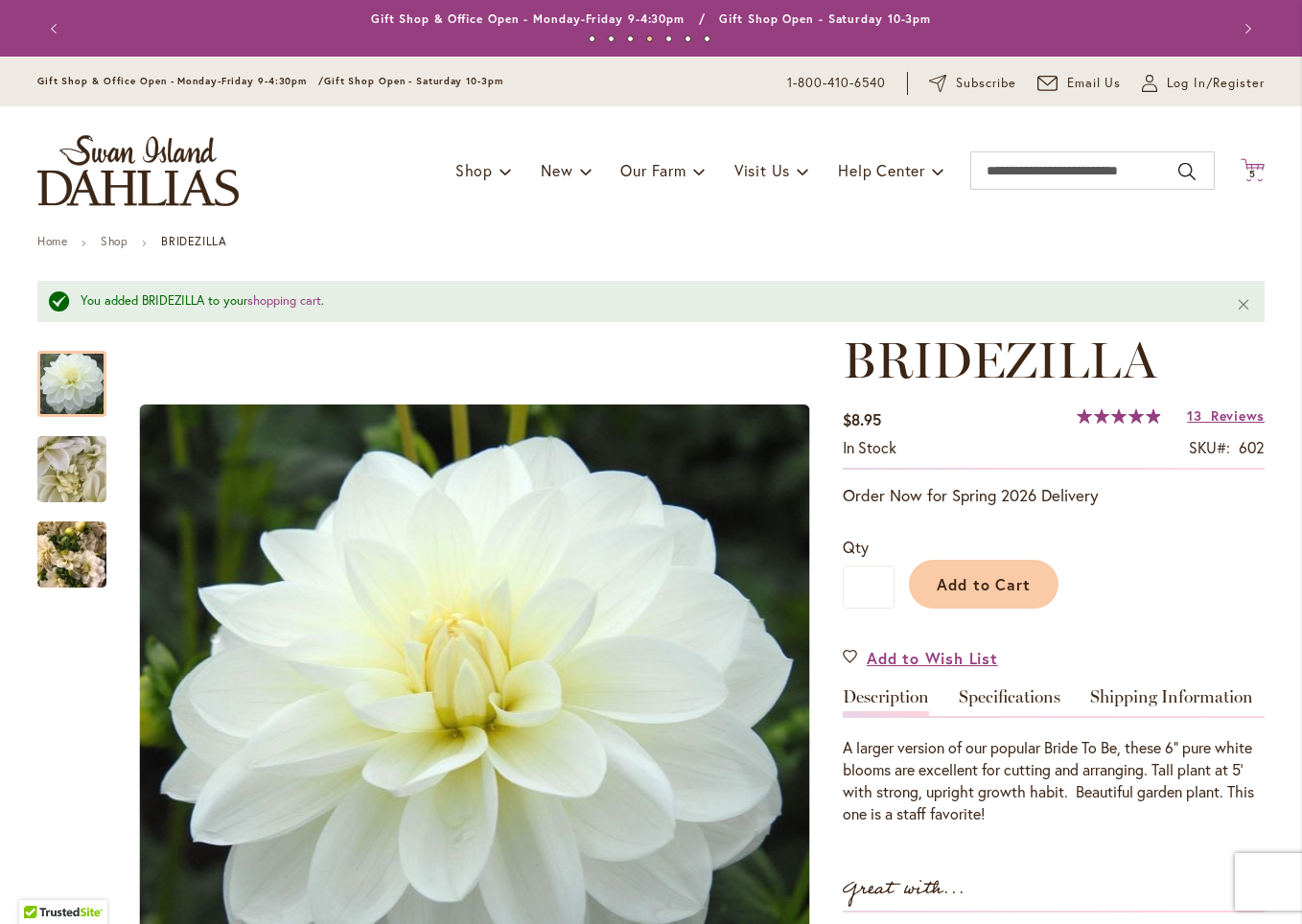 click on "5
5
items" at bounding box center [1253, 174] 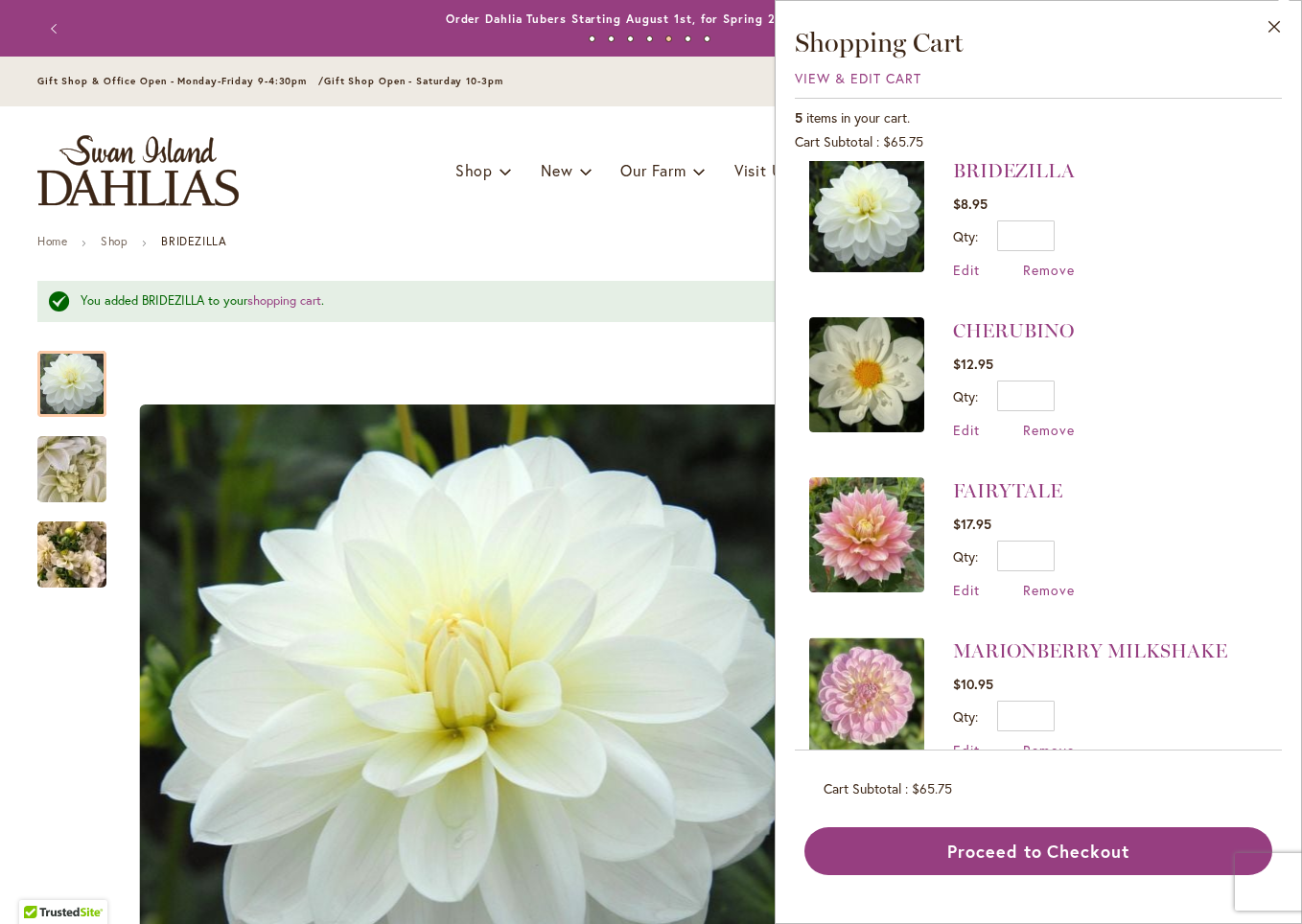 scroll, scrollTop: 0, scrollLeft: 0, axis: both 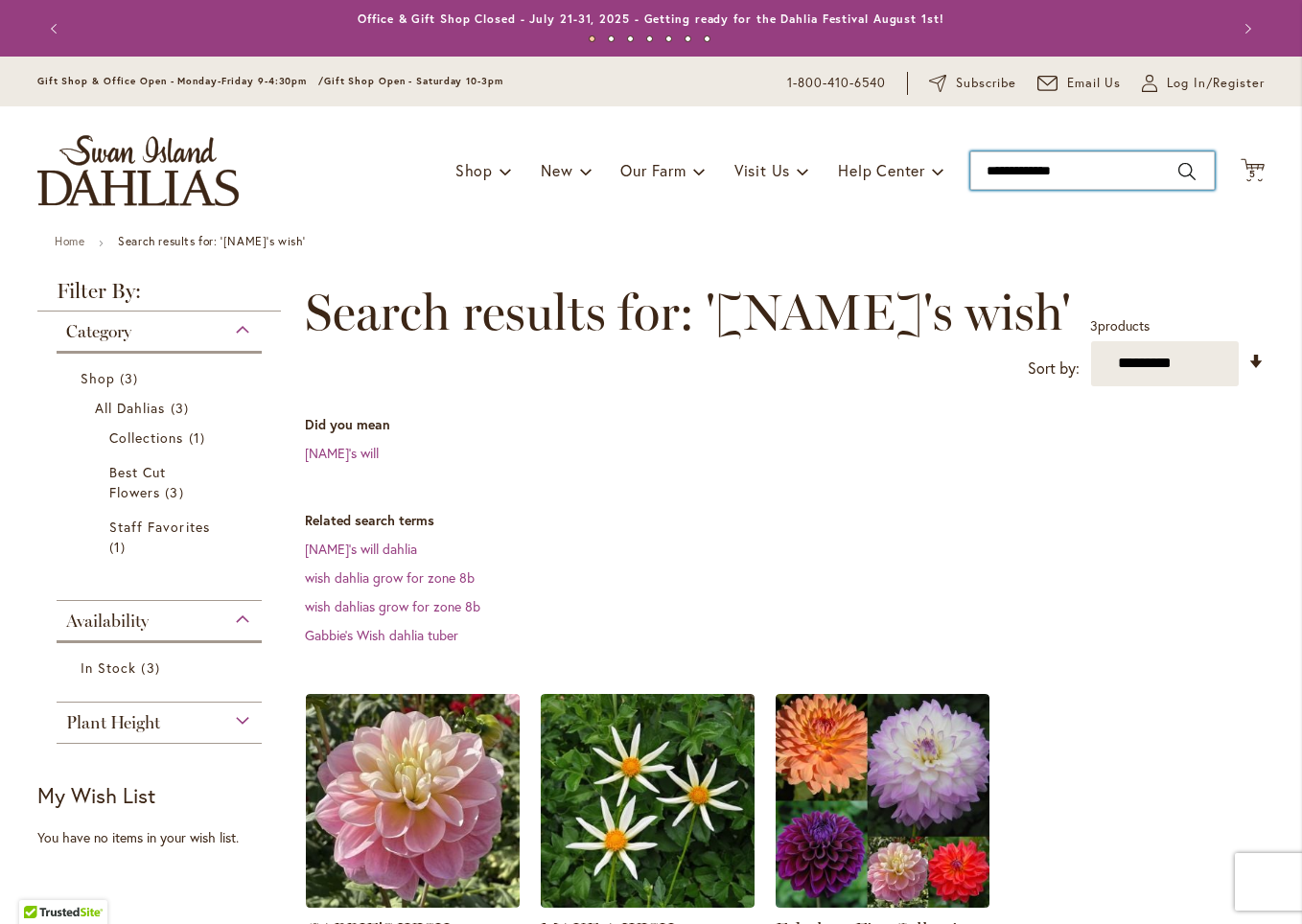 click on "**********" at bounding box center (1092, 171) 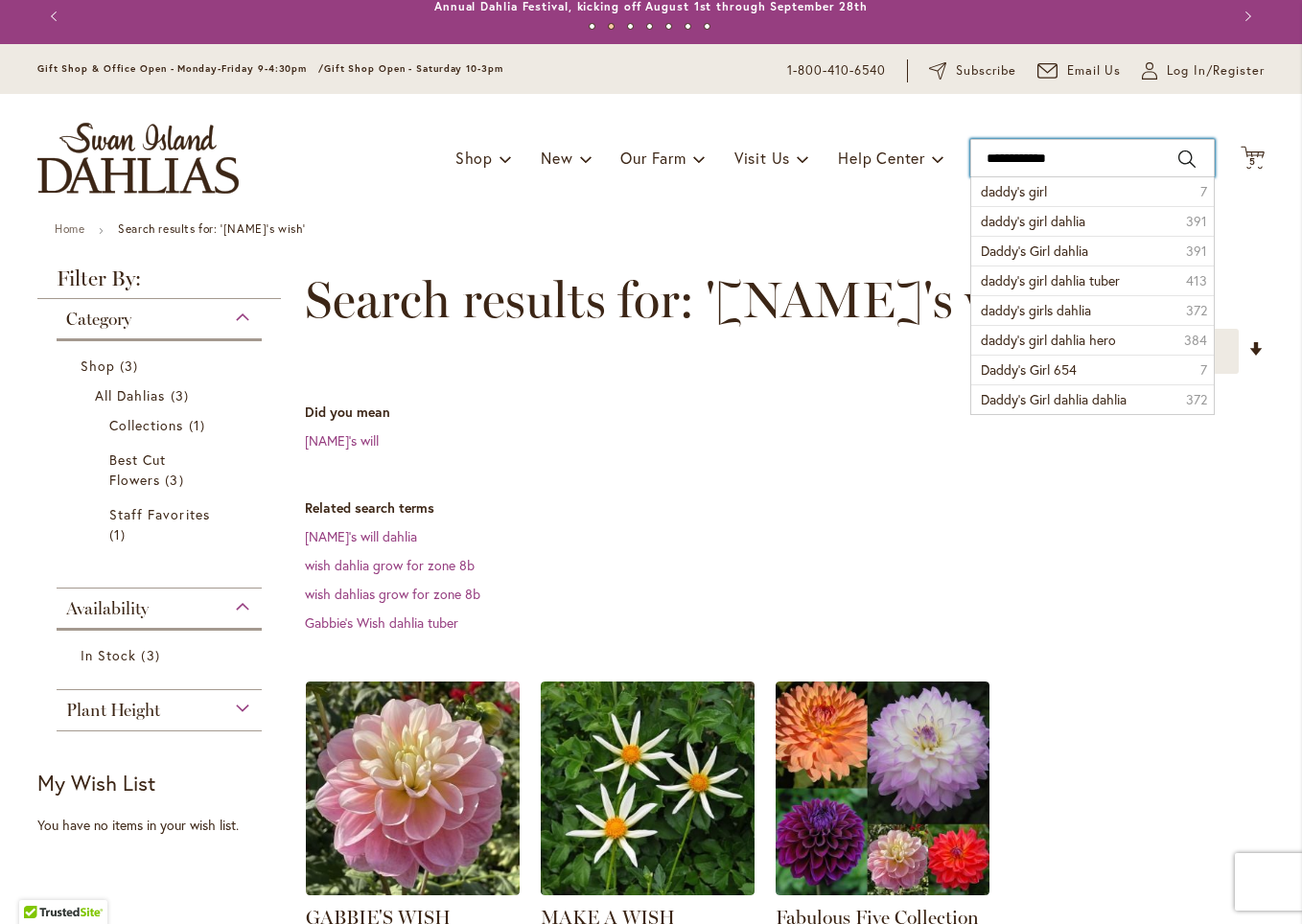 scroll, scrollTop: 0, scrollLeft: 0, axis: both 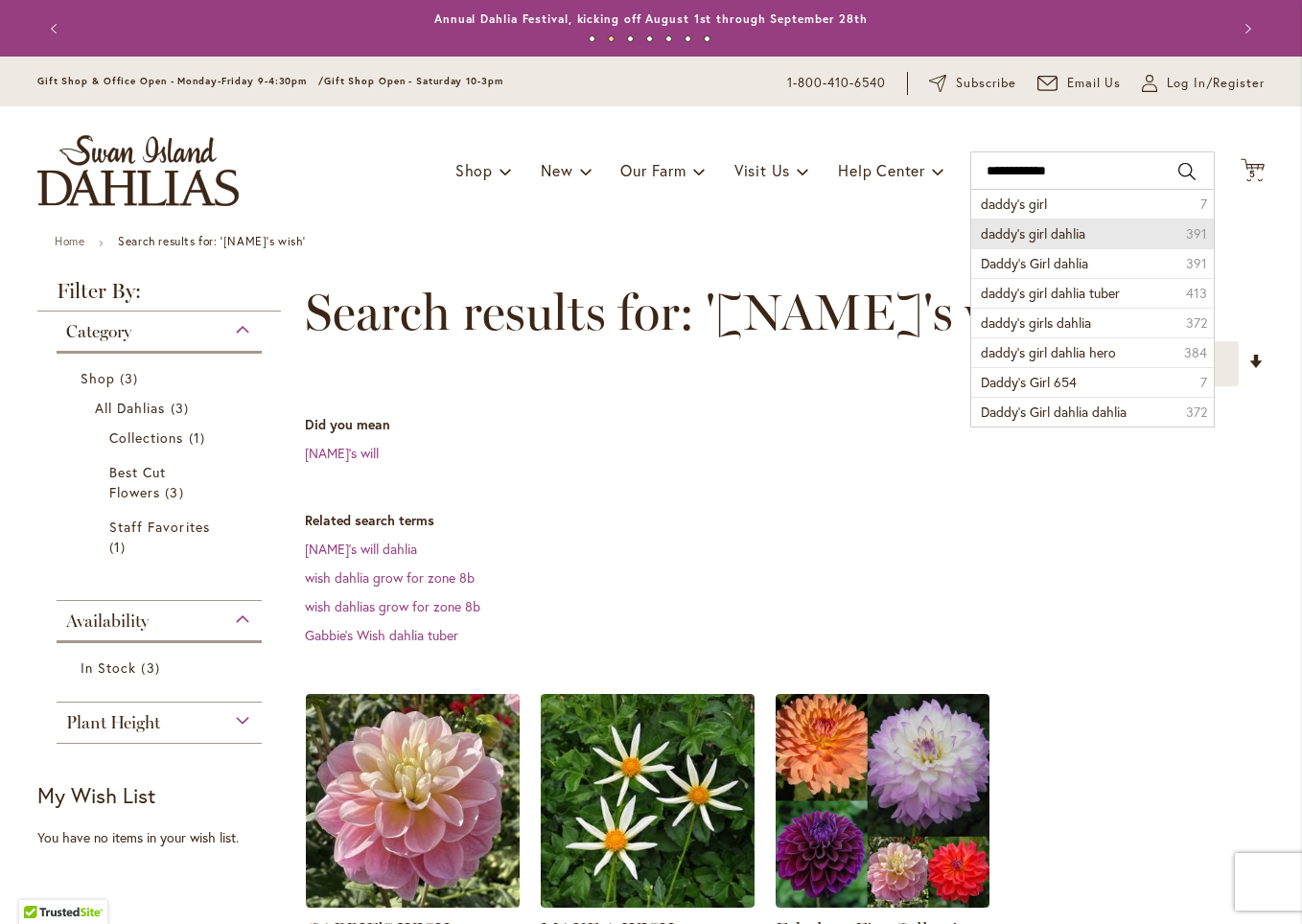 click on "daddy's girl dahlia" at bounding box center [1033, 233] 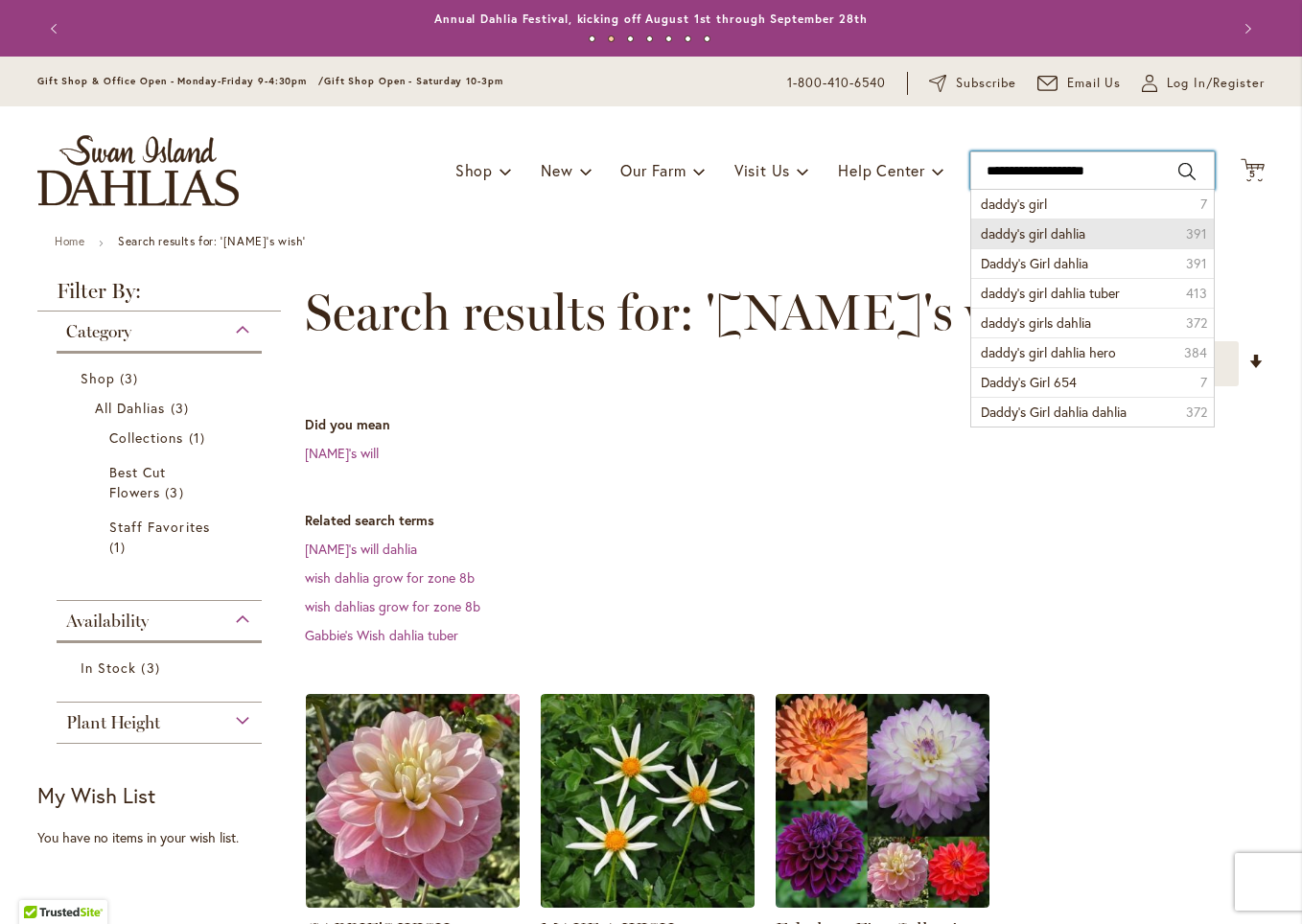 type on "**********" 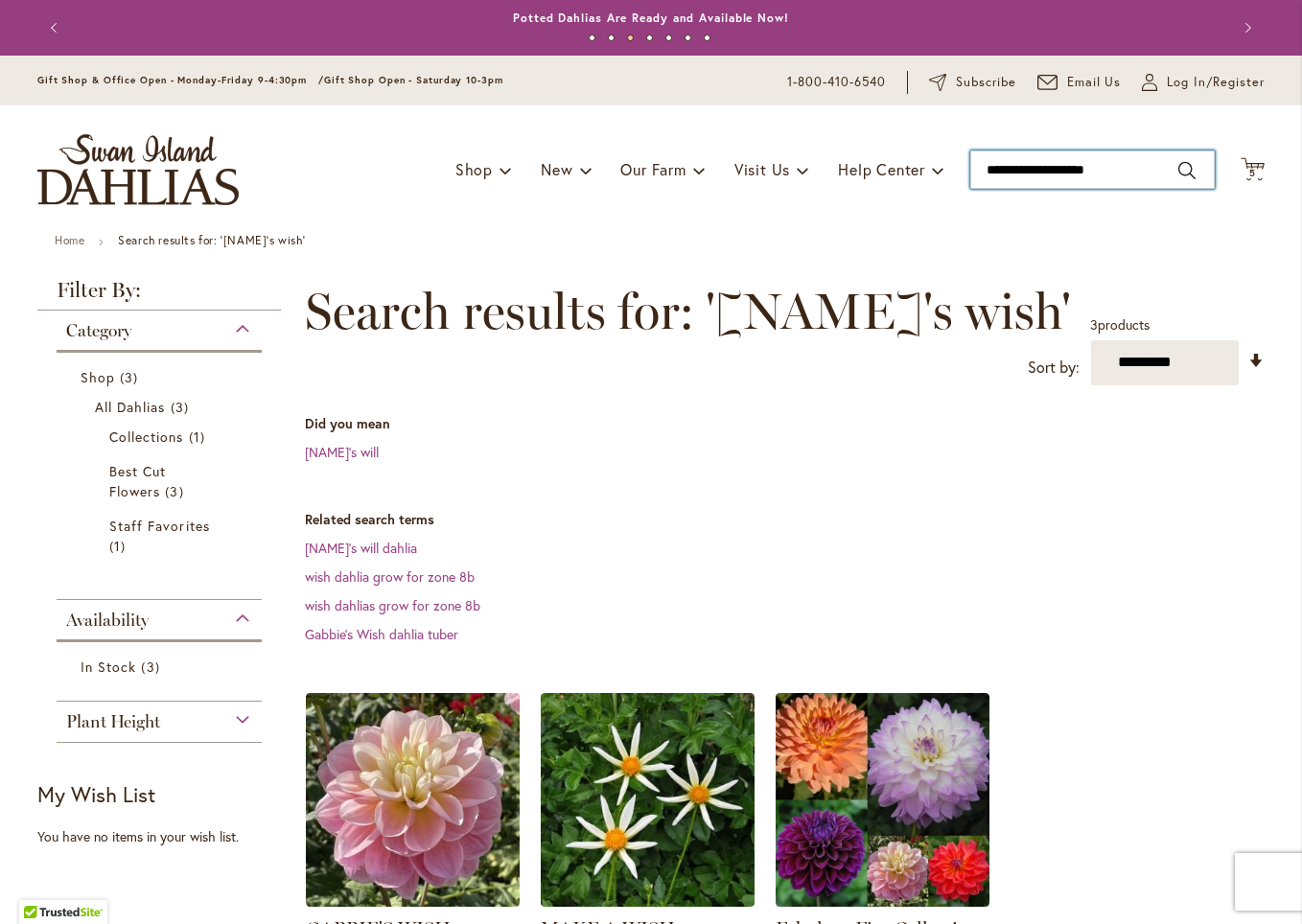 scroll, scrollTop: 0, scrollLeft: 0, axis: both 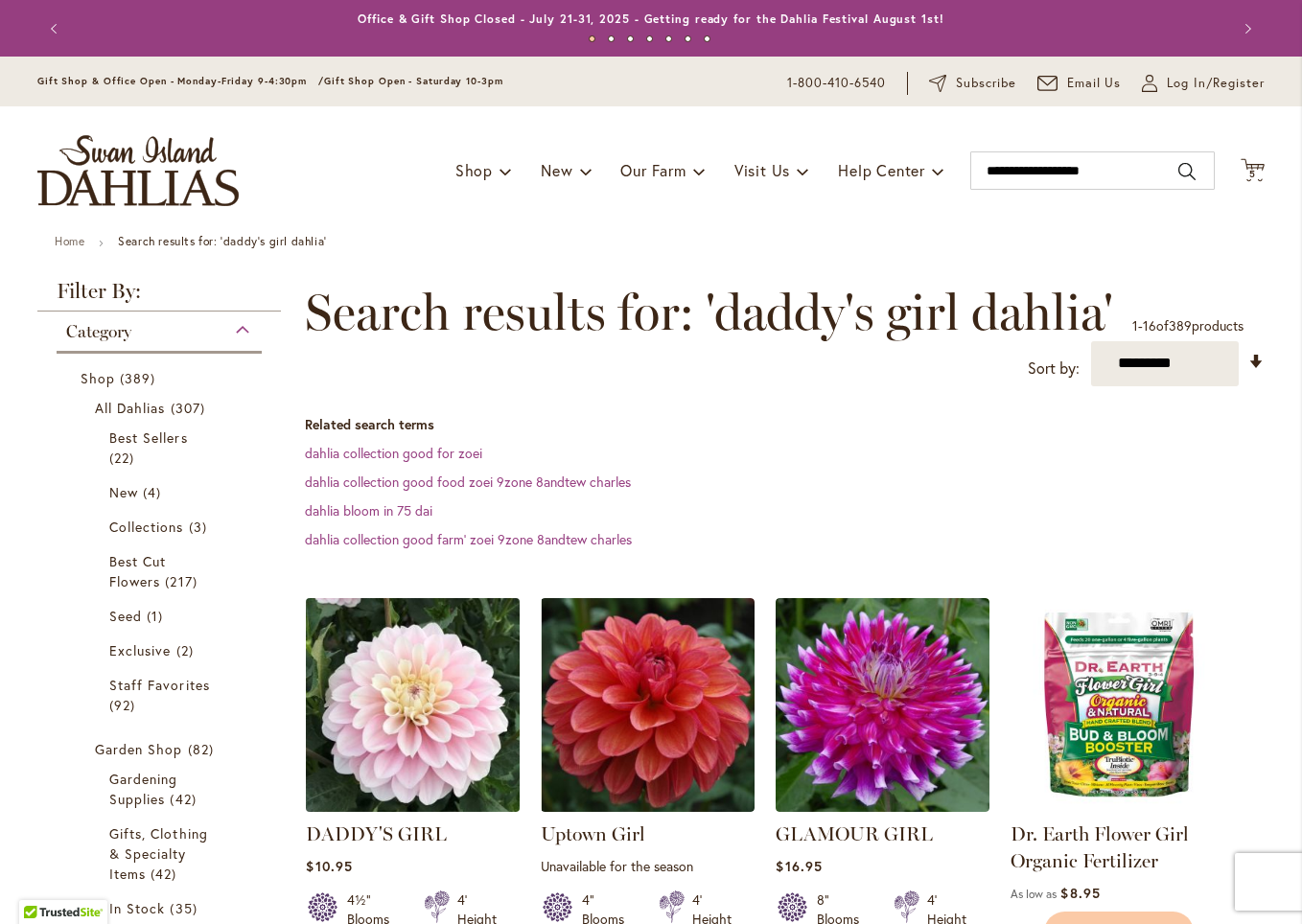 click at bounding box center (413, 705) 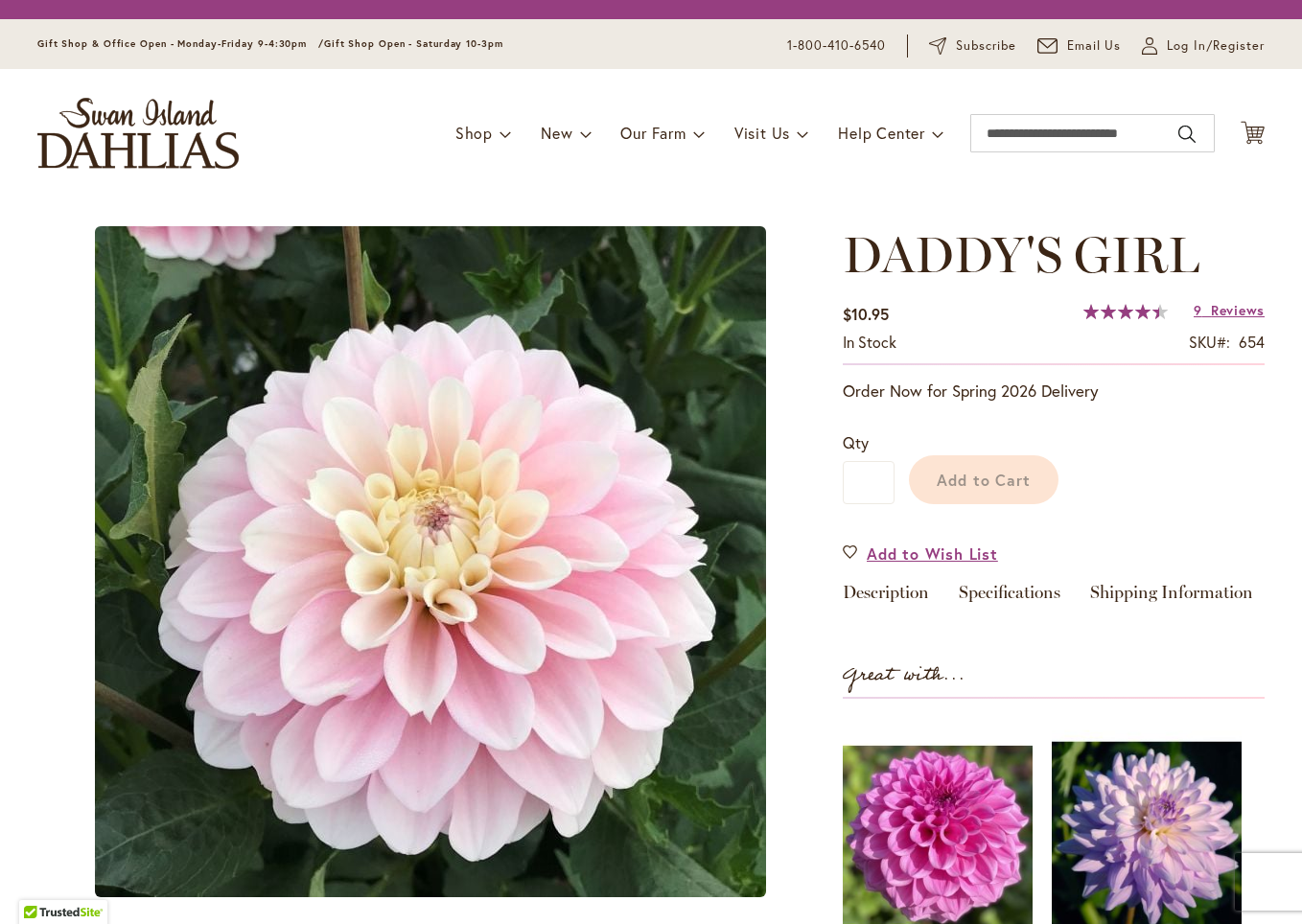 scroll, scrollTop: 0, scrollLeft: 0, axis: both 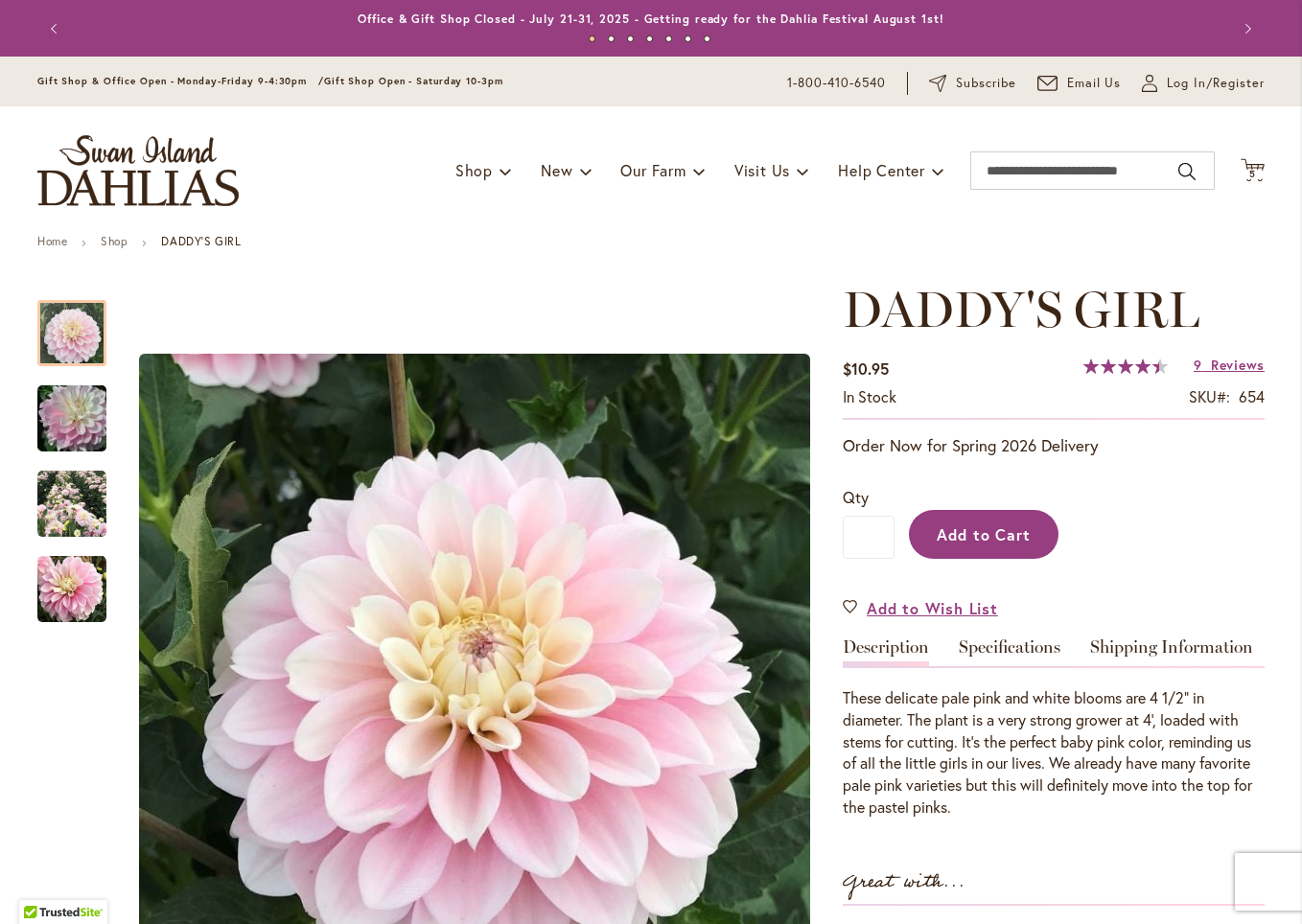 click on "Add to Cart" at bounding box center [984, 534] 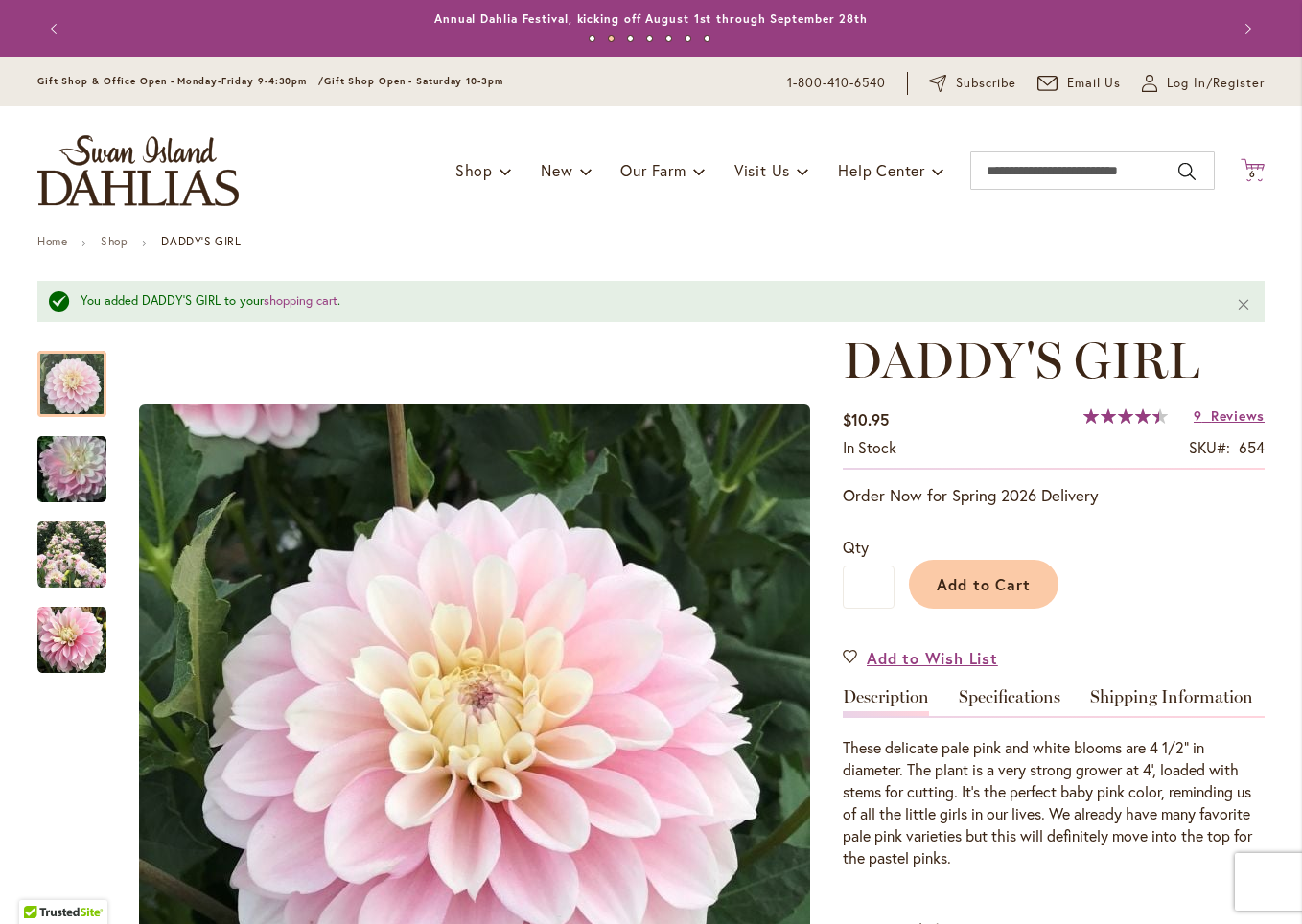 click on "6" at bounding box center (1252, 173) 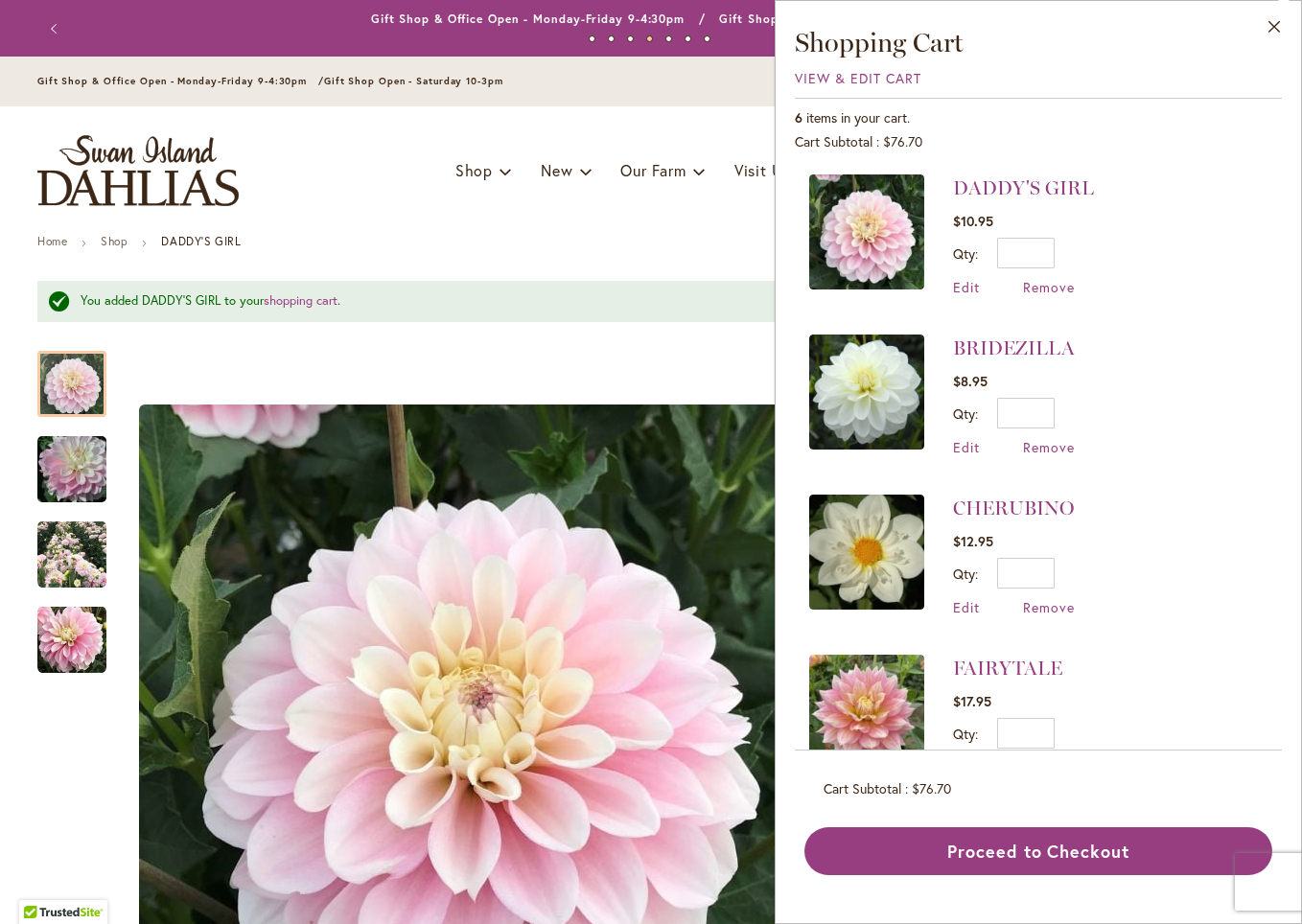 scroll, scrollTop: 0, scrollLeft: 0, axis: both 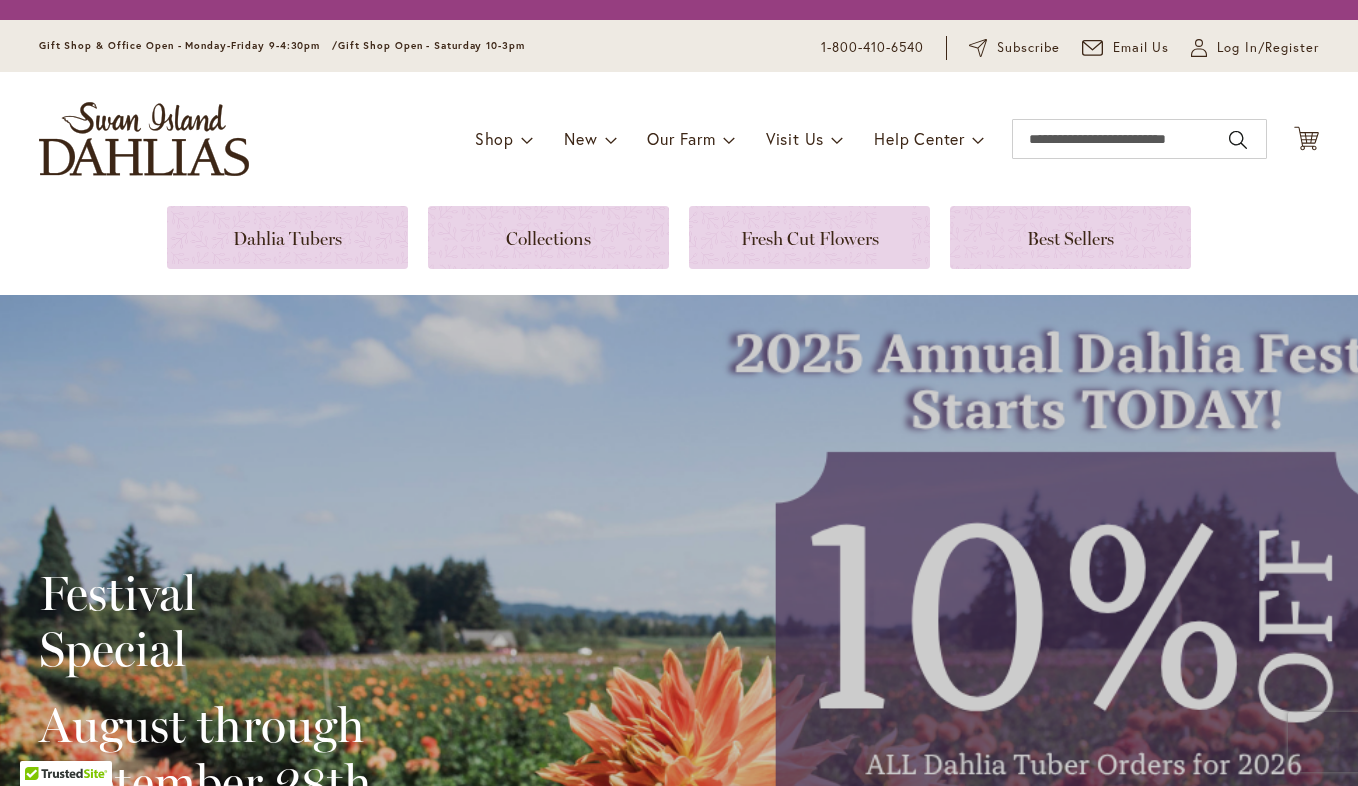 click on "Toggle Nav
Shop
Dahlia Tubers
Collections
Fresh Cut Dahlias
Gardening Supplies
Gift Cards
Request a Catalog
Gifts, Clothing & Specialty Items" at bounding box center [679, 139] 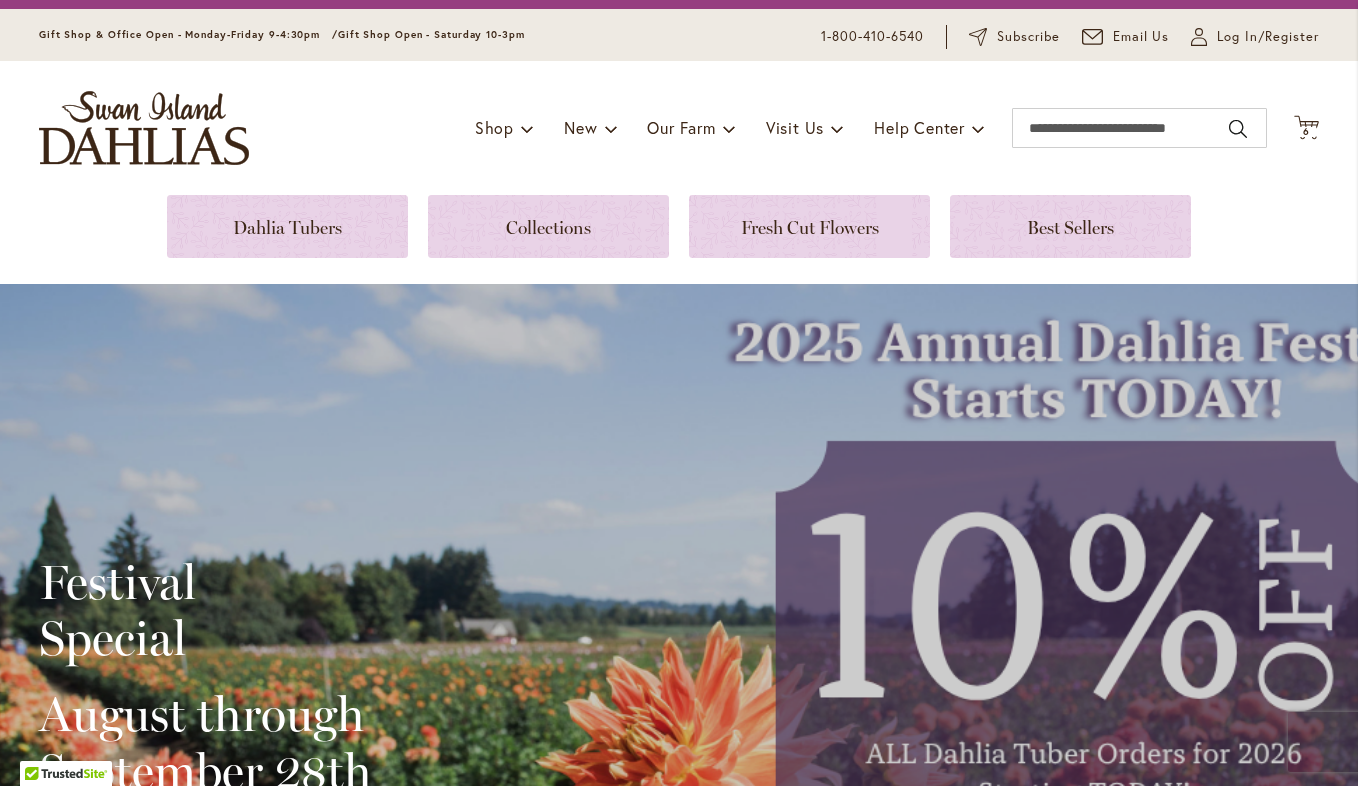 scroll, scrollTop: 64, scrollLeft: 0, axis: vertical 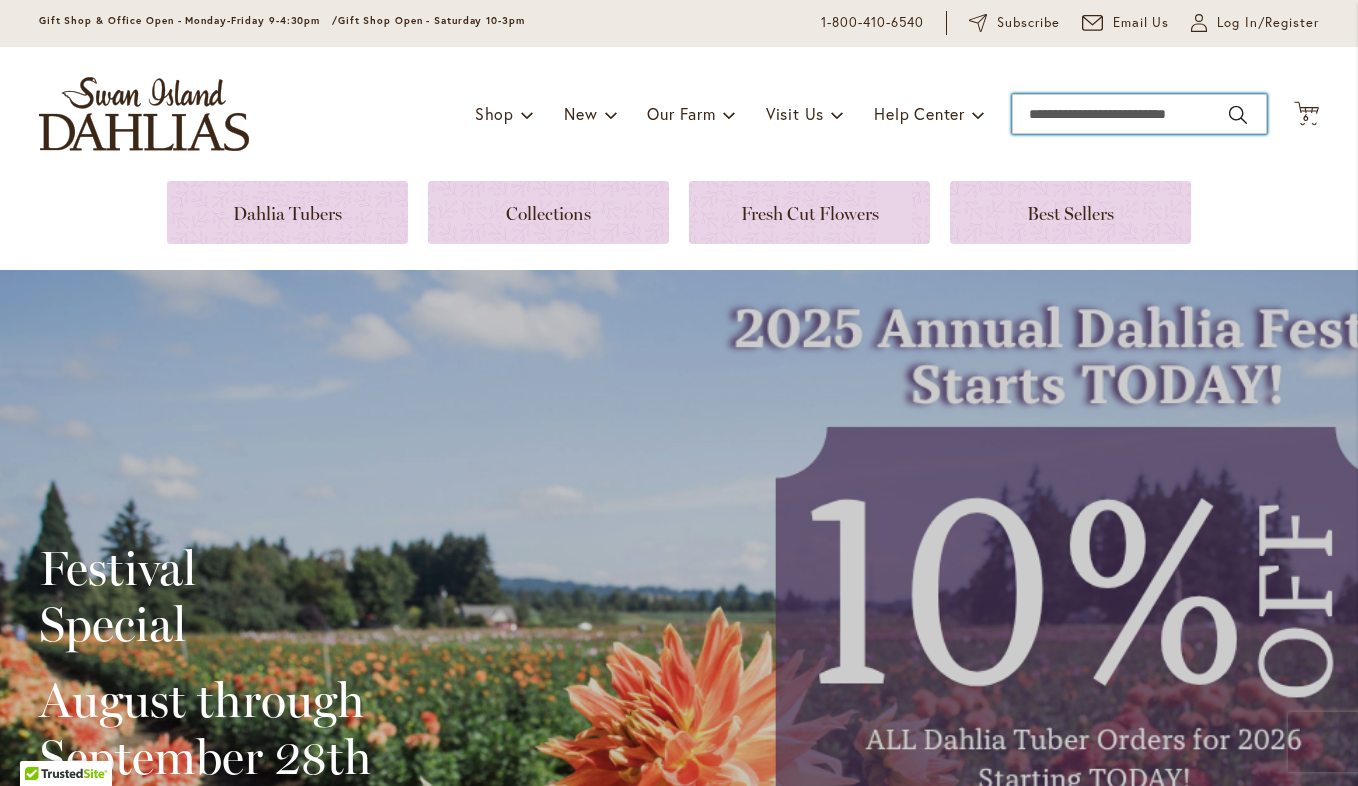 click on "Search" at bounding box center [1139, 114] 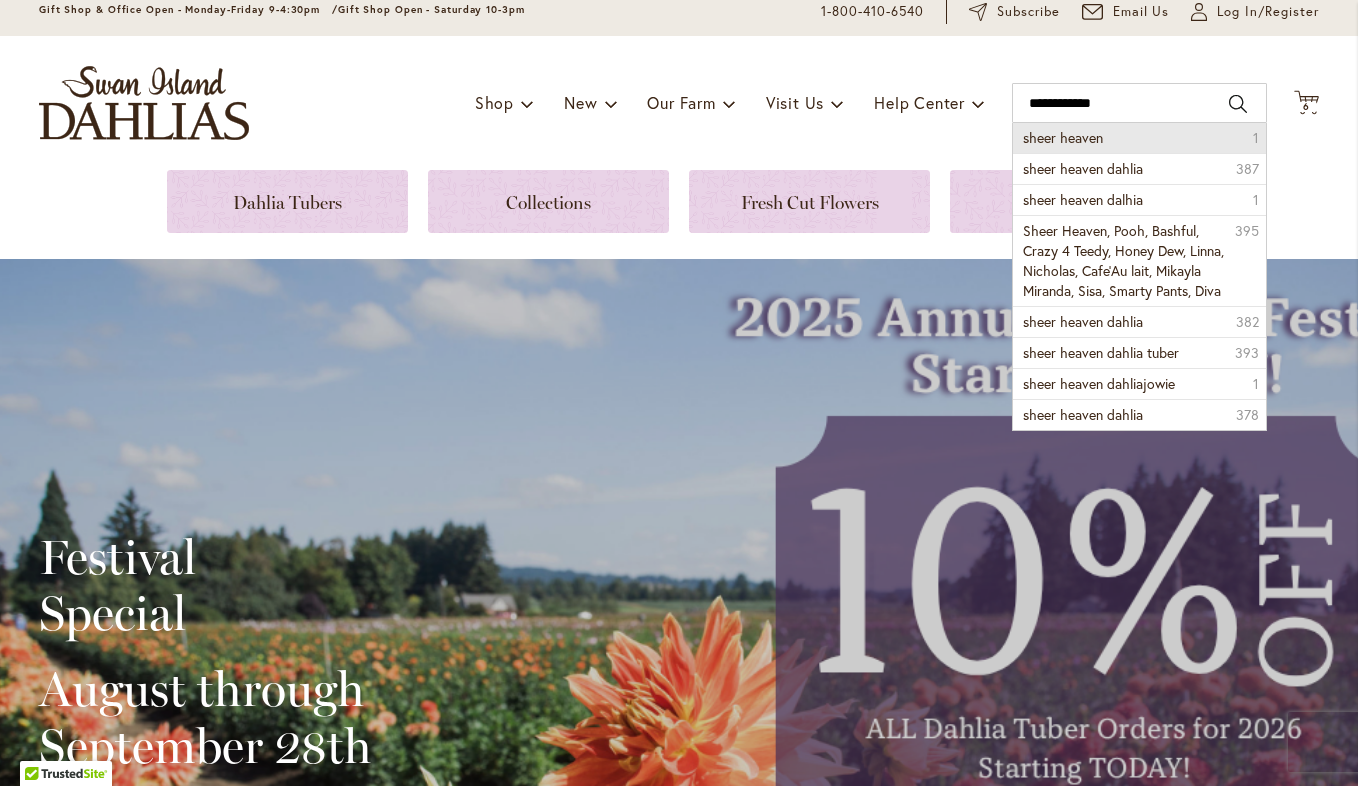 click on "sheer heaven" at bounding box center [1063, 137] 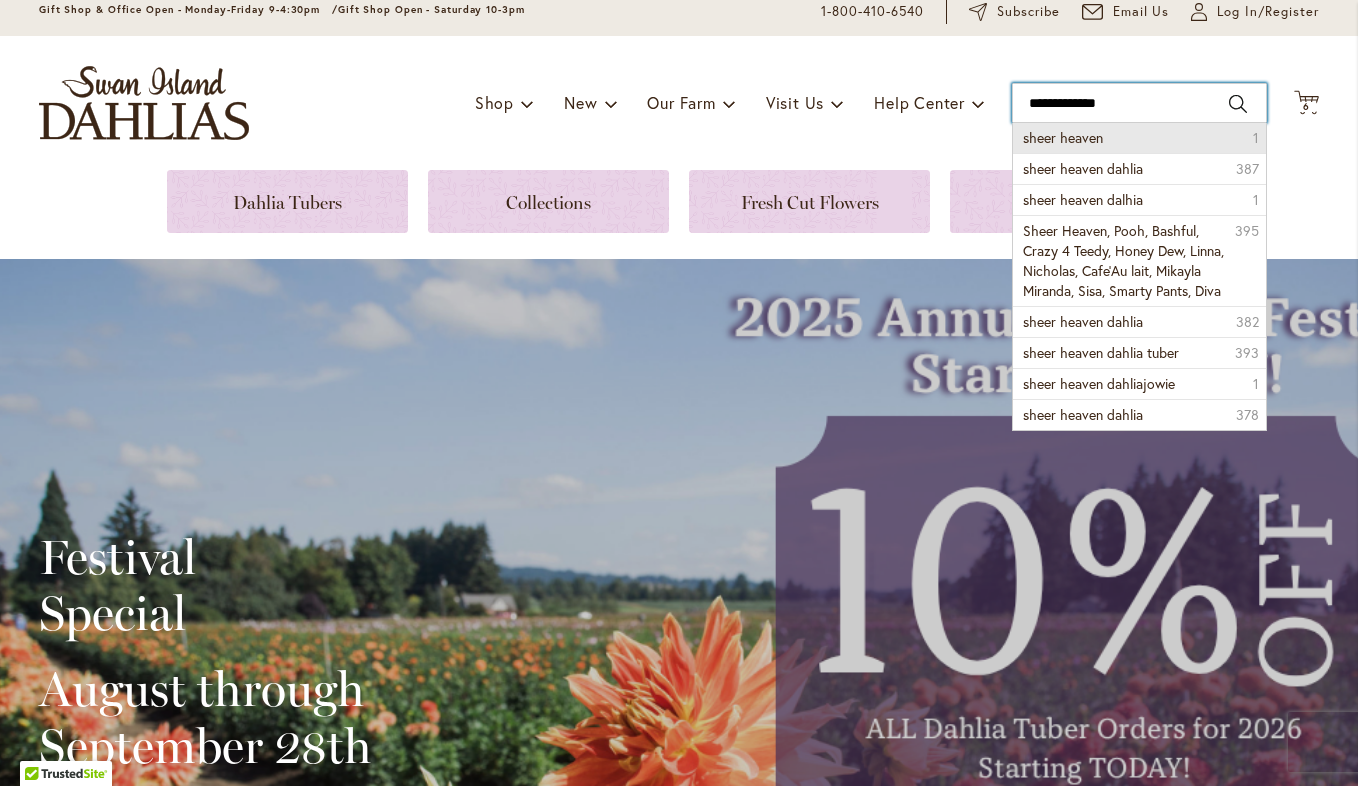 type on "**********" 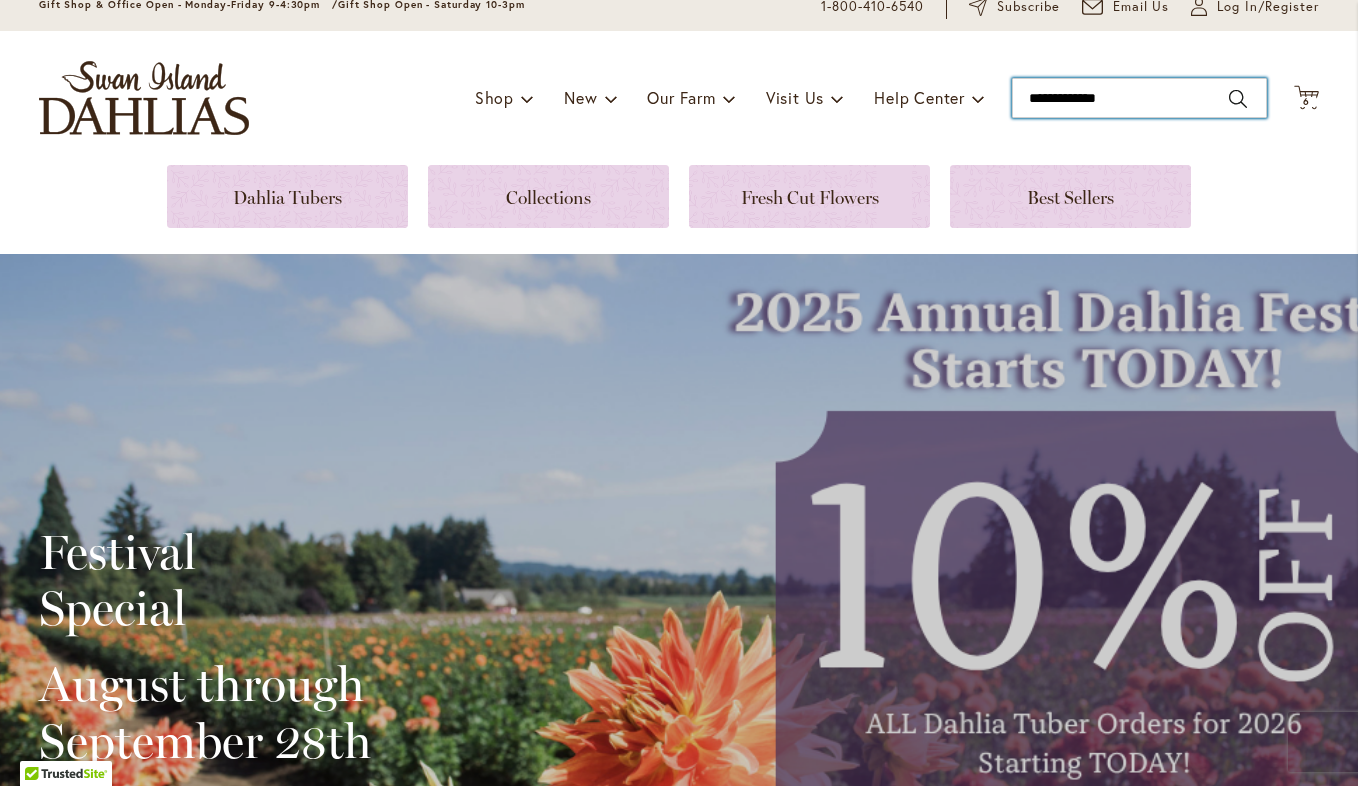 scroll, scrollTop: 81, scrollLeft: 0, axis: vertical 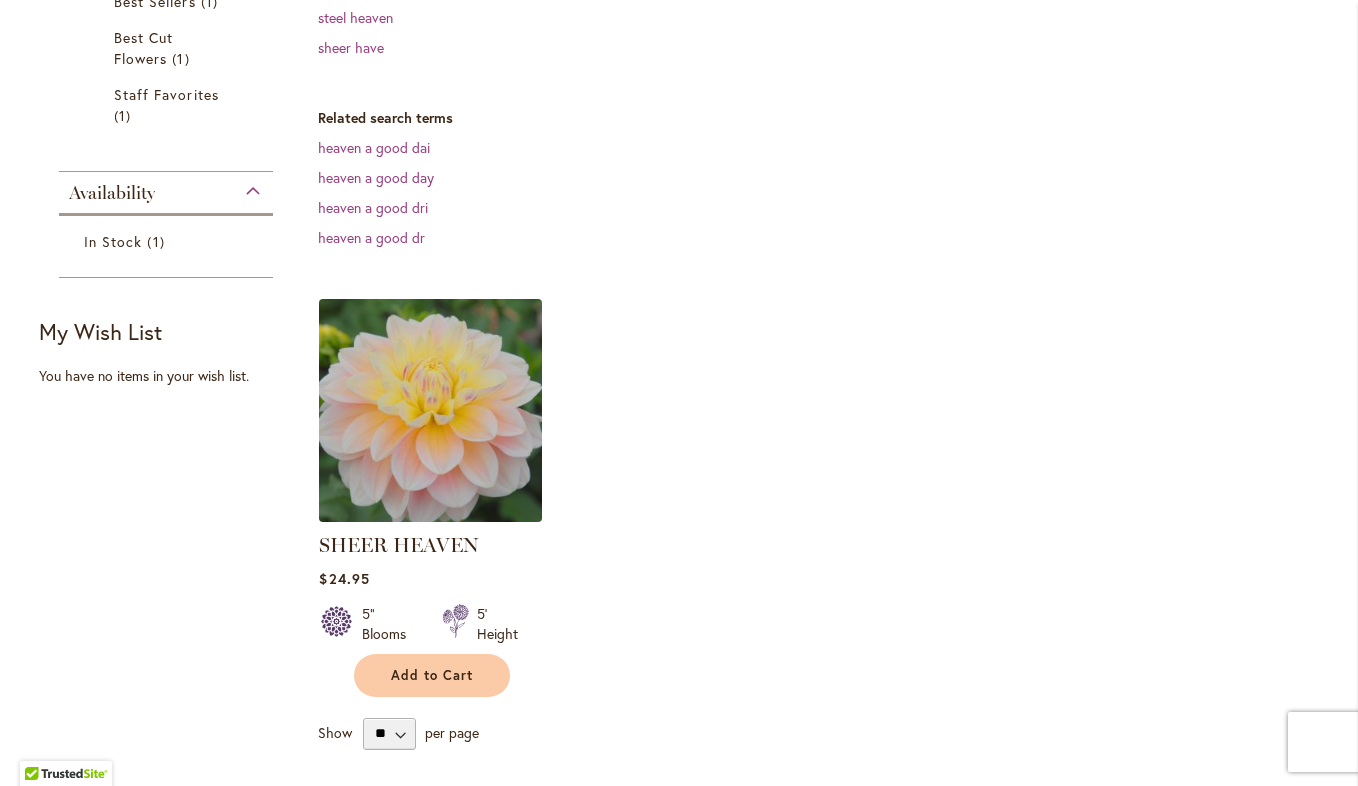 click at bounding box center [431, 410] 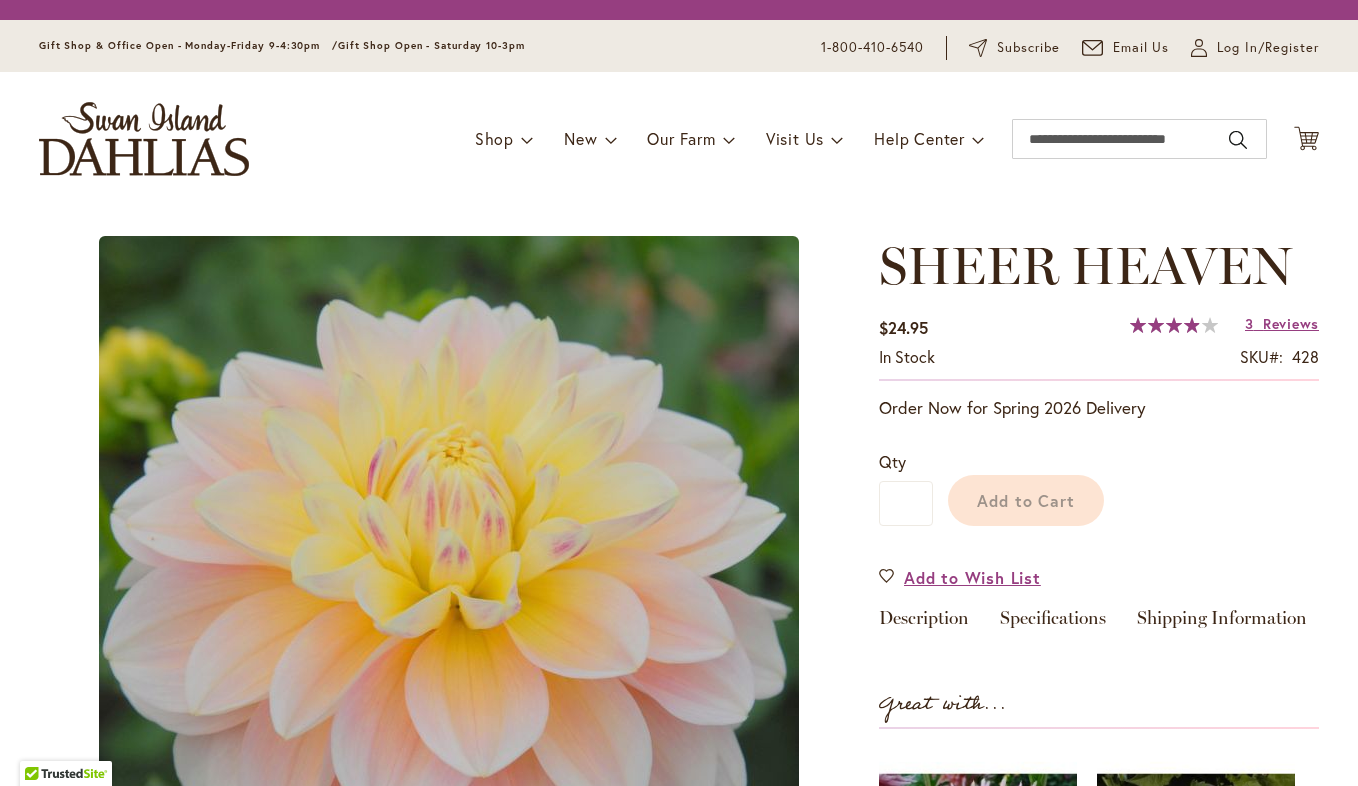 scroll, scrollTop: 0, scrollLeft: 0, axis: both 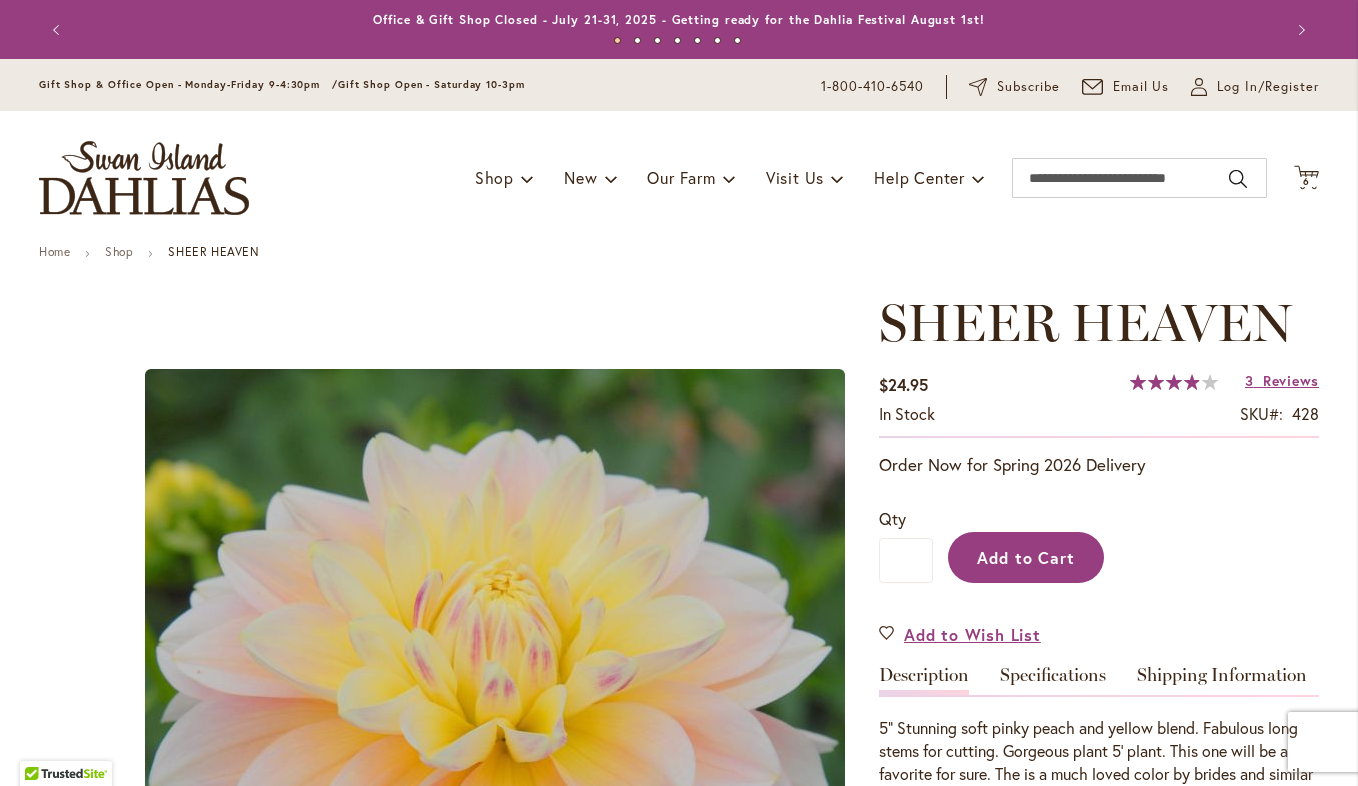 click on "Add to Cart" at bounding box center (1026, 557) 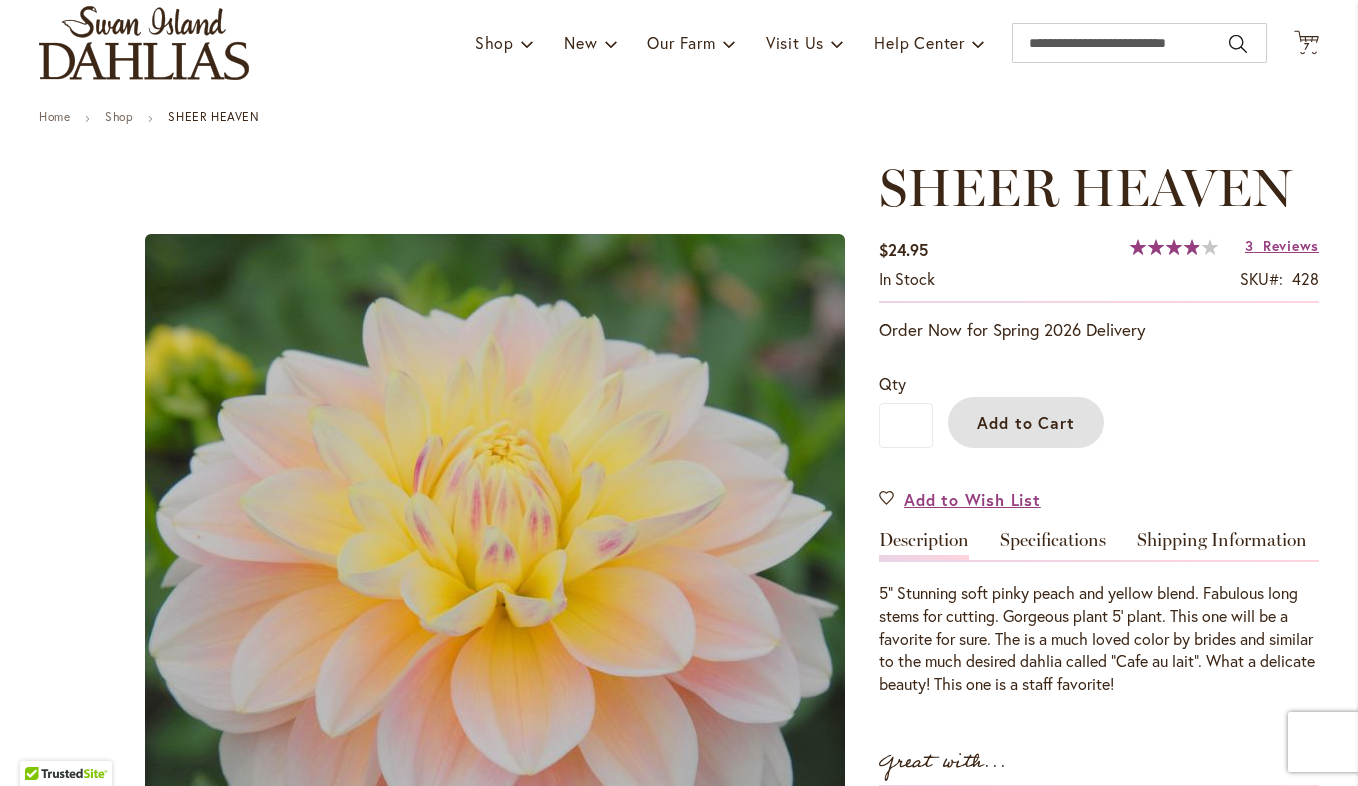 scroll, scrollTop: 147, scrollLeft: 0, axis: vertical 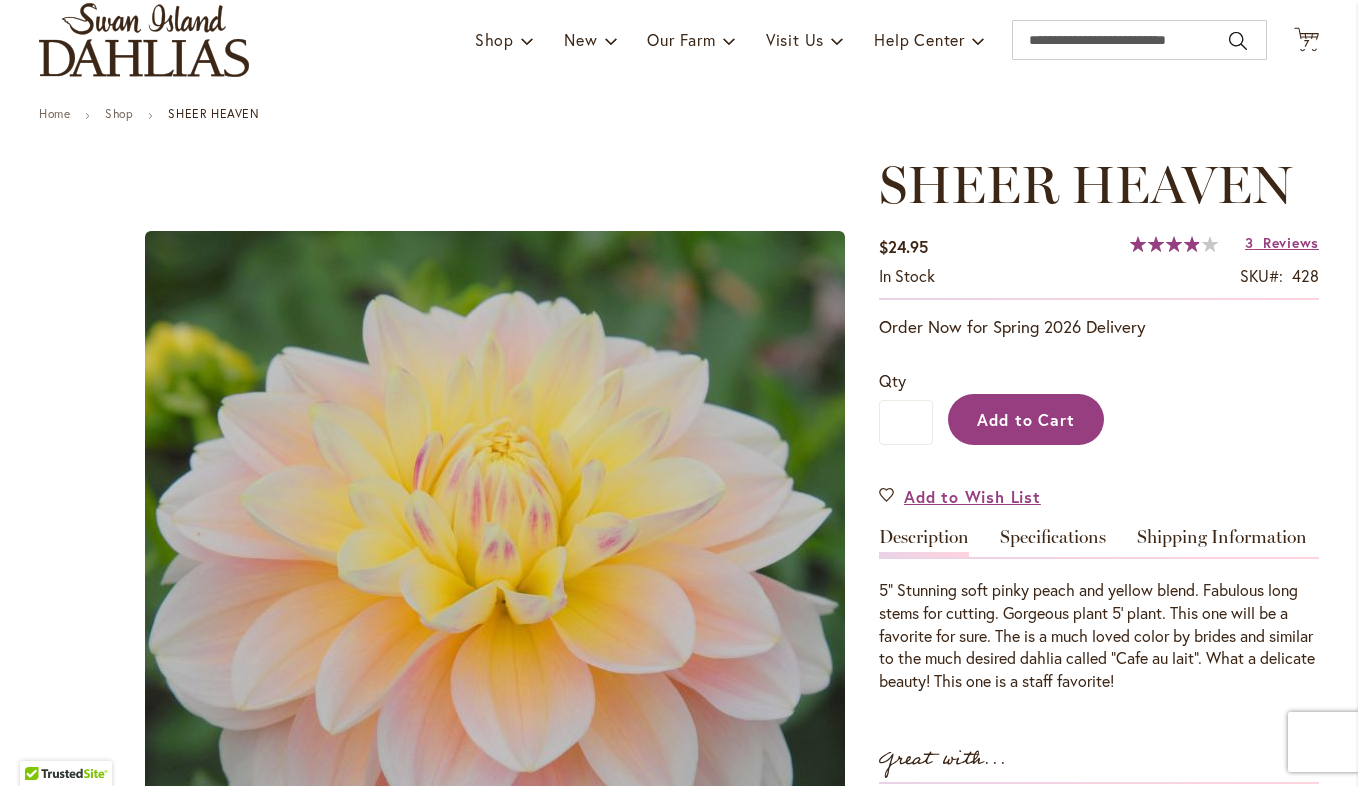 click on "Add to Cart" at bounding box center (1026, 419) 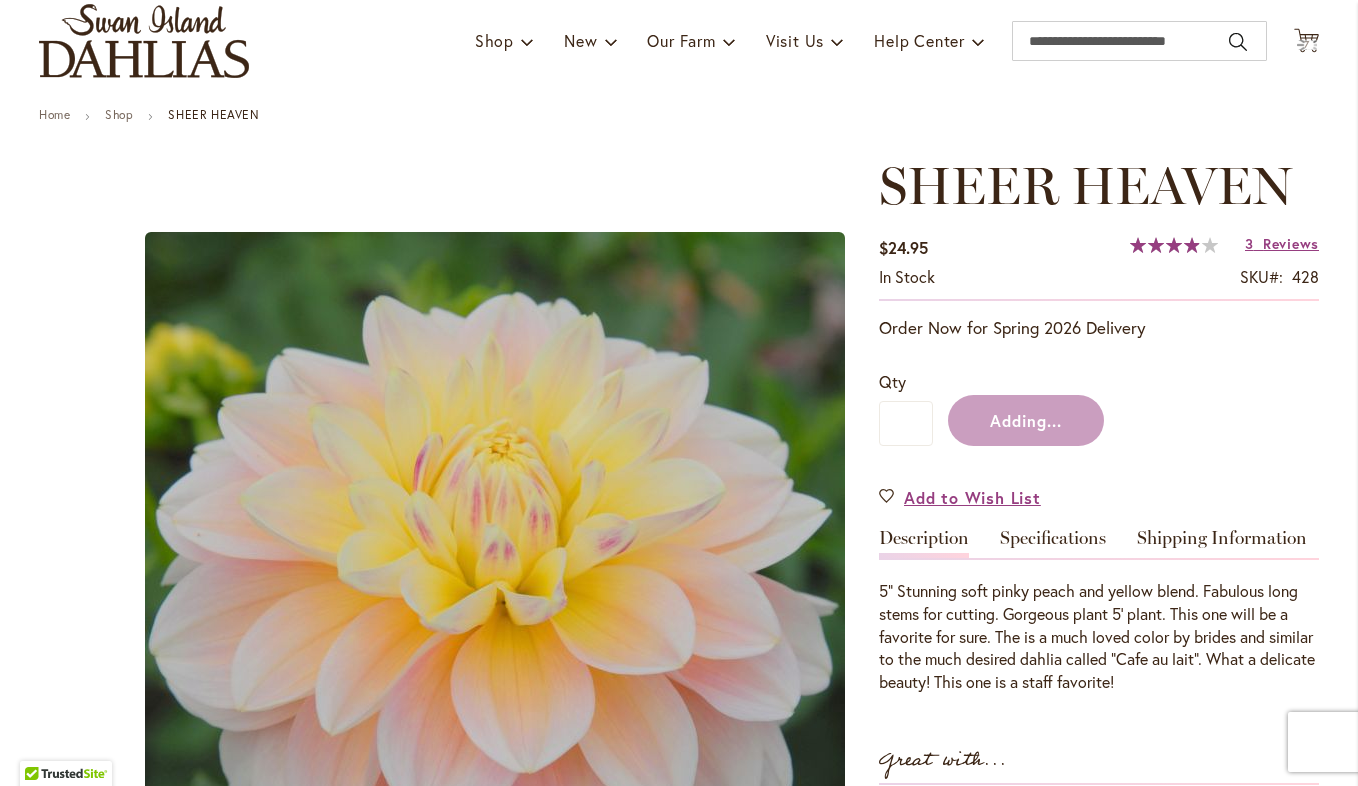scroll, scrollTop: 158, scrollLeft: 0, axis: vertical 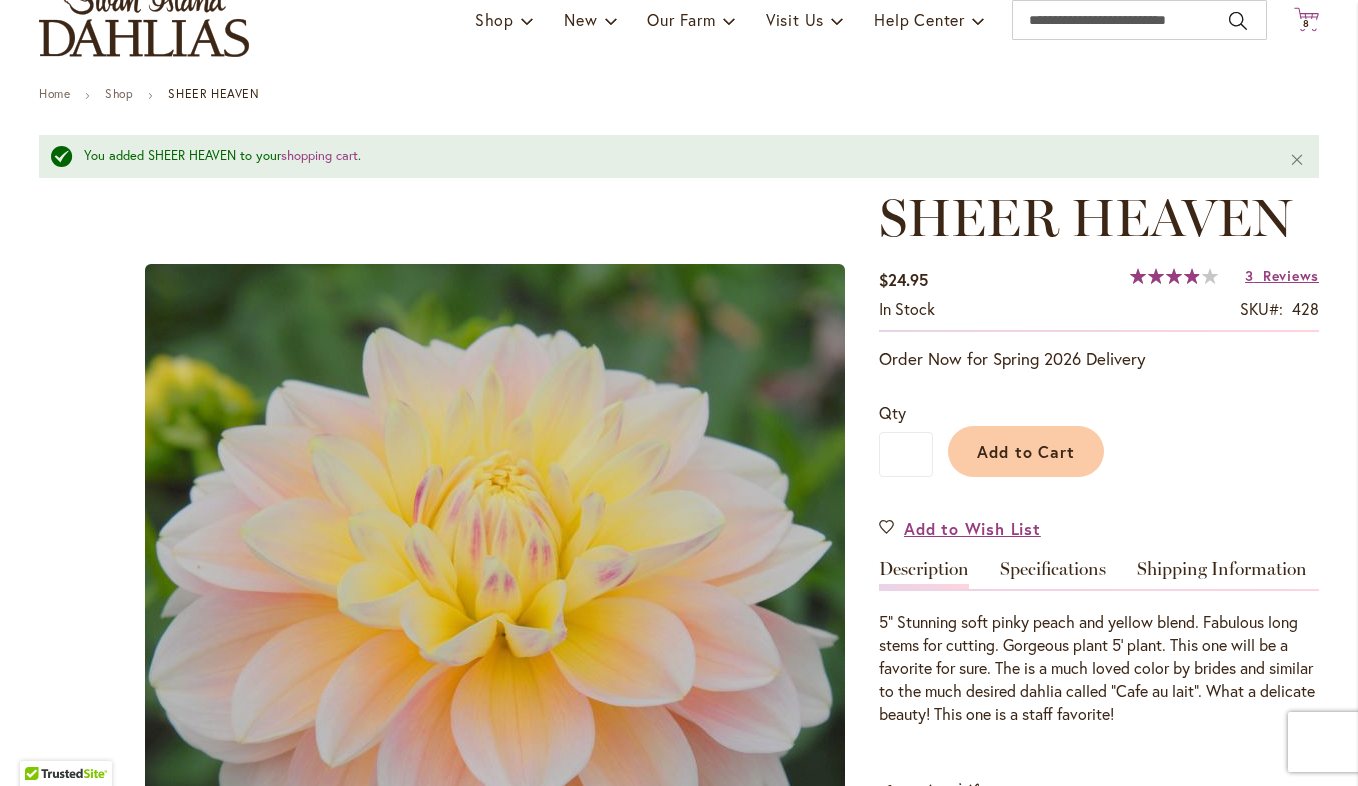 click on "8" at bounding box center (1306, 23) 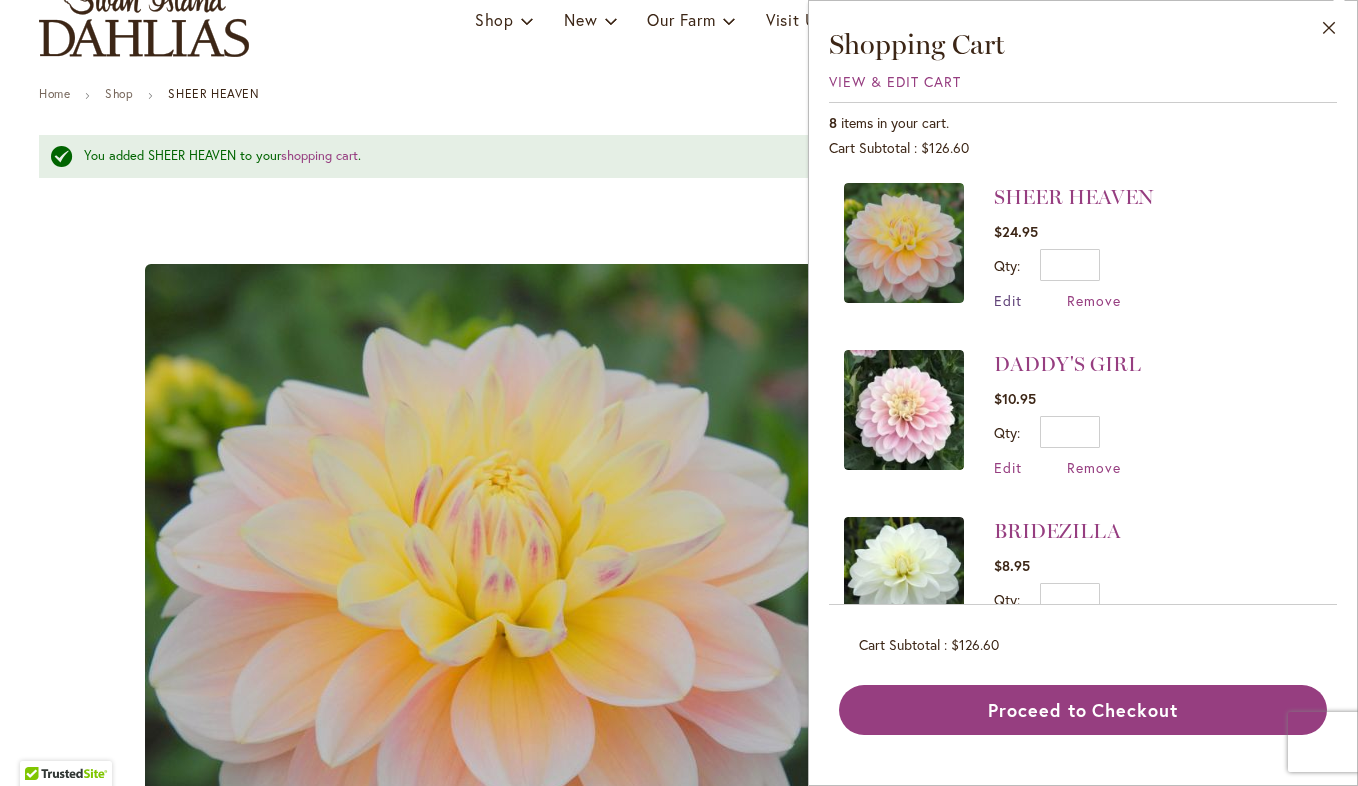 click on "Edit" at bounding box center (1008, 300) 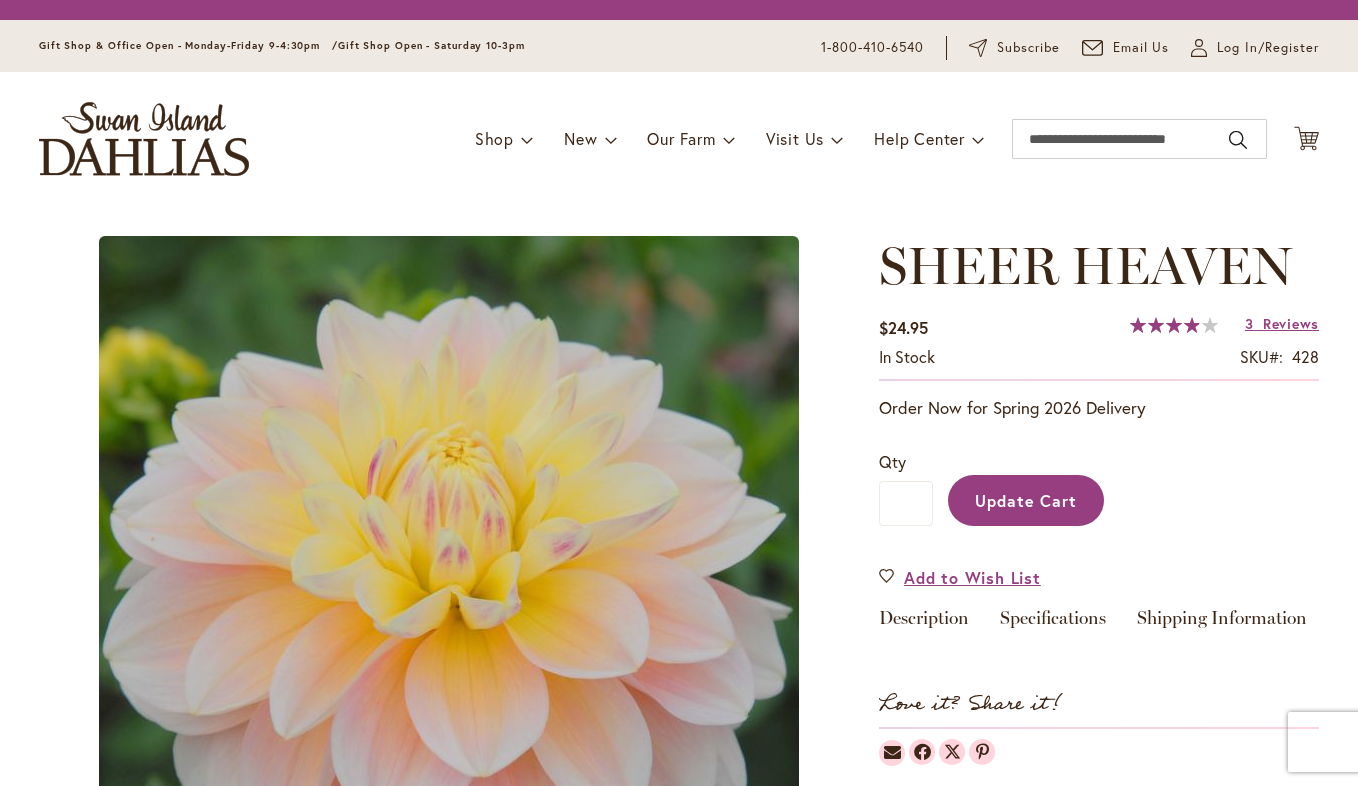 scroll, scrollTop: 0, scrollLeft: 0, axis: both 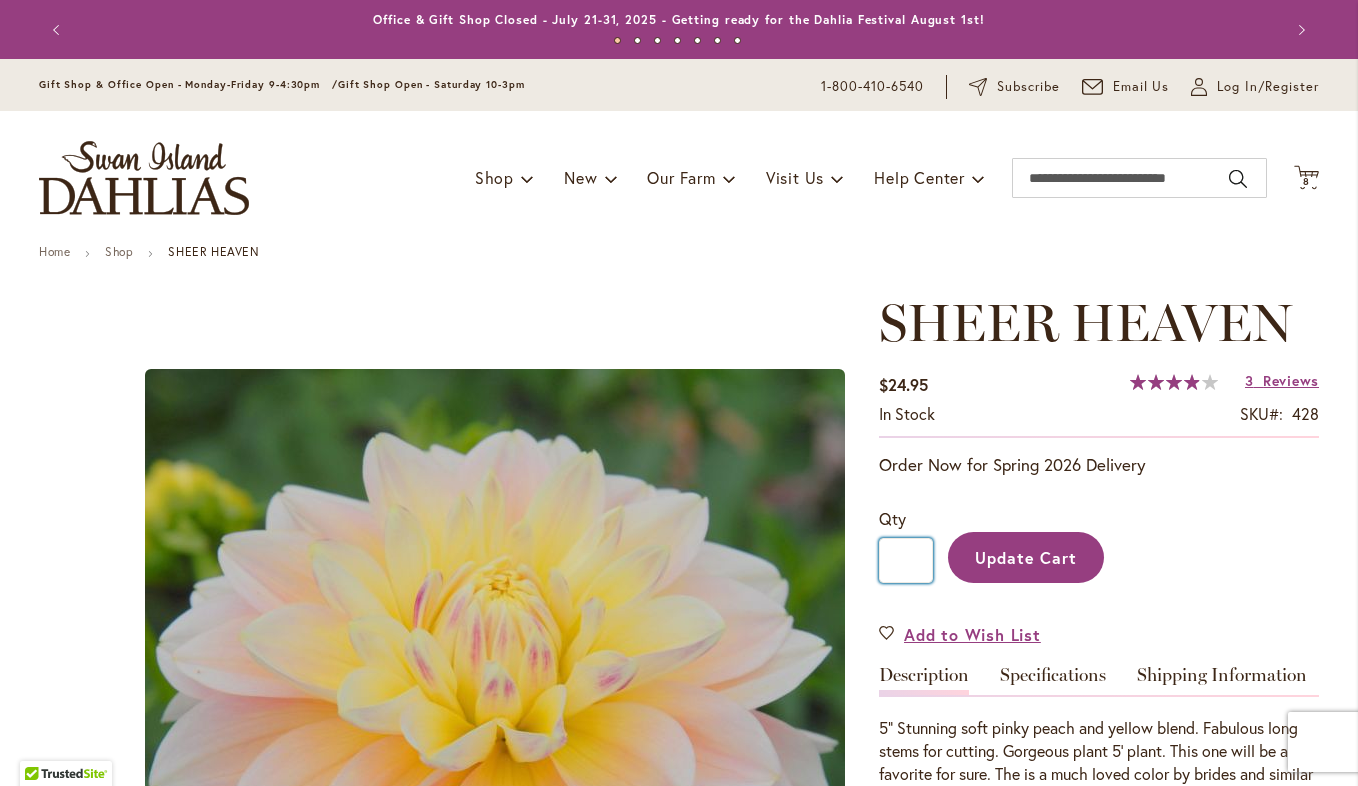 click on "*" at bounding box center [906, 560] 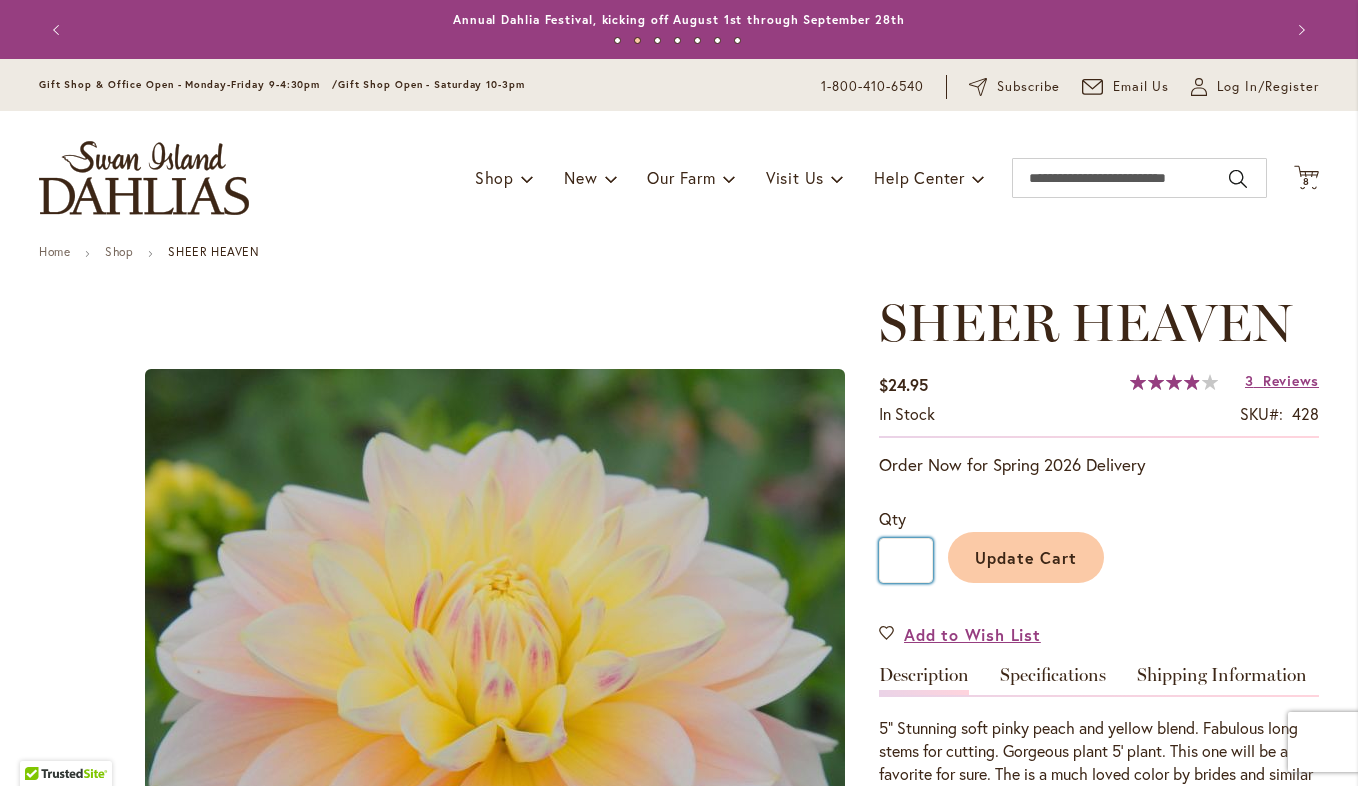 type on "*" 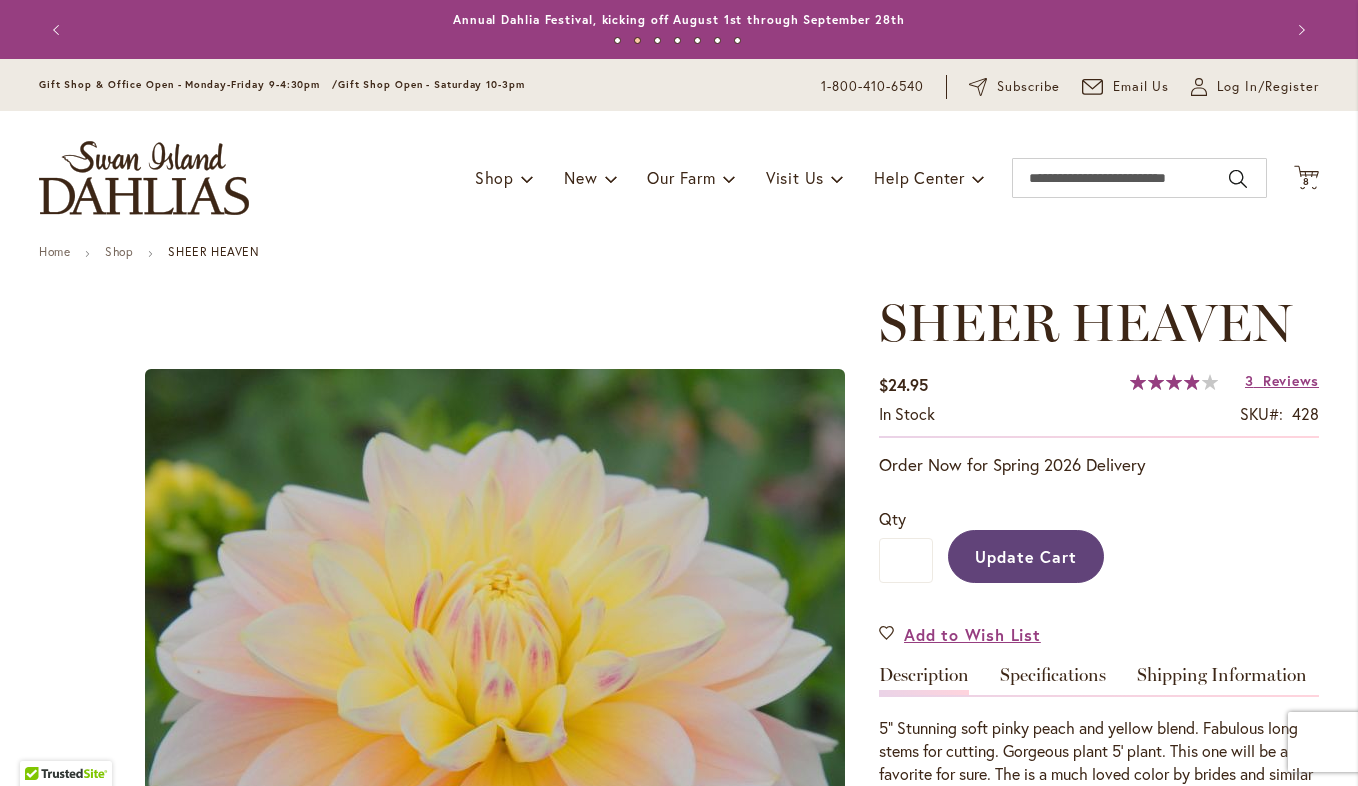 click on "Update Cart" at bounding box center [1026, 556] 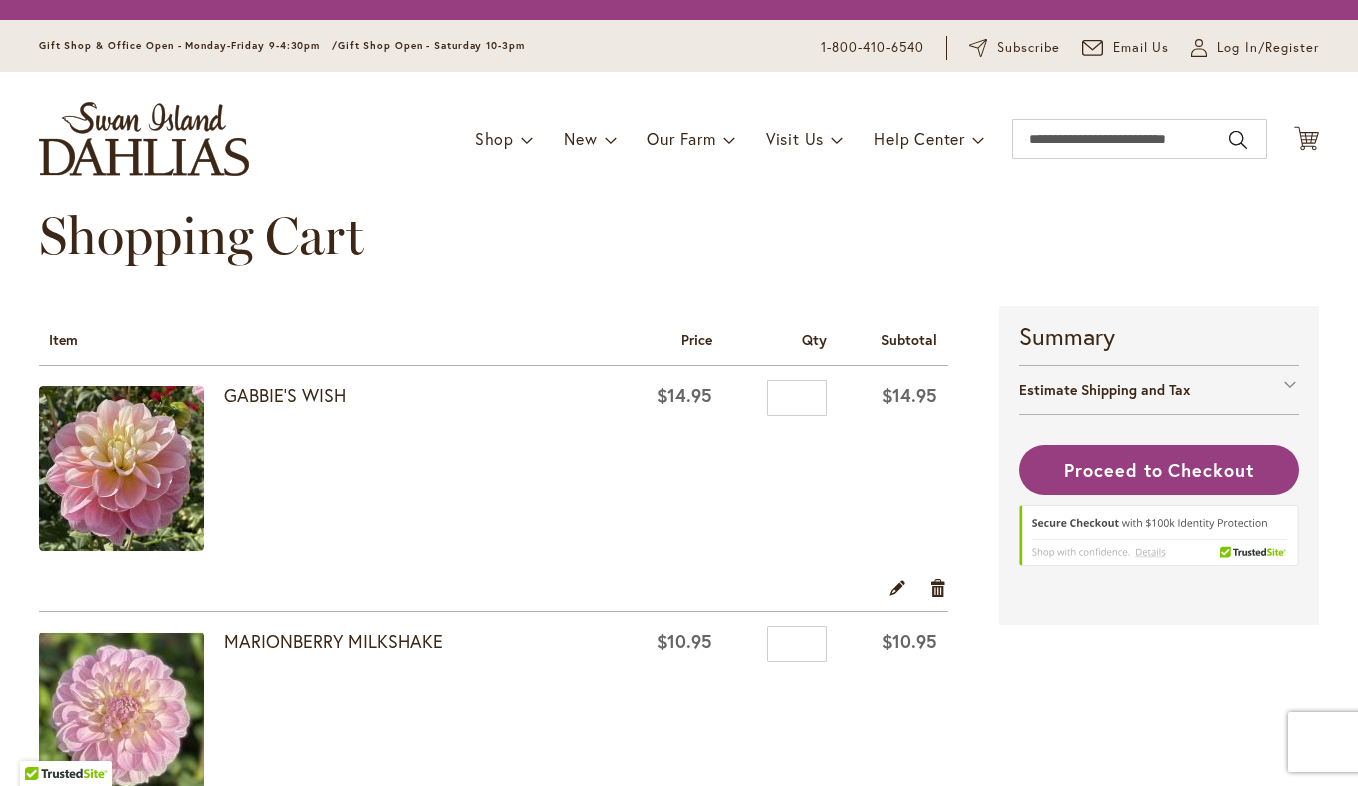 scroll, scrollTop: 0, scrollLeft: 0, axis: both 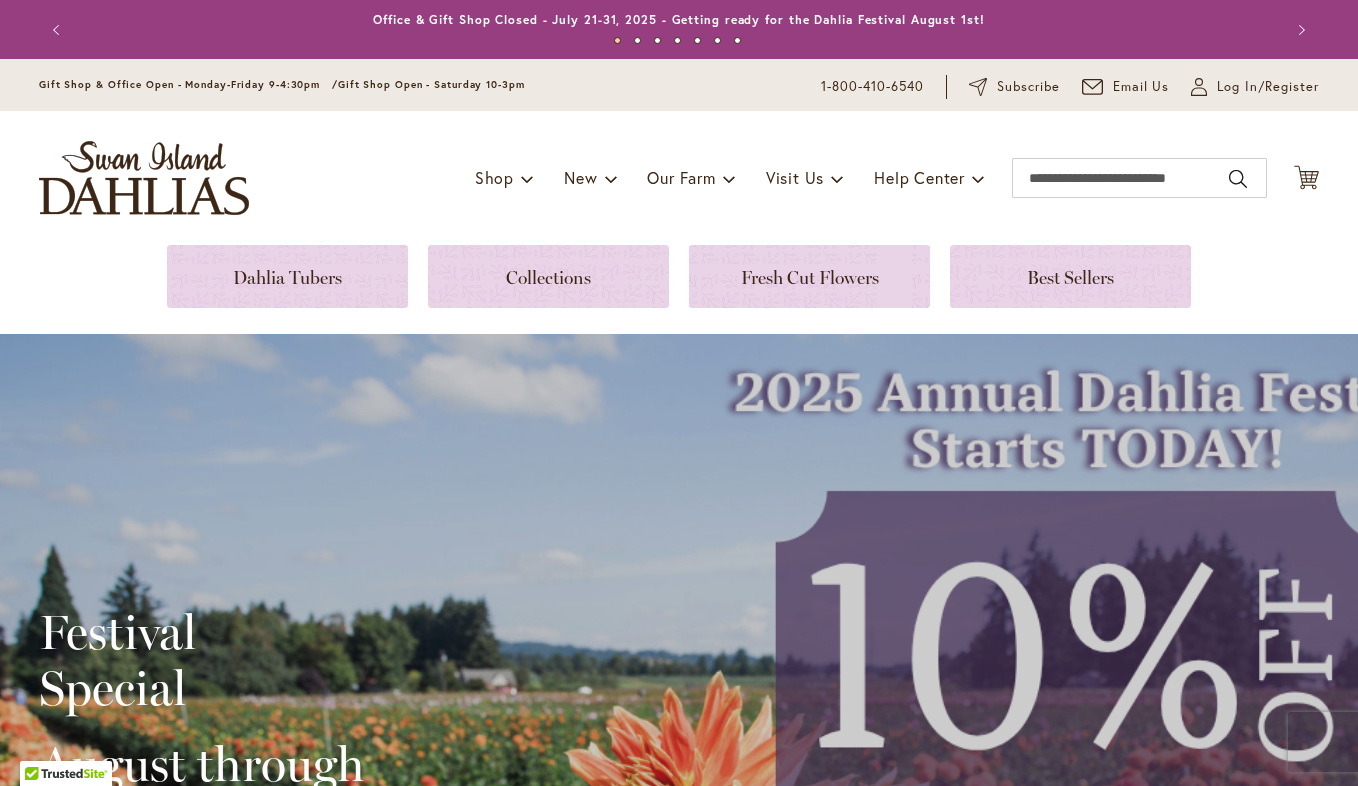click on "Toggle Nav
Shop
Dahlia Tubers
Collections
Fresh Cut Dahlias
Gardening Supplies
Gift Cards
Request a Catalog
Gifts, Clothing & Specialty Items" at bounding box center [679, 178] 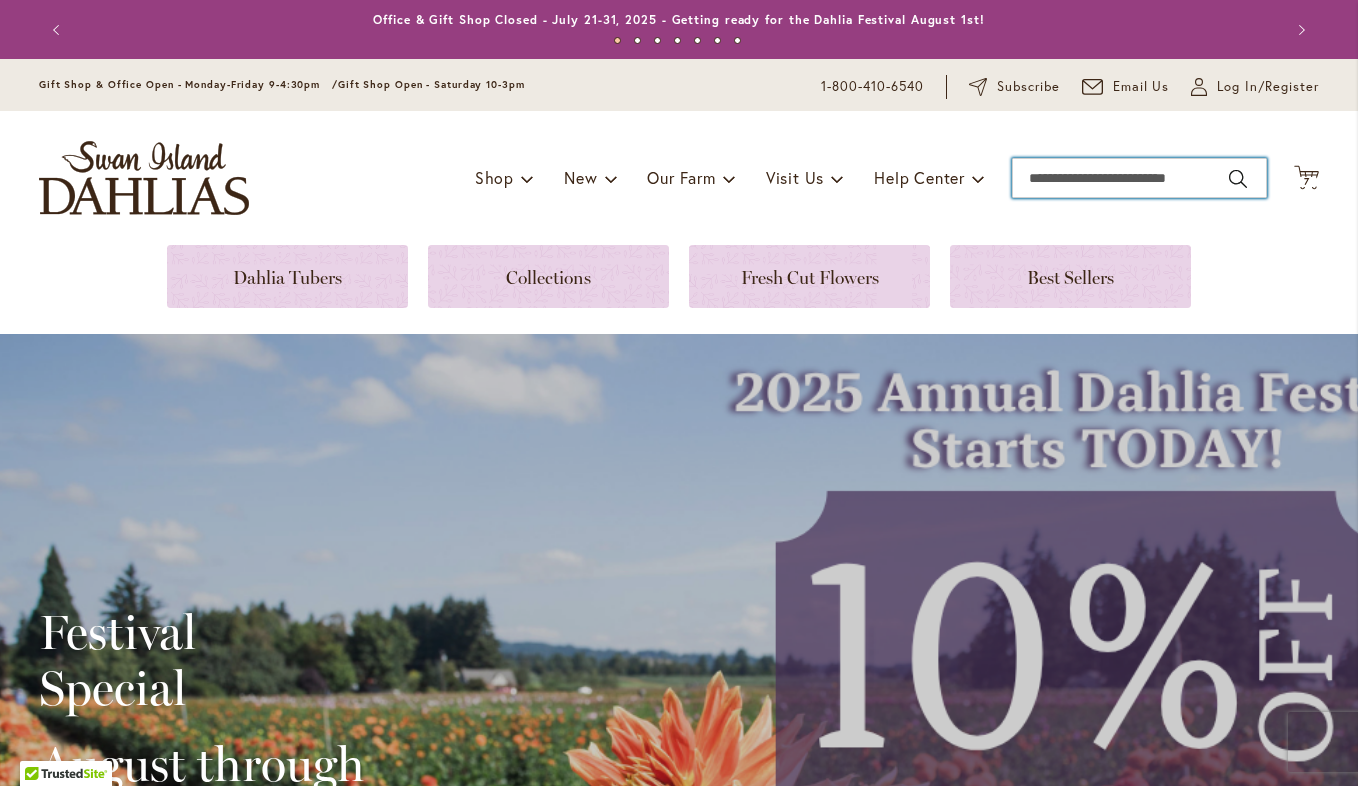 click on "Search" at bounding box center [1139, 178] 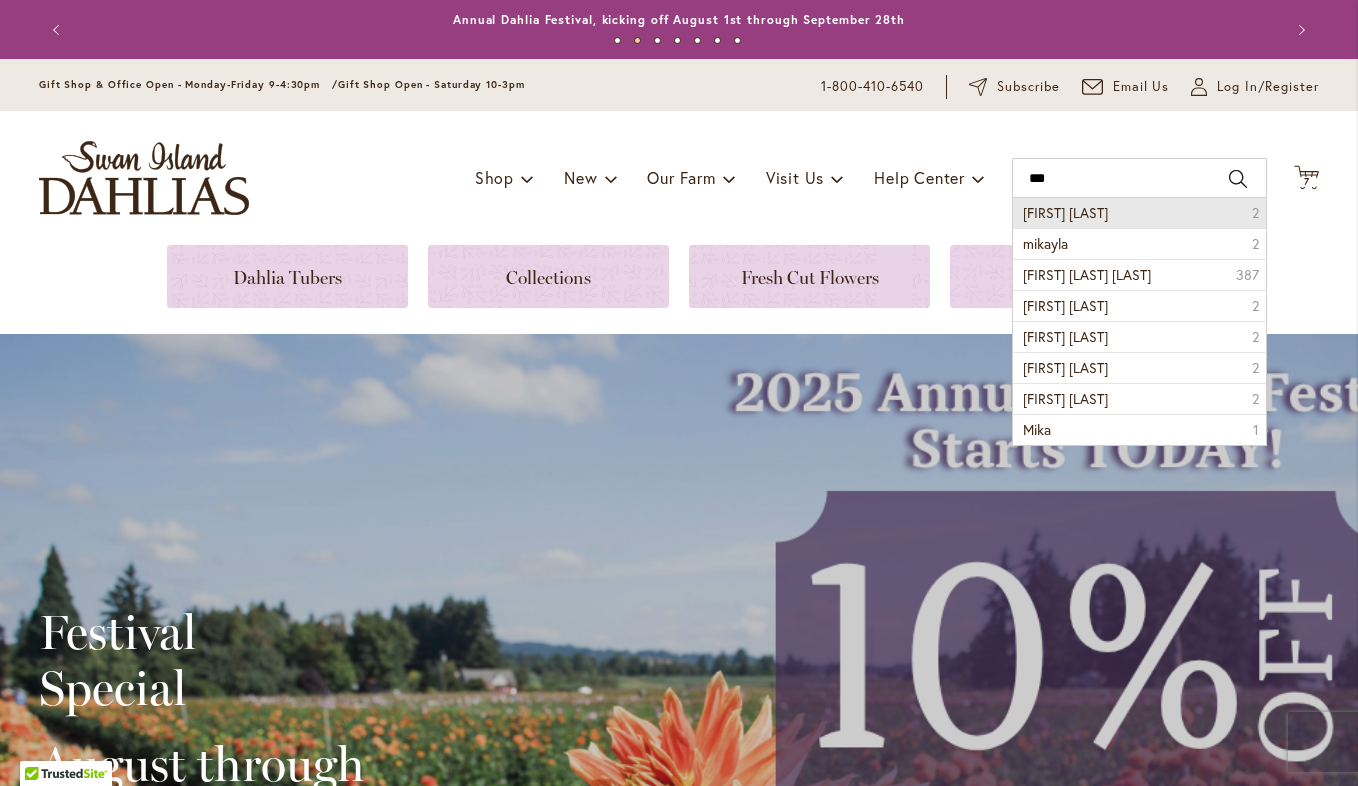 click on "mikayla miranda" at bounding box center (1065, 212) 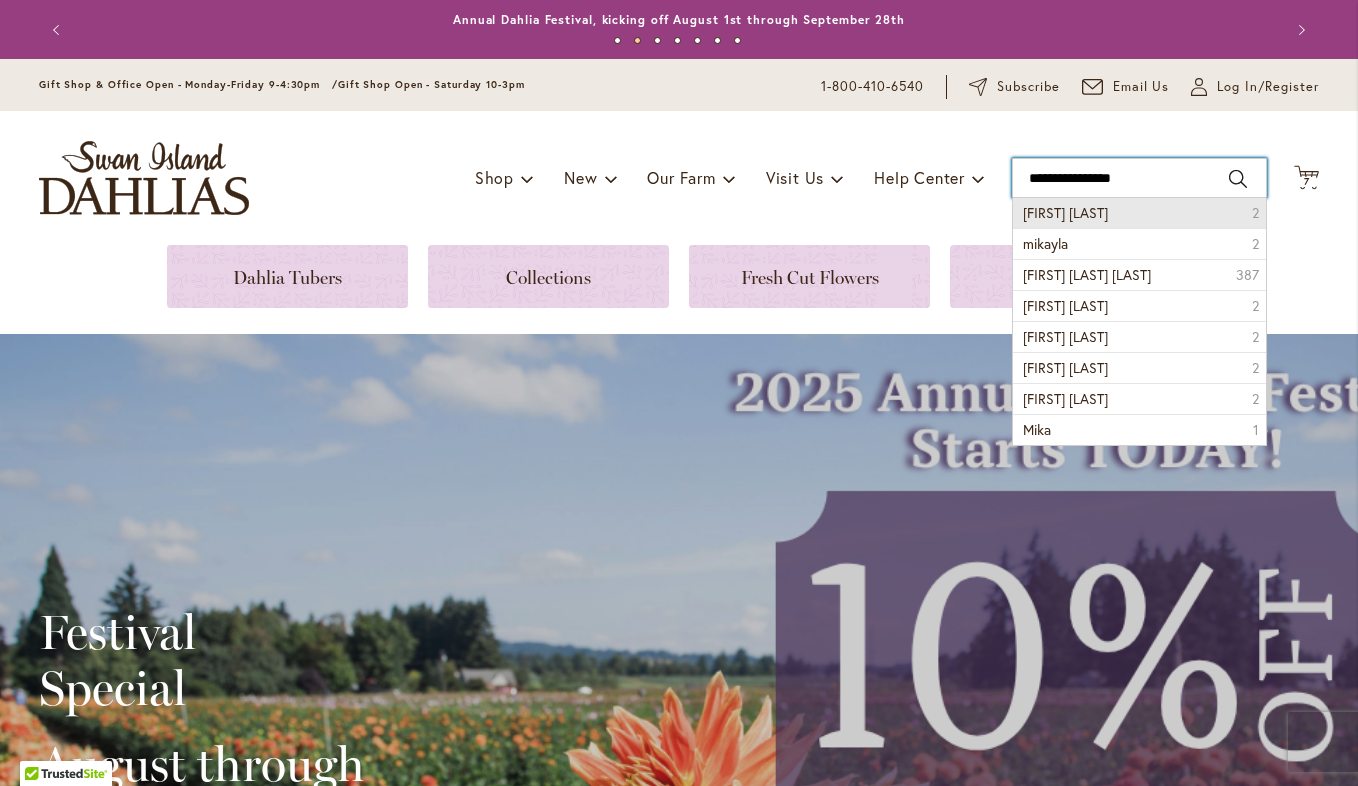type on "**********" 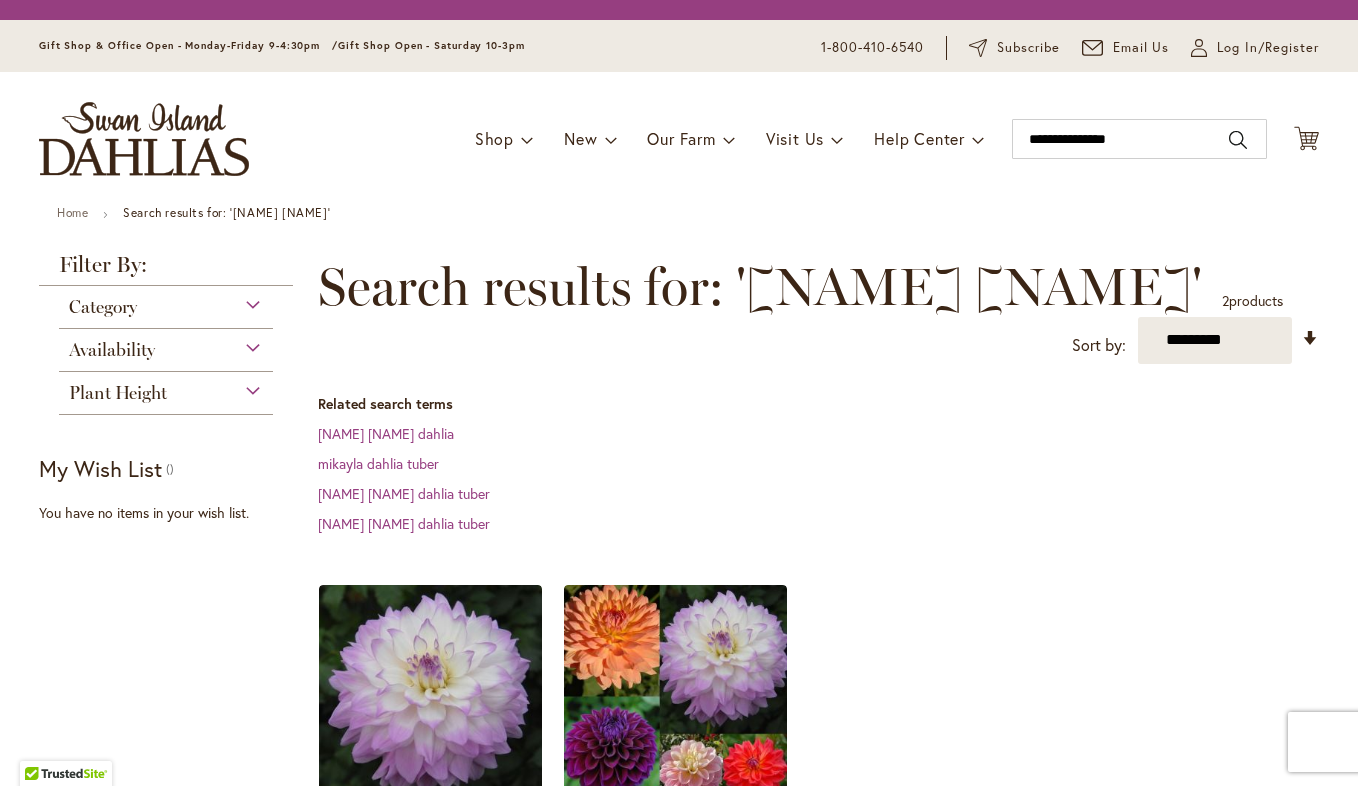 scroll, scrollTop: 0, scrollLeft: 0, axis: both 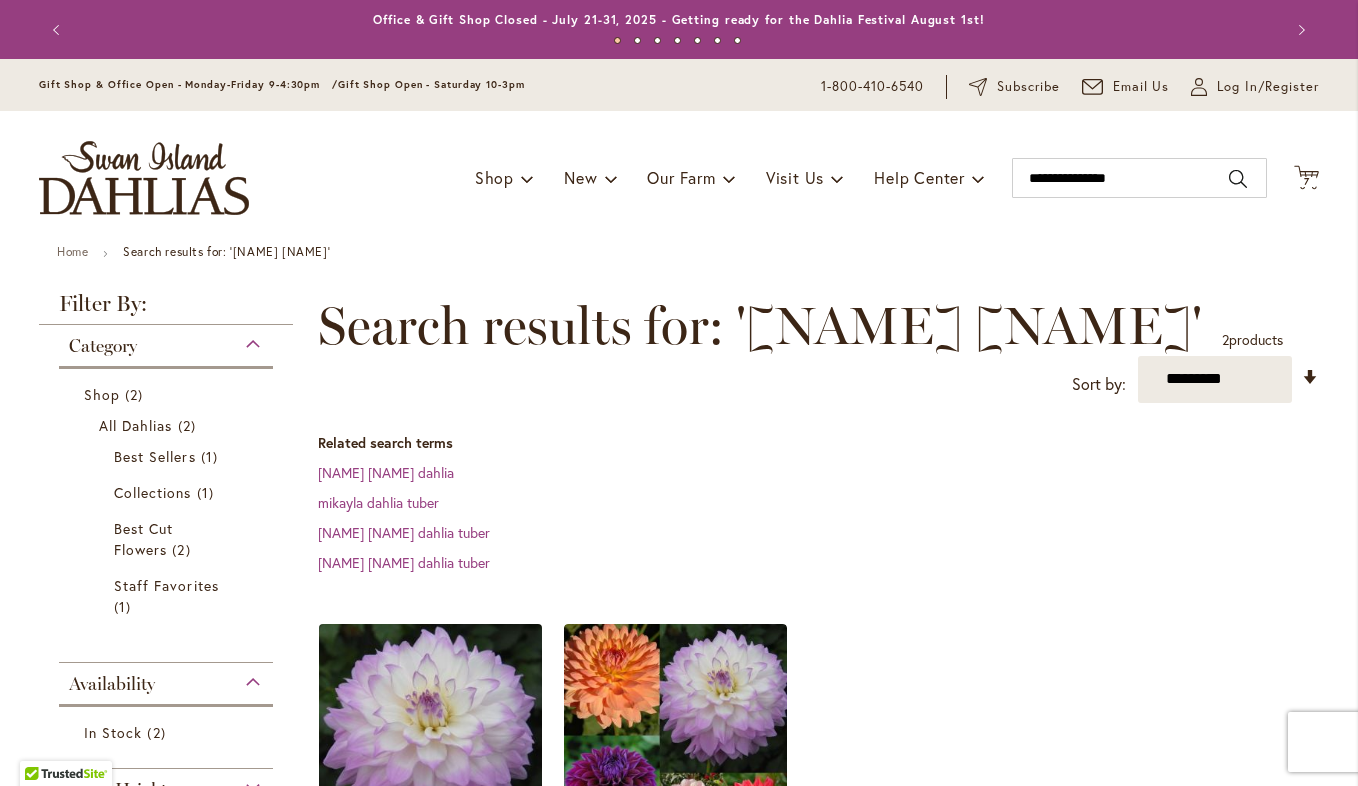 click at bounding box center (431, 735) 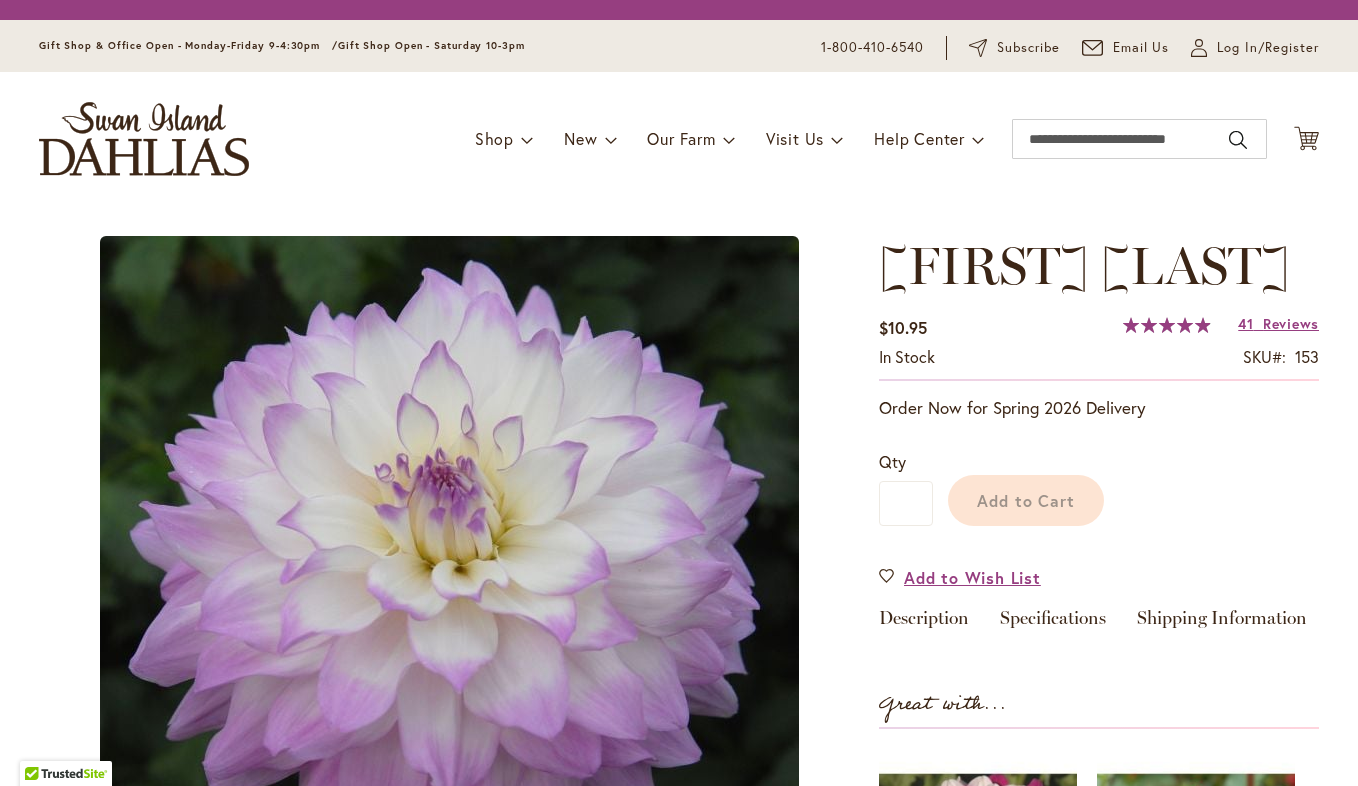 scroll, scrollTop: 0, scrollLeft: 0, axis: both 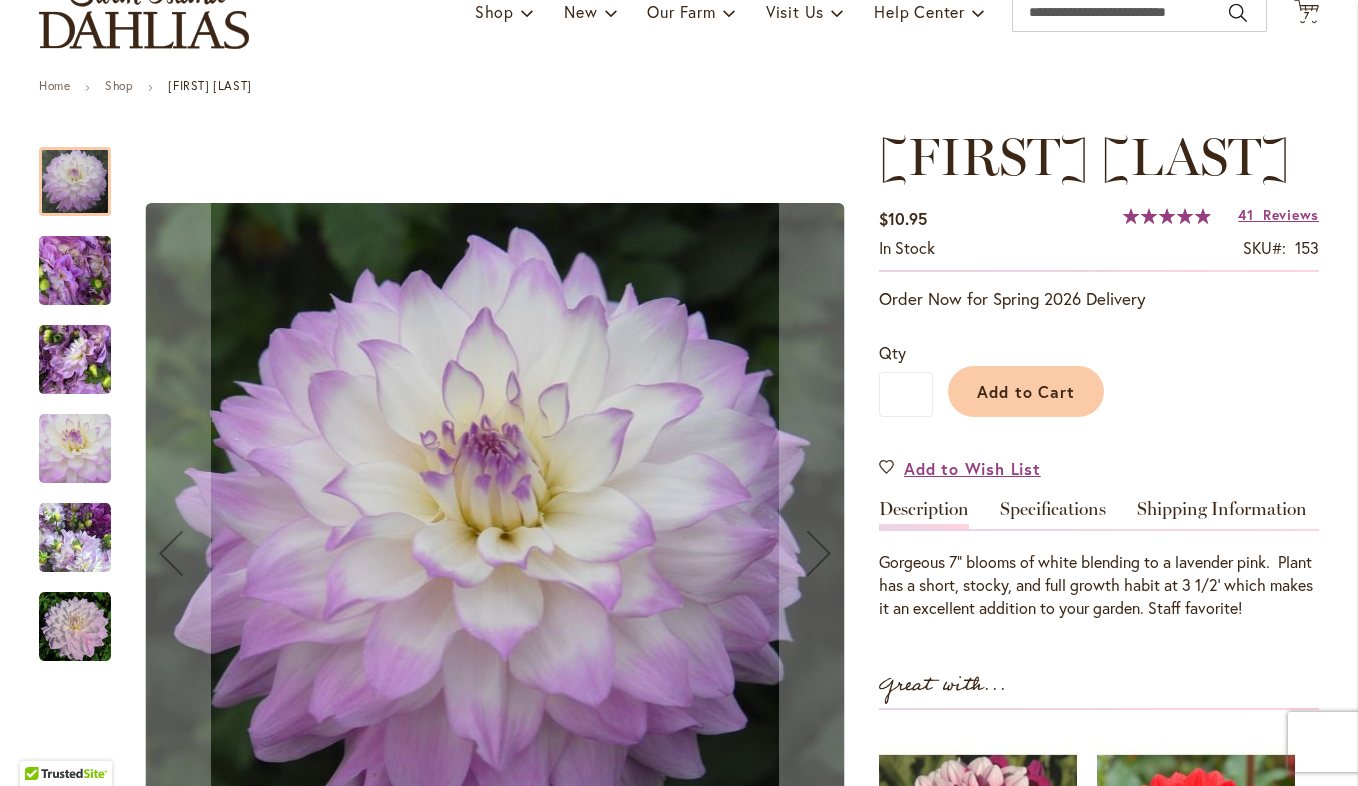 click at bounding box center [75, 627] 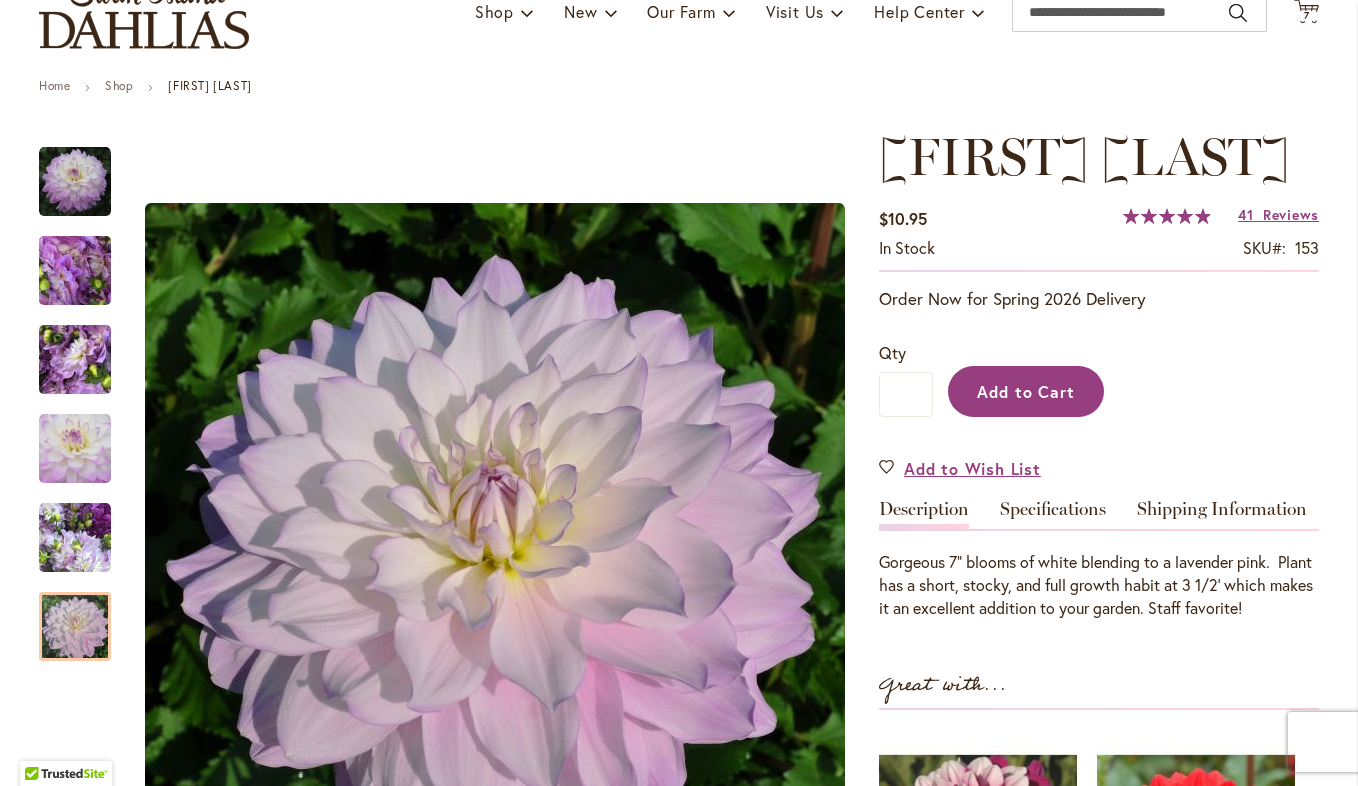 click on "Add to Cart" at bounding box center [1026, 391] 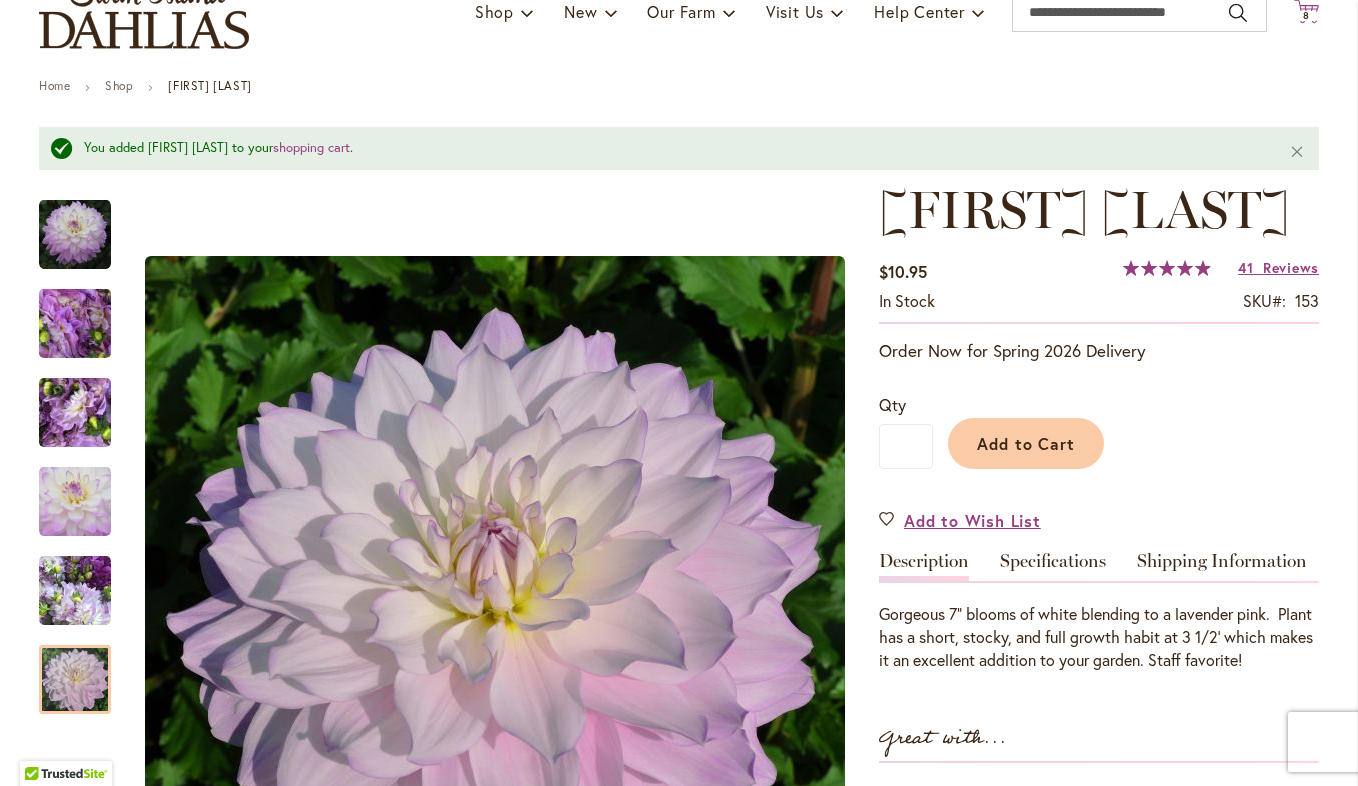 click on "8
8
items" at bounding box center (1307, 16) 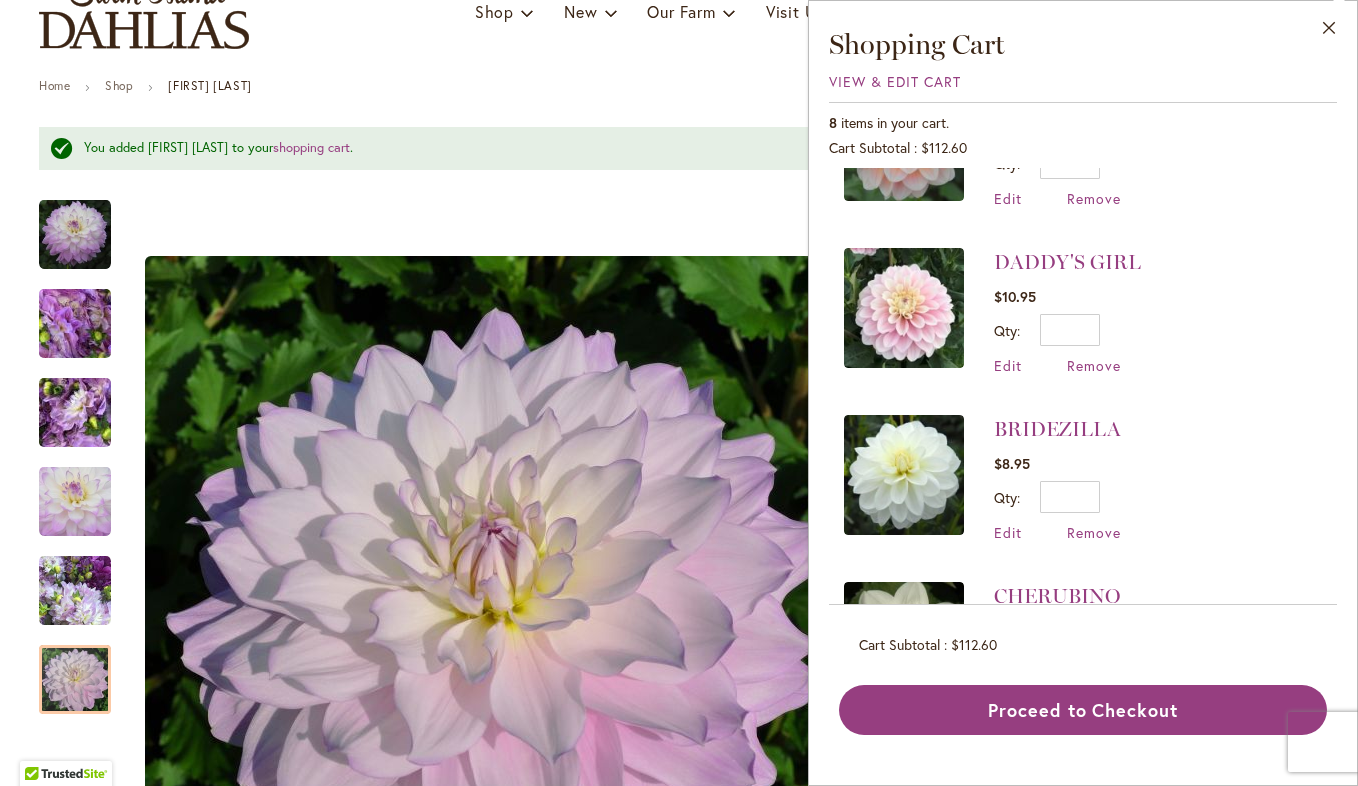 scroll, scrollTop: 265, scrollLeft: 0, axis: vertical 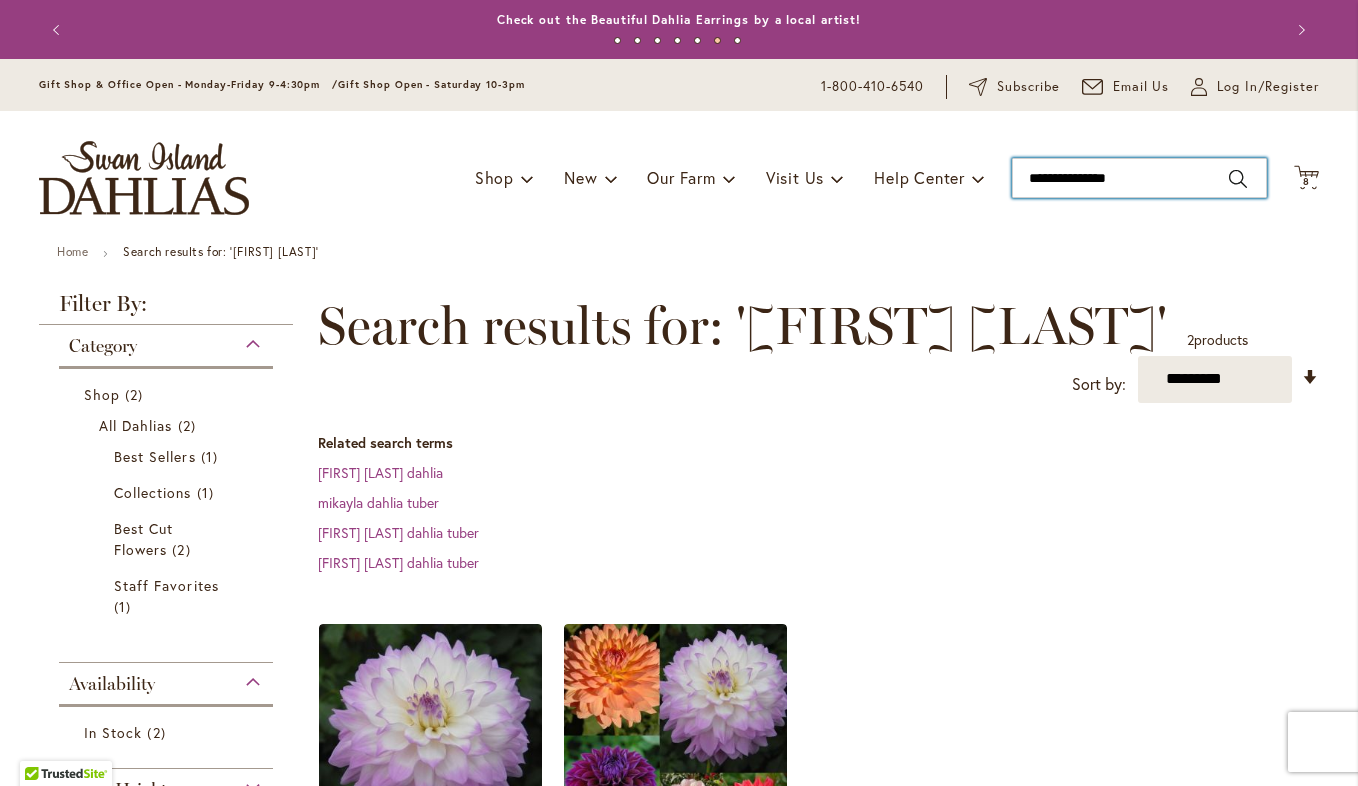 drag, startPoint x: 1144, startPoint y: 182, endPoint x: 1000, endPoint y: 176, distance: 144.12494 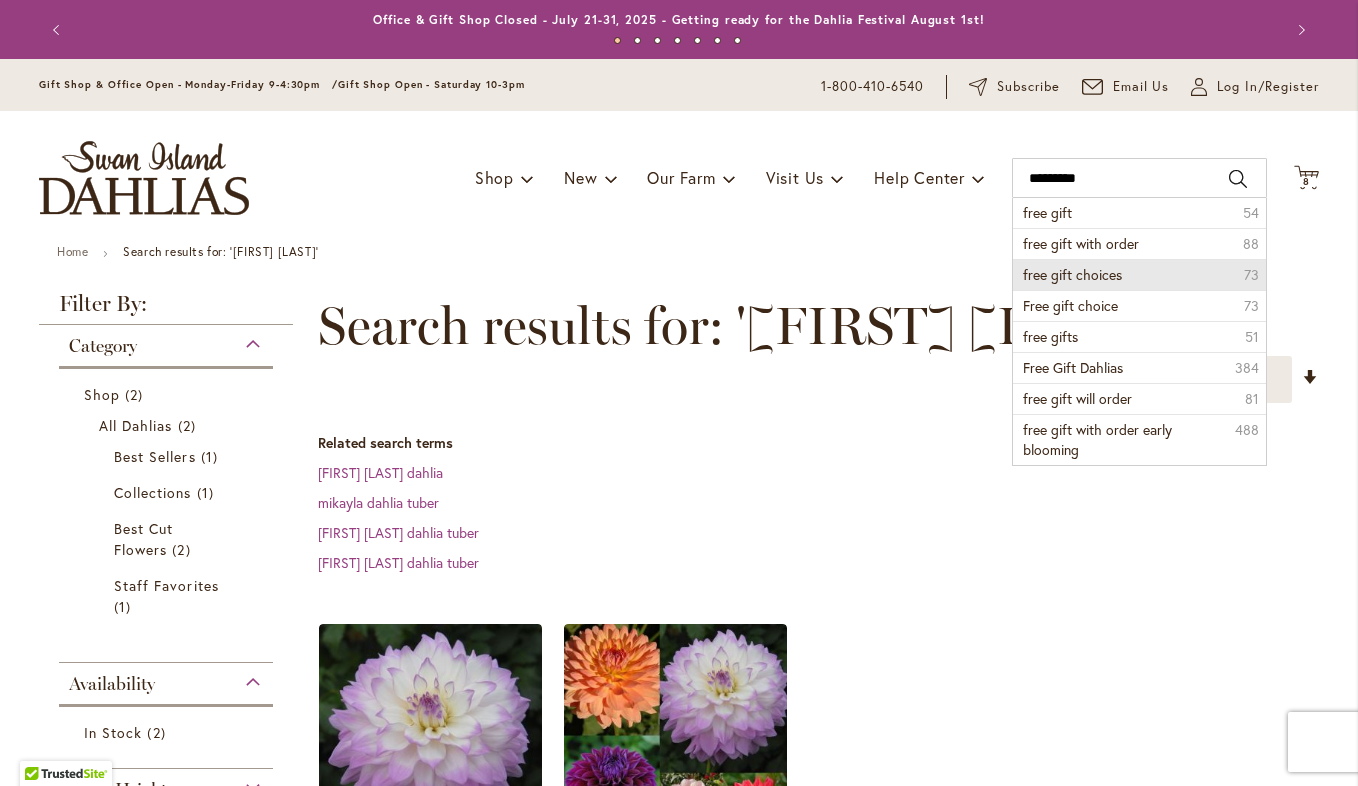 click on "free gift choices" at bounding box center [1072, 274] 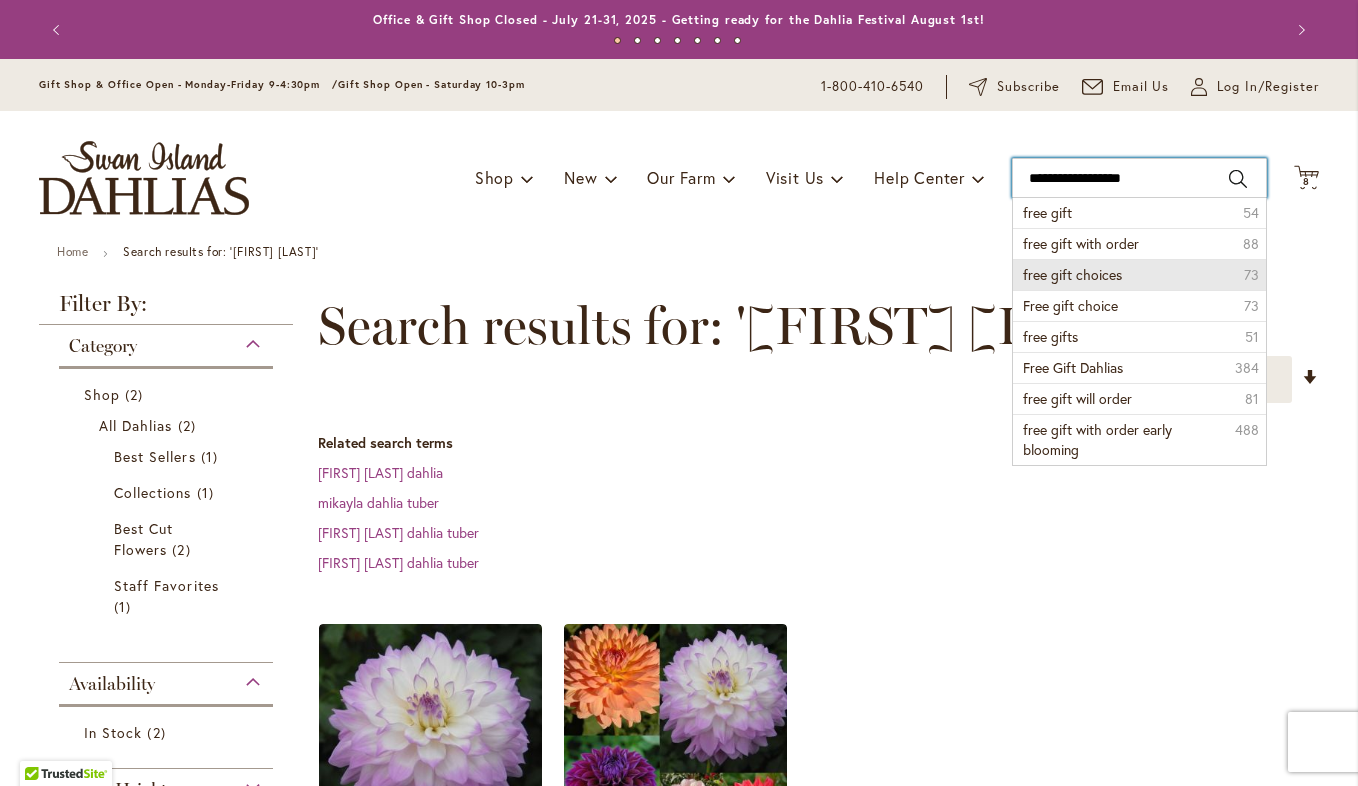 type on "**********" 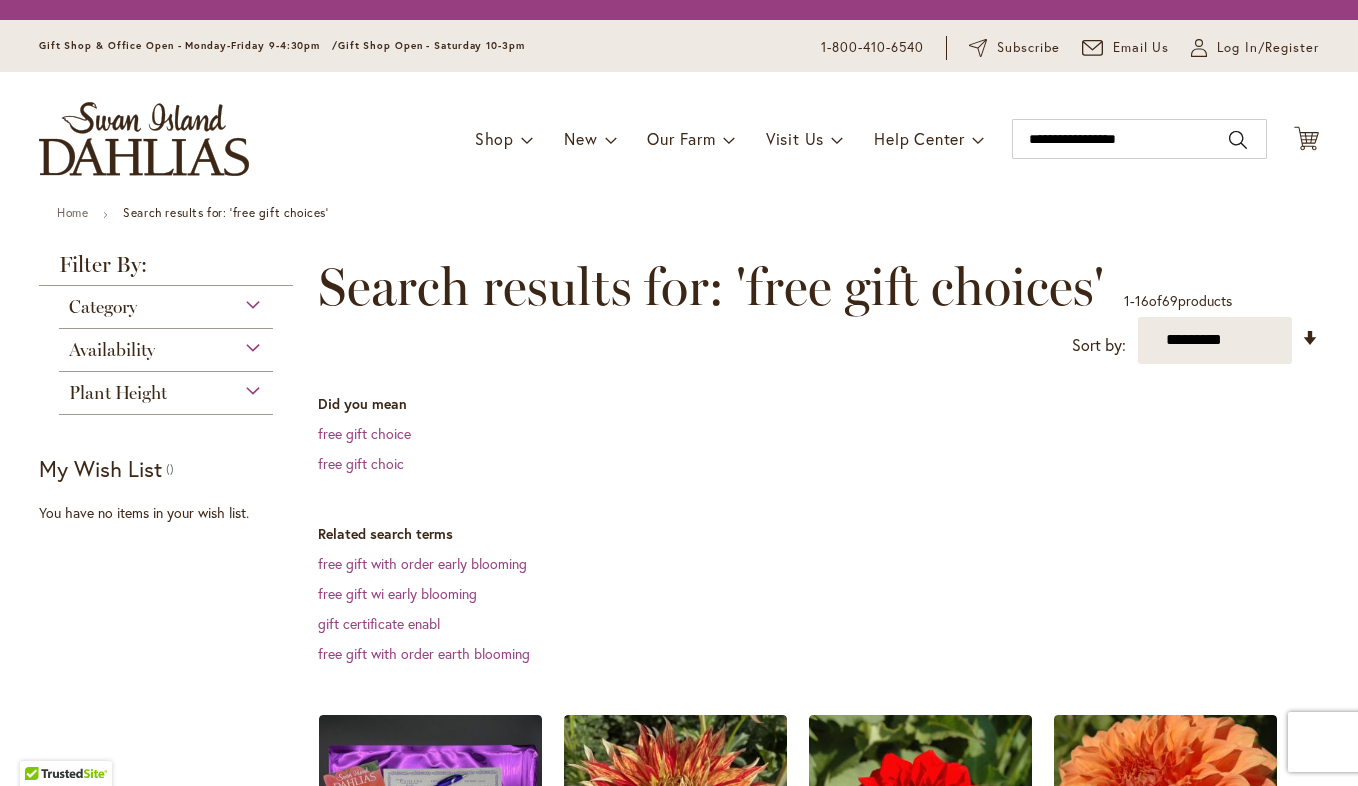 scroll, scrollTop: 0, scrollLeft: 0, axis: both 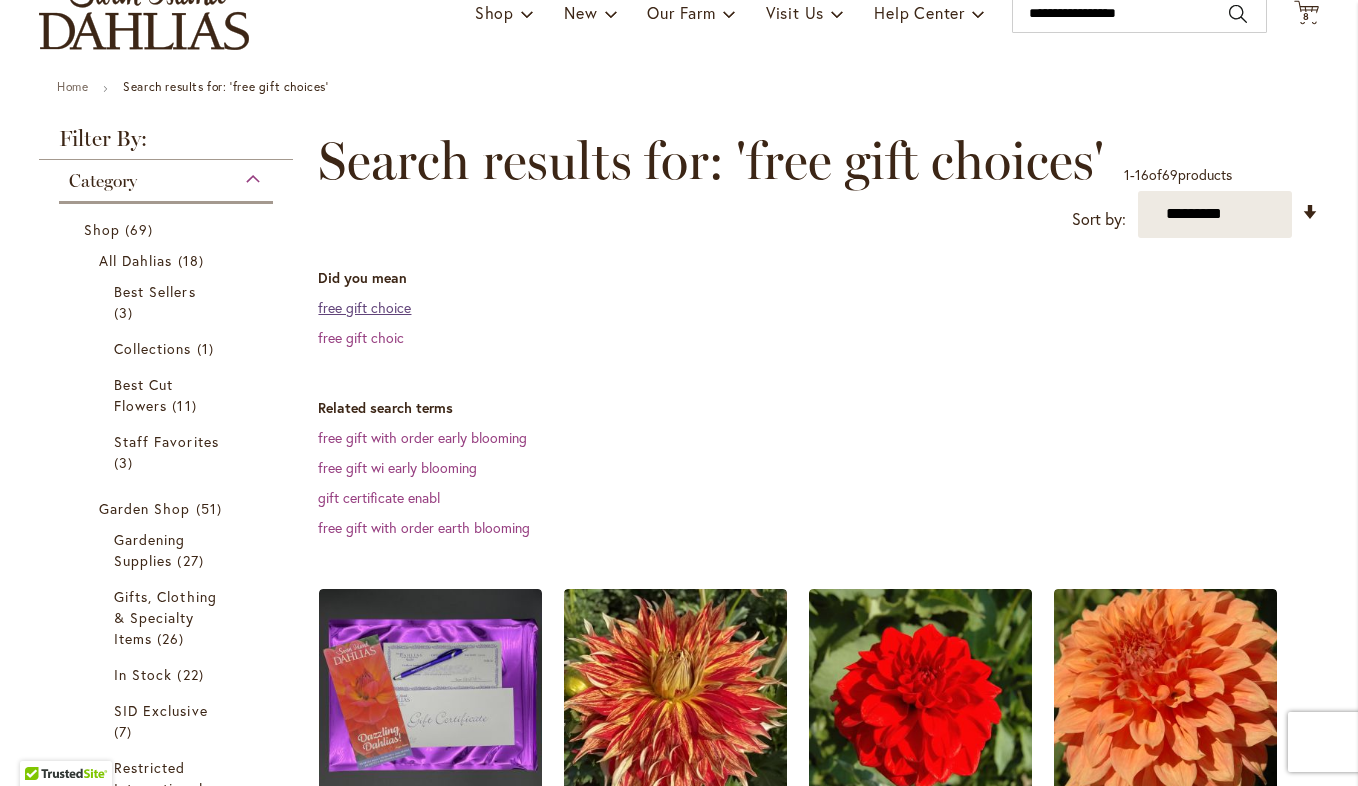 click on "free gift choice" at bounding box center (364, 307) 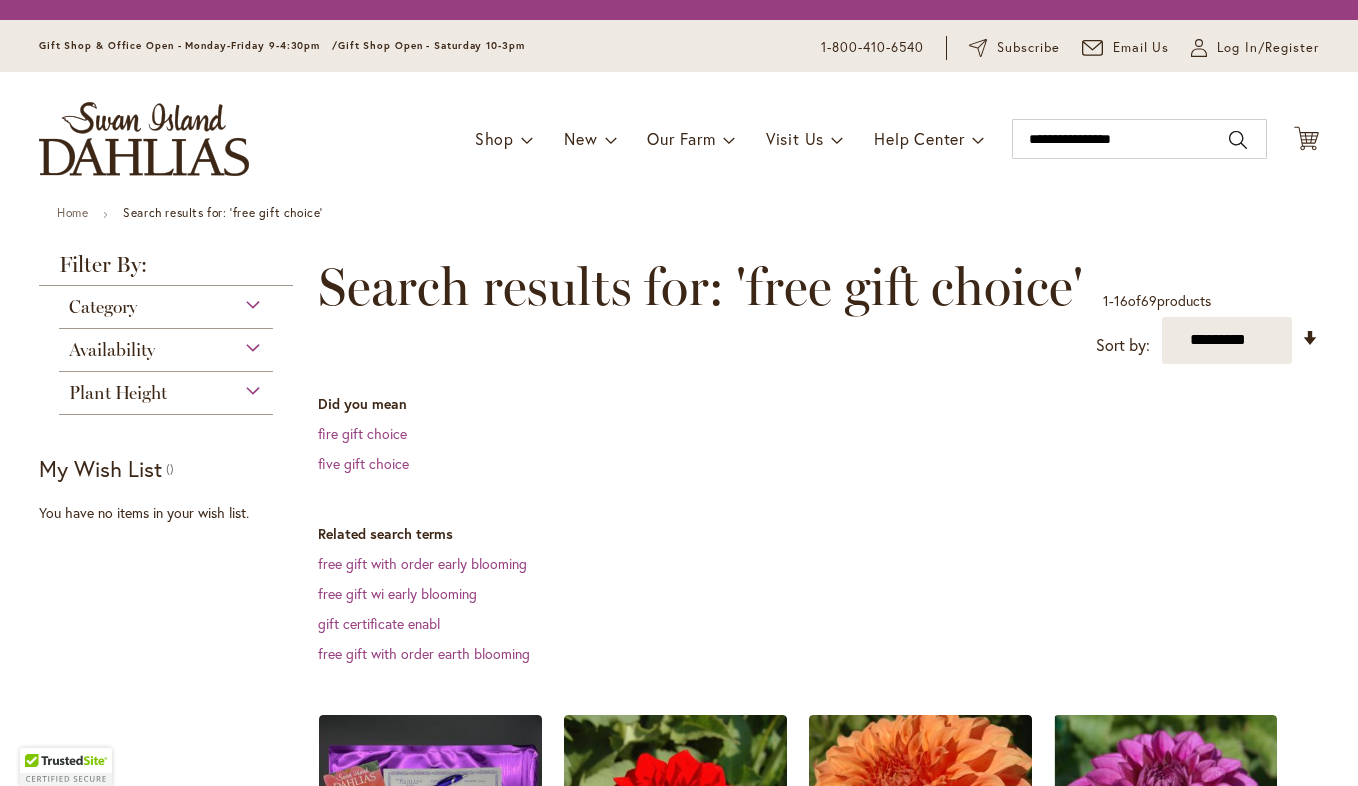 scroll, scrollTop: 0, scrollLeft: 0, axis: both 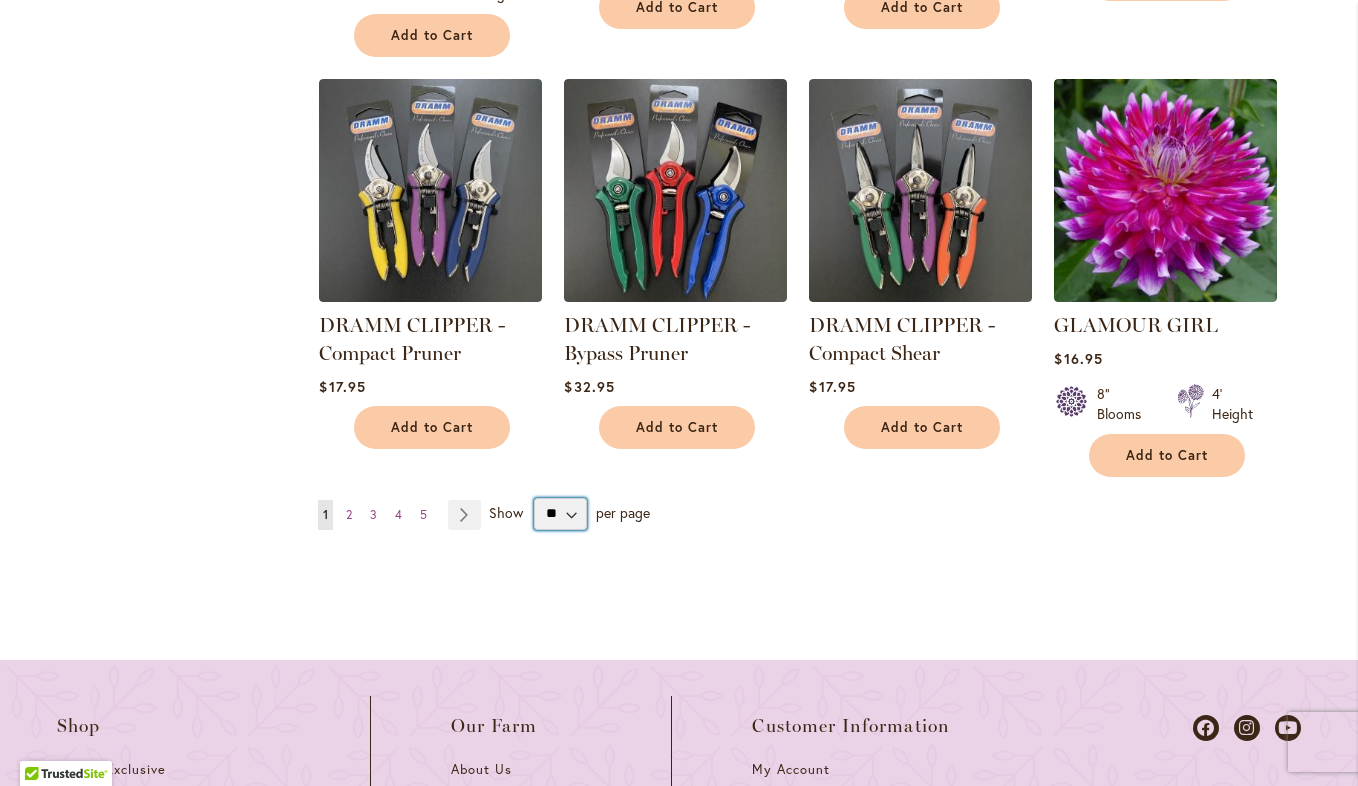 click on "**
**
**
**" at bounding box center (560, 514) 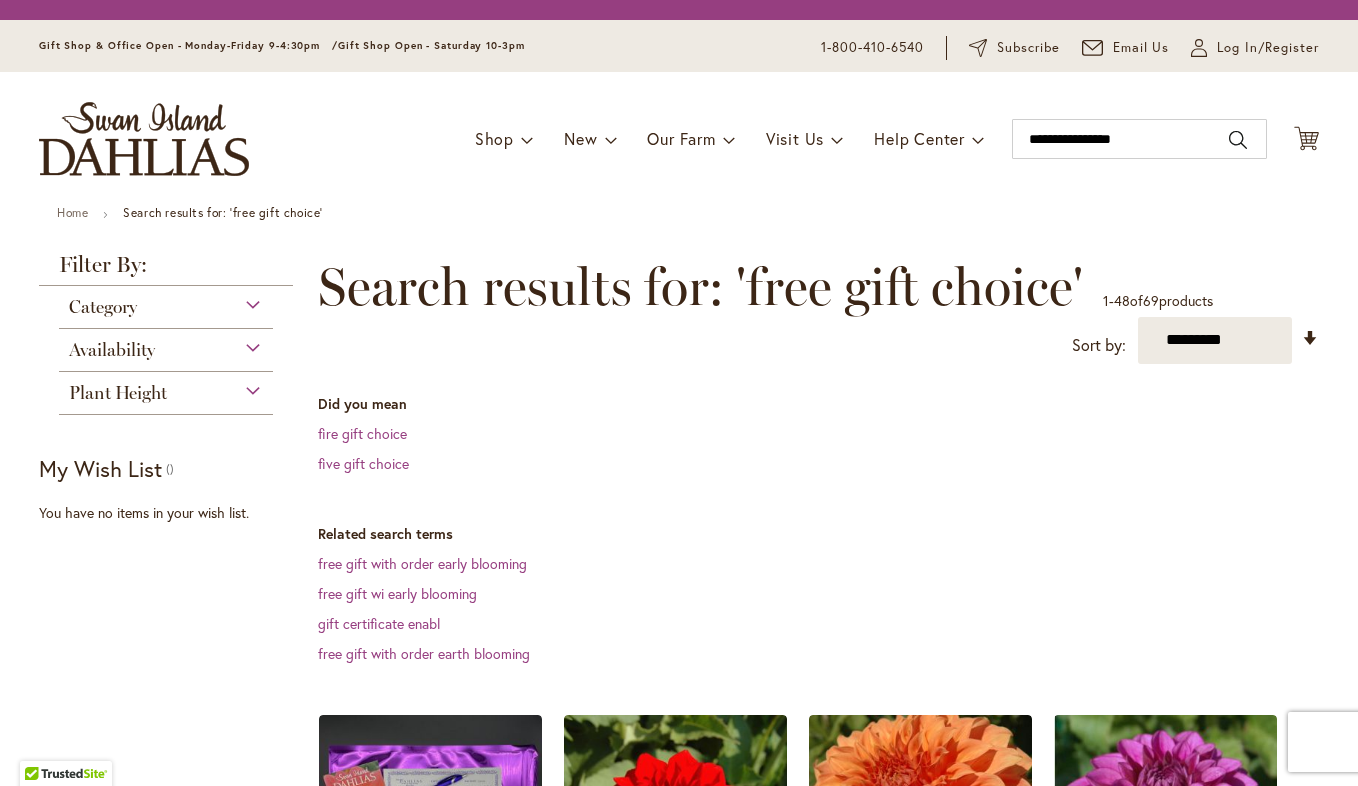 scroll, scrollTop: 0, scrollLeft: 0, axis: both 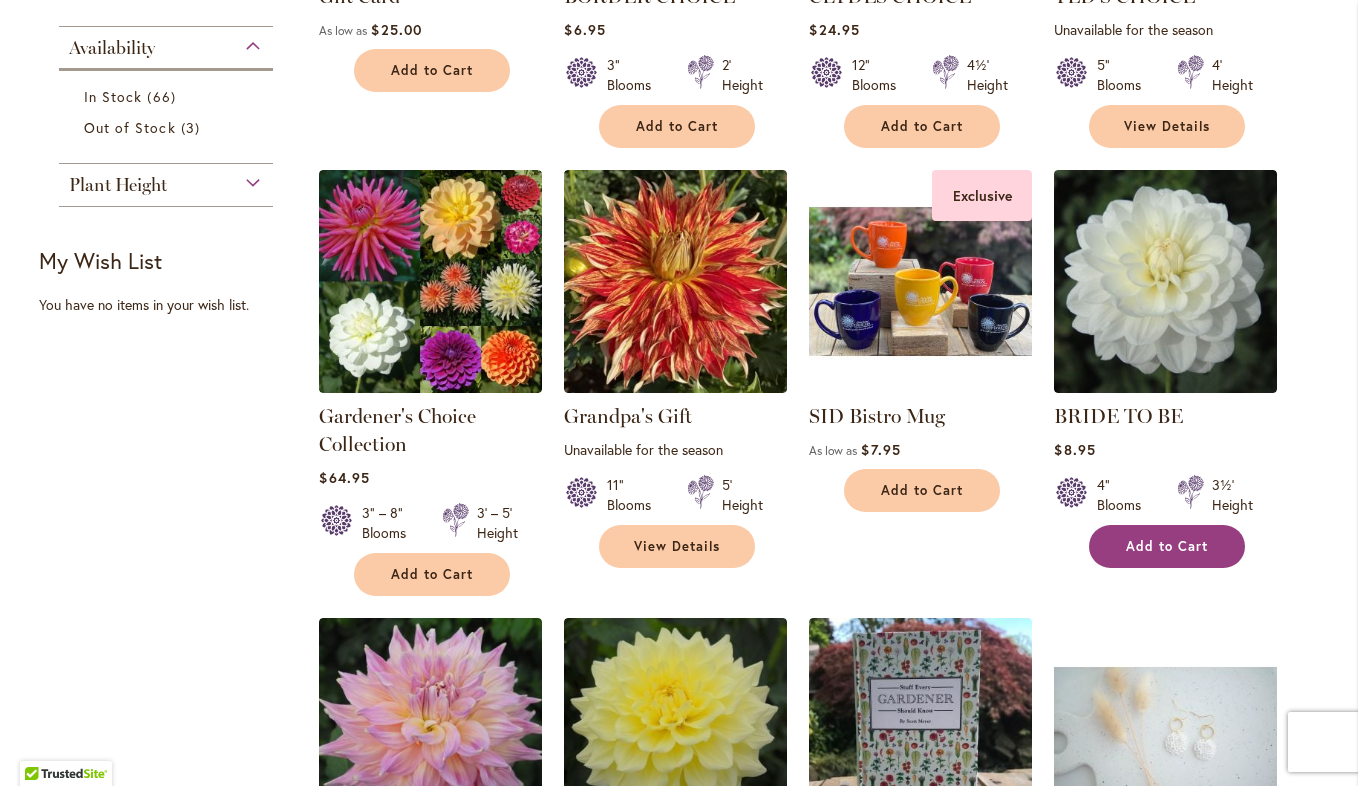 click on "Add to Cart" at bounding box center (1167, 546) 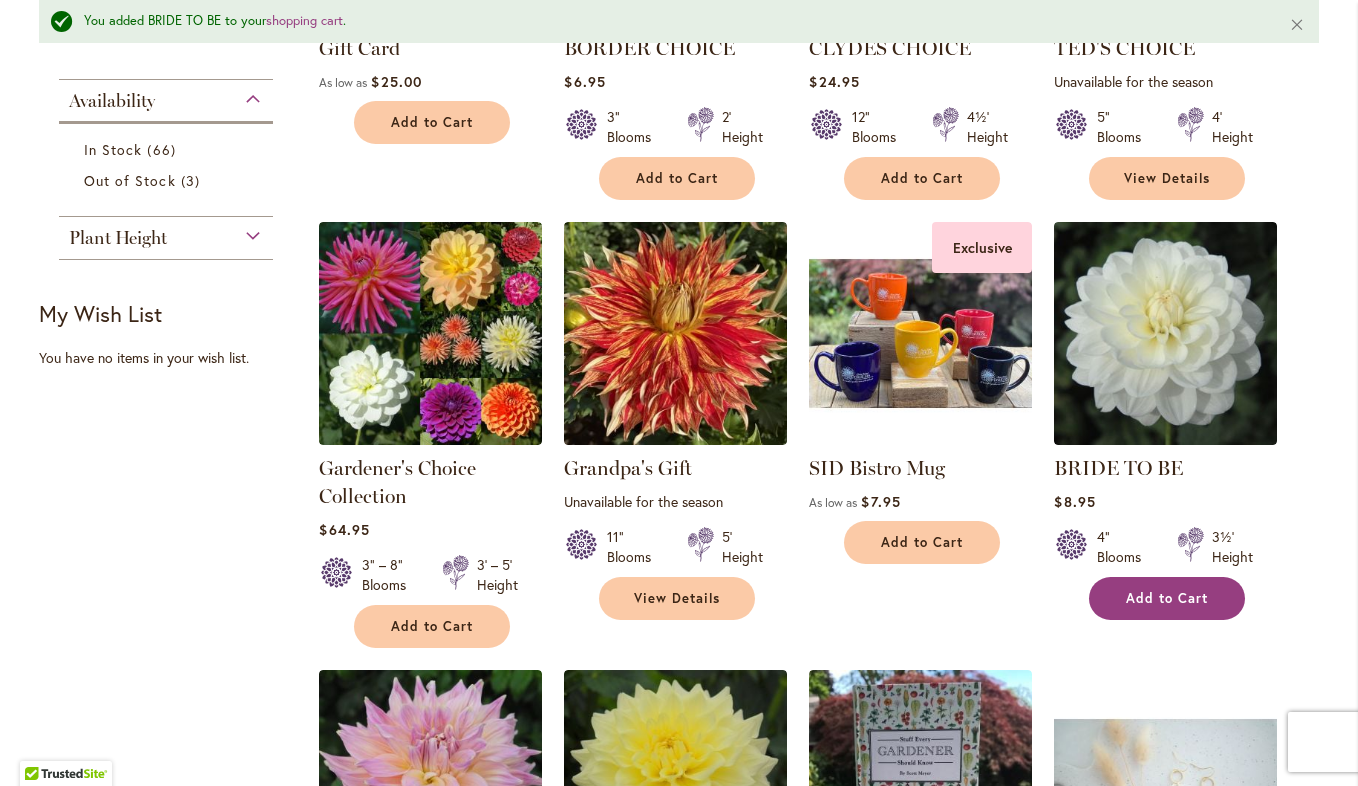 scroll, scrollTop: 1057, scrollLeft: 0, axis: vertical 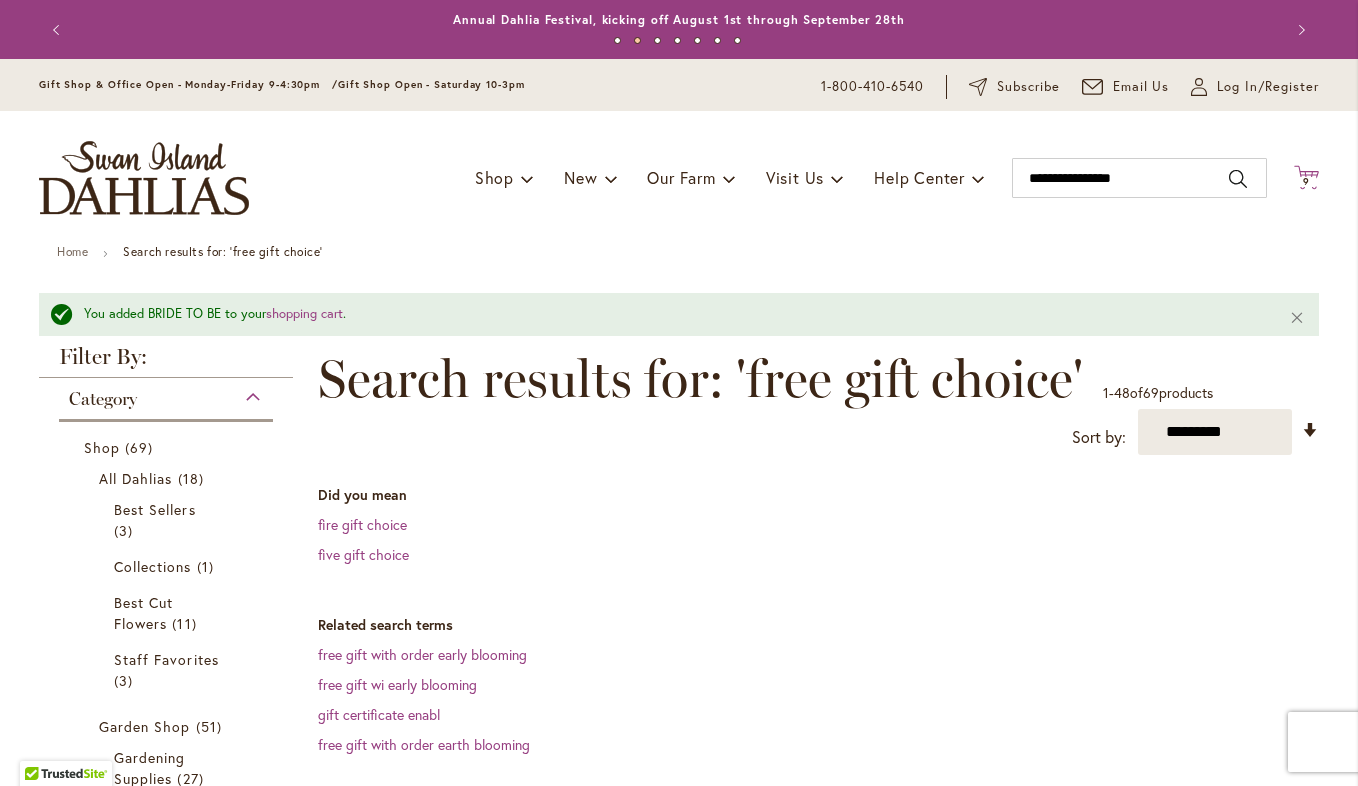 click on "9" at bounding box center (1306, 181) 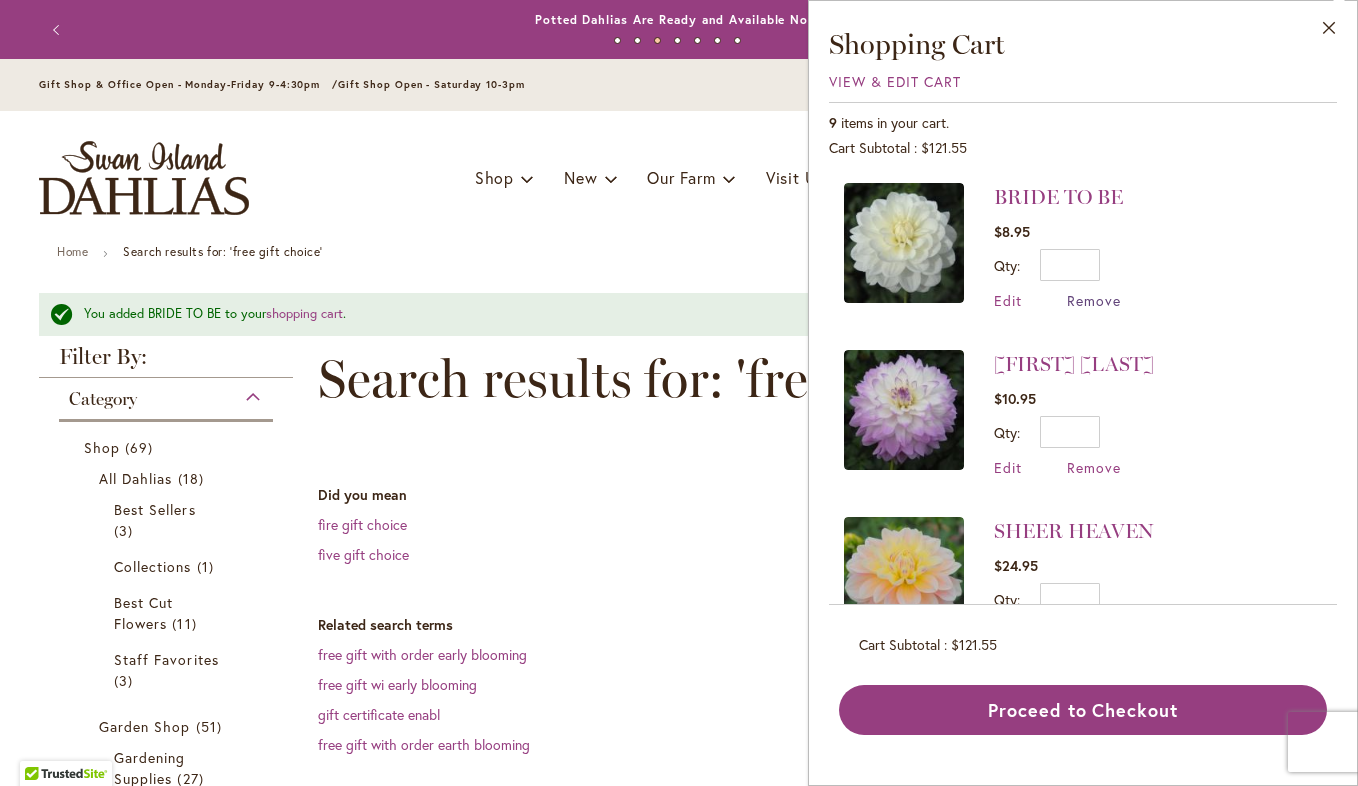 click on "Remove" at bounding box center (1094, 300) 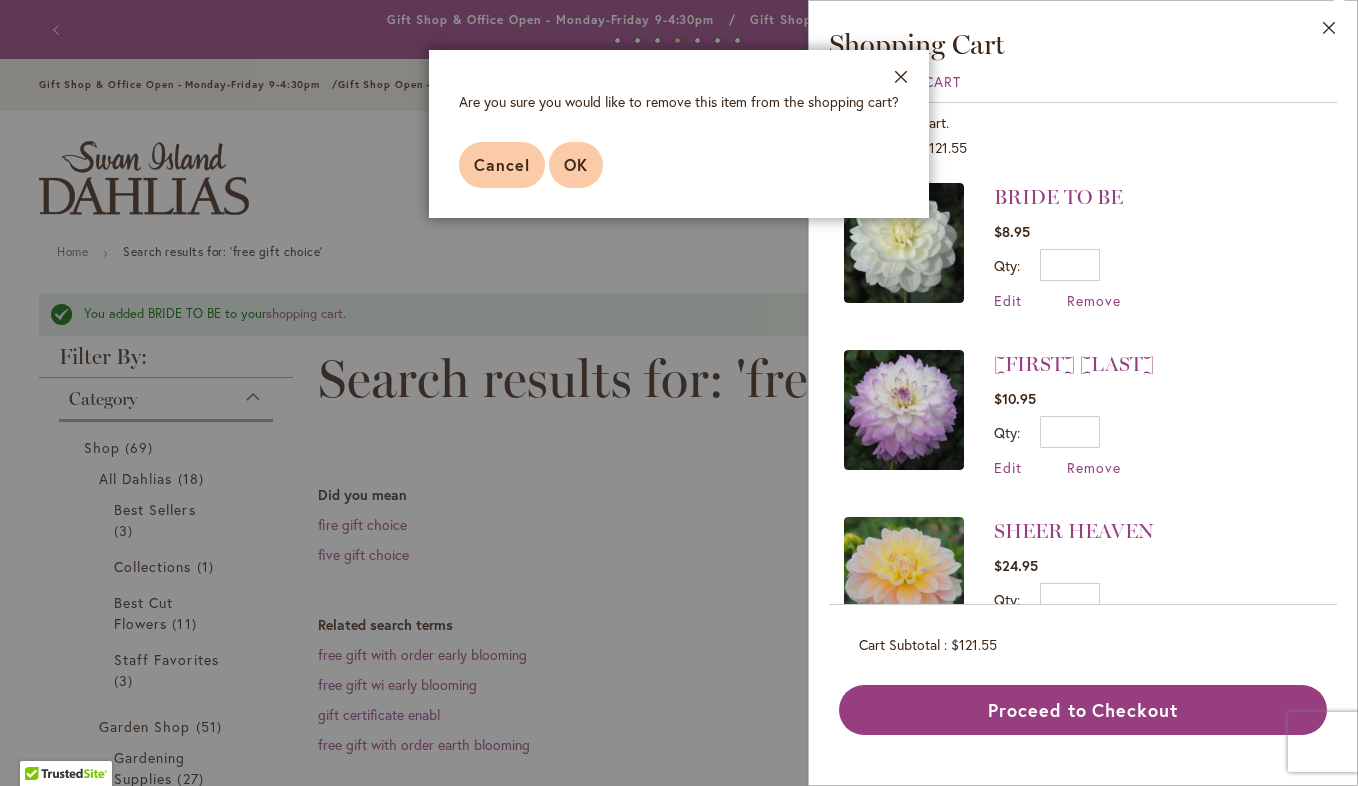 click on "OK" at bounding box center [576, 164] 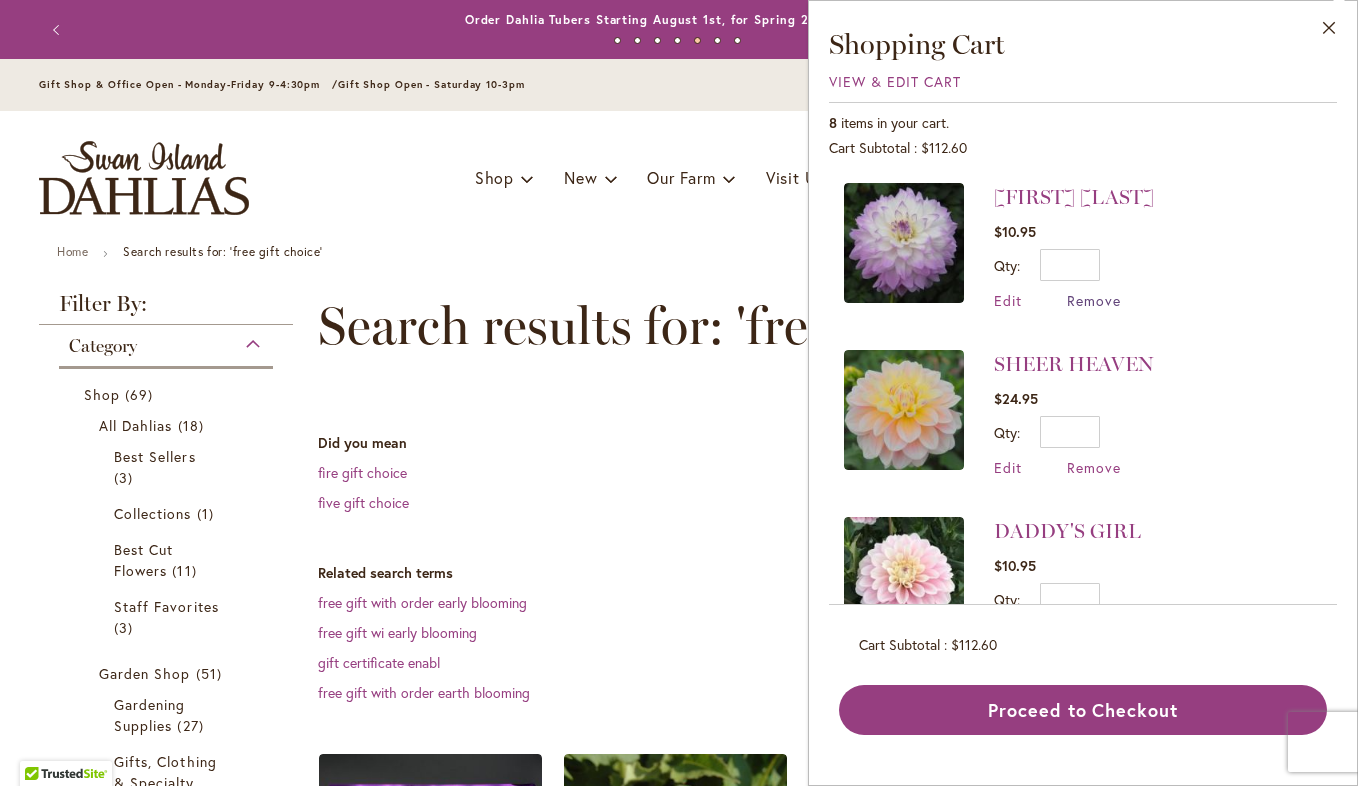 click on "Remove" at bounding box center [1094, 300] 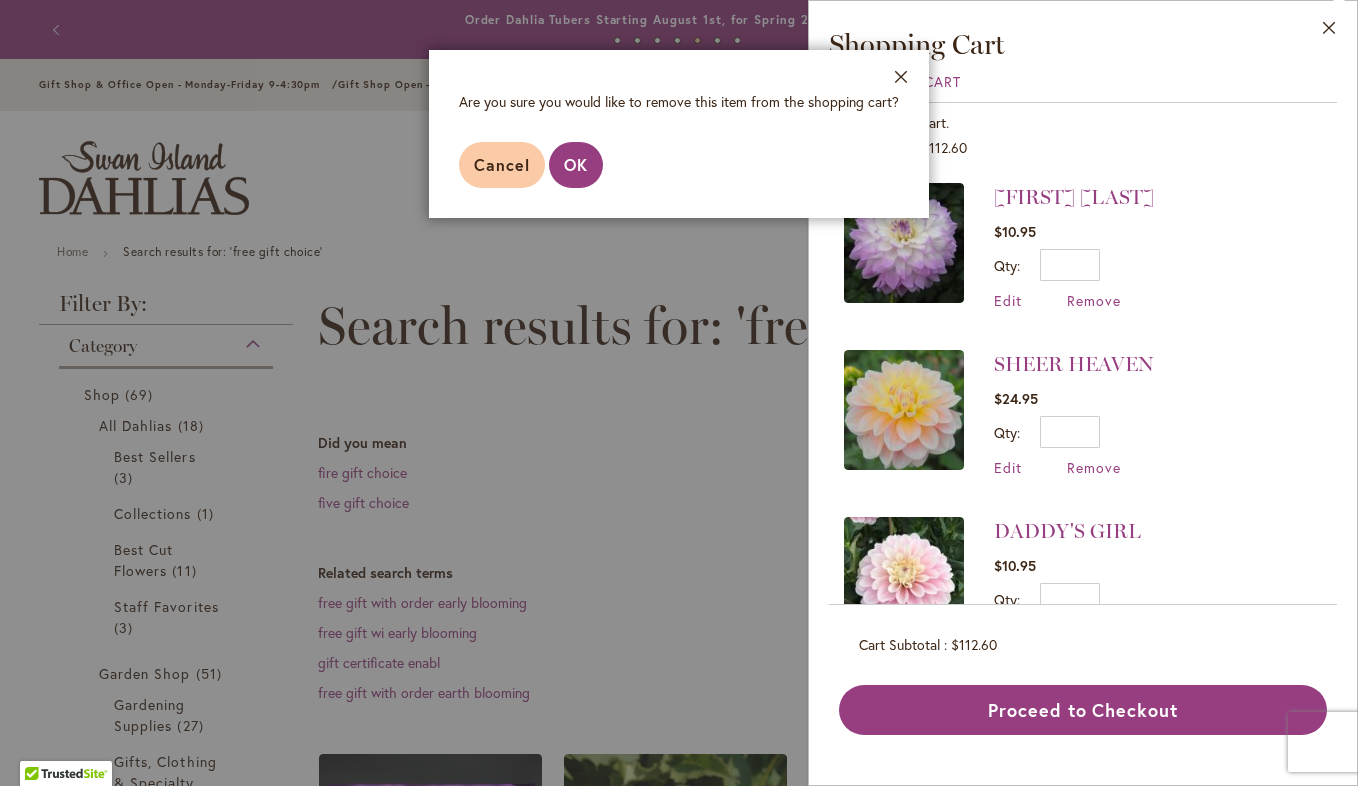 click on "MIKAYLA MIRANDA
$10.95
Qty
*
Update
Edit
Remove" at bounding box center [1083, 256] 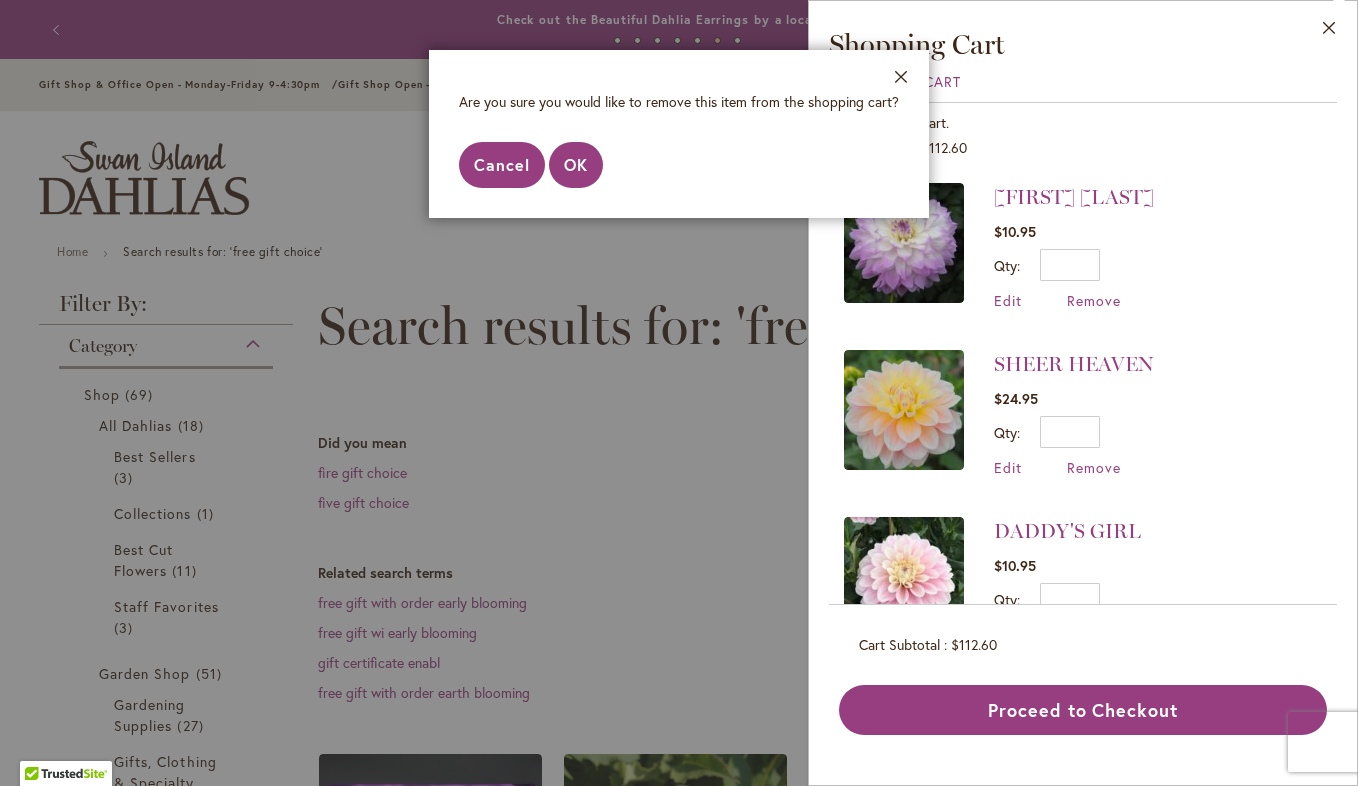 click on "Cancel" at bounding box center [502, 164] 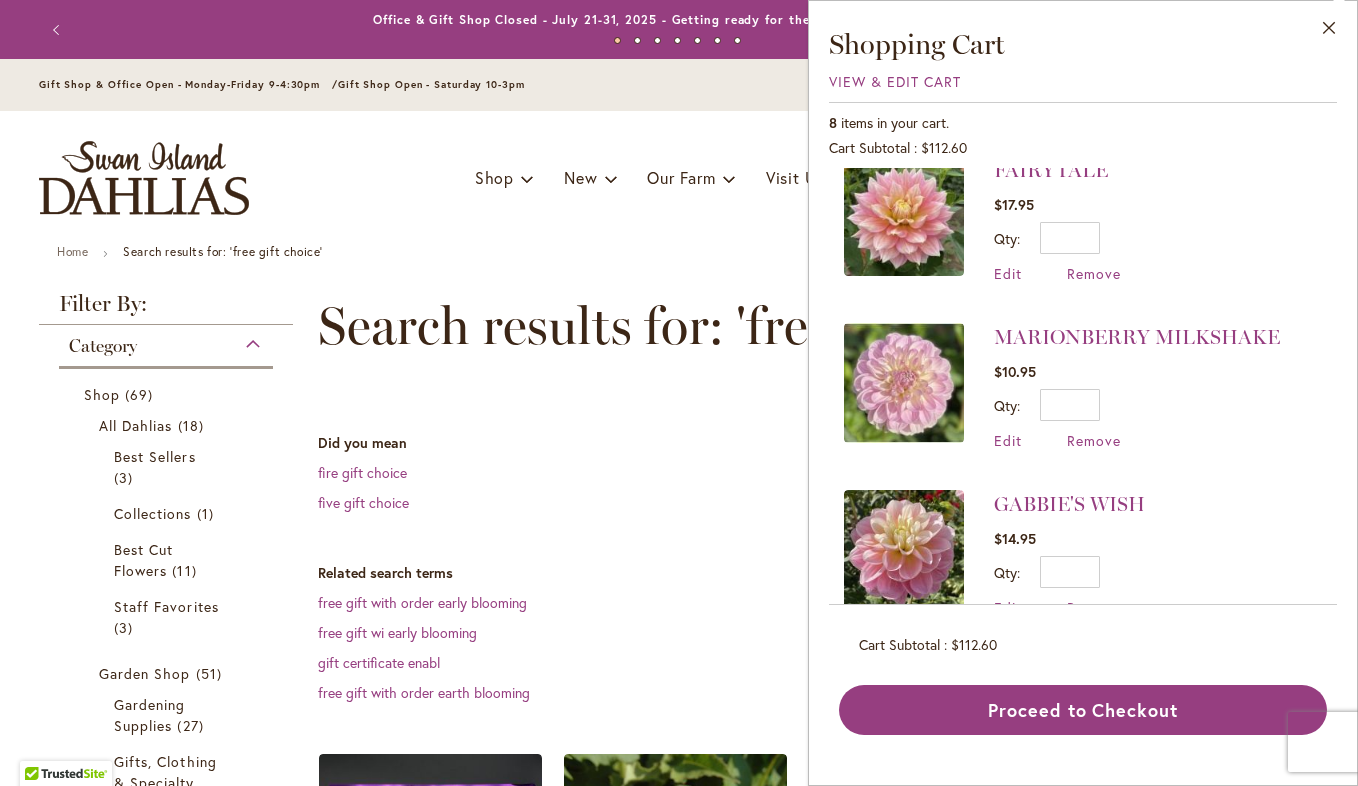 scroll, scrollTop: 898, scrollLeft: 0, axis: vertical 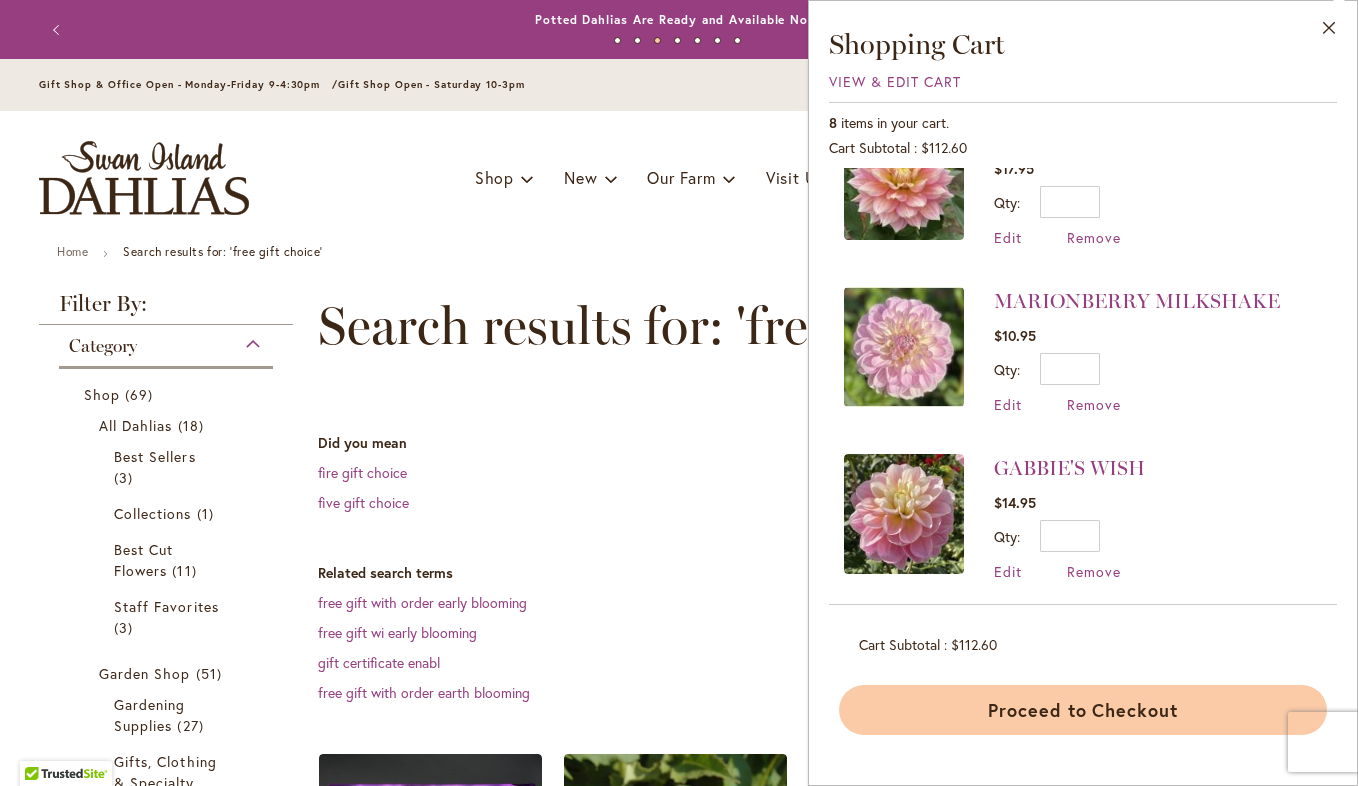 click on "Proceed to Checkout" at bounding box center [1083, 710] 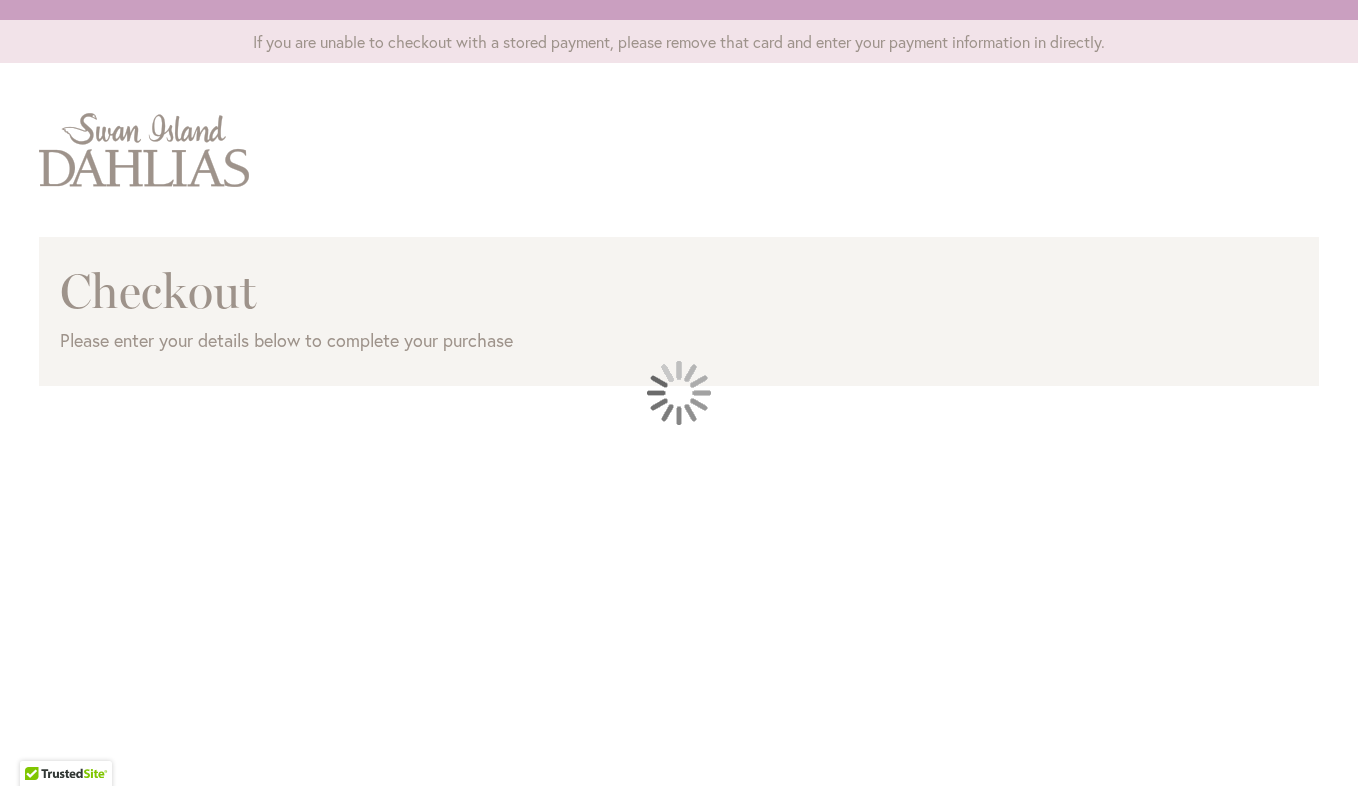 scroll, scrollTop: 0, scrollLeft: 0, axis: both 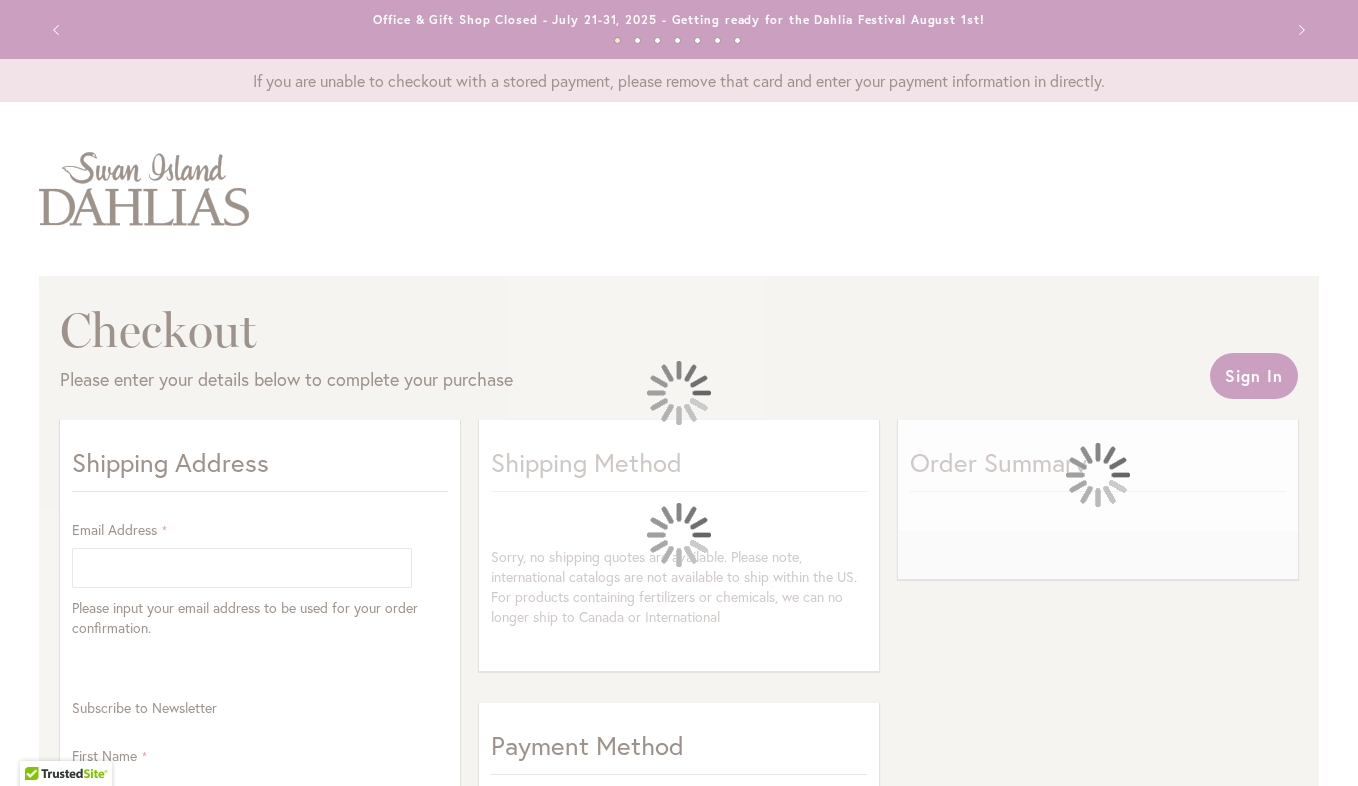 select on "**" 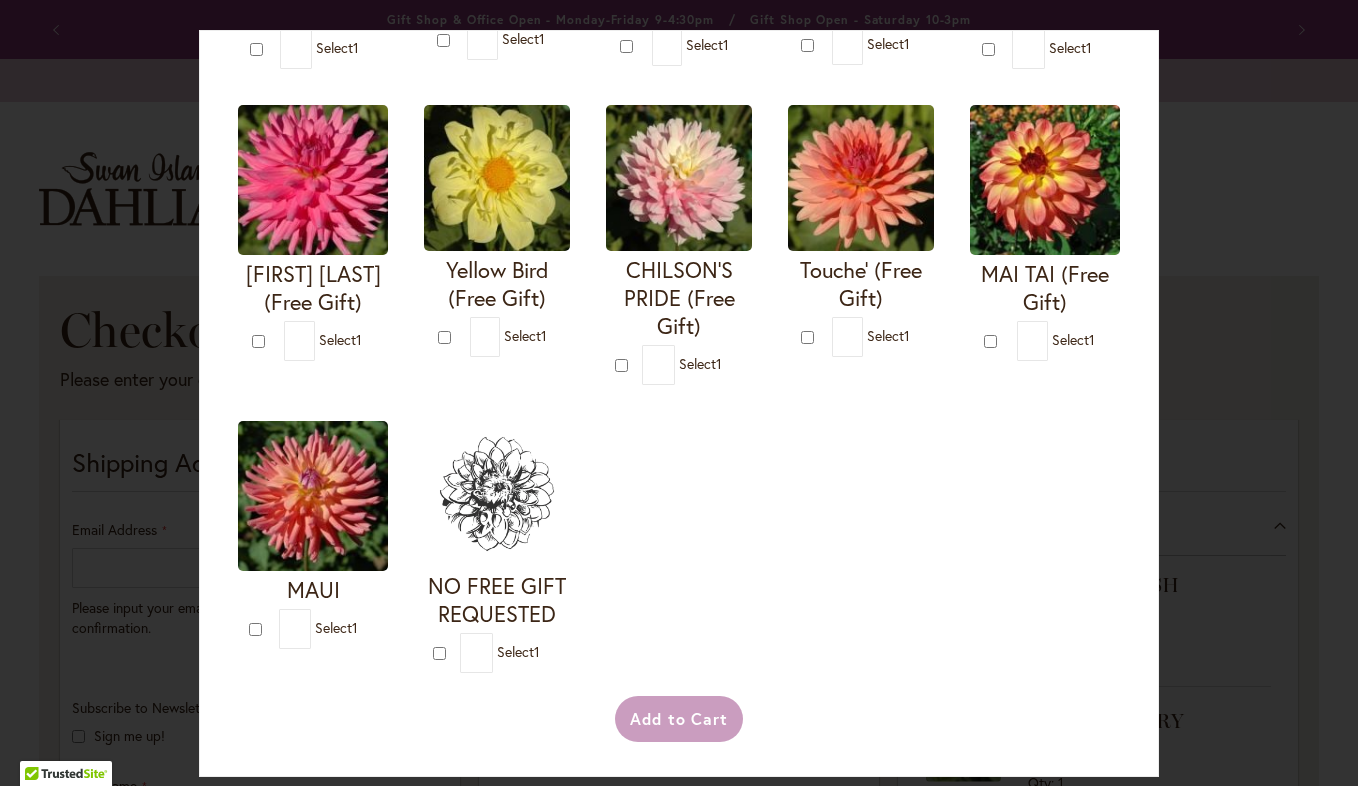 scroll, scrollTop: 2448, scrollLeft: 0, axis: vertical 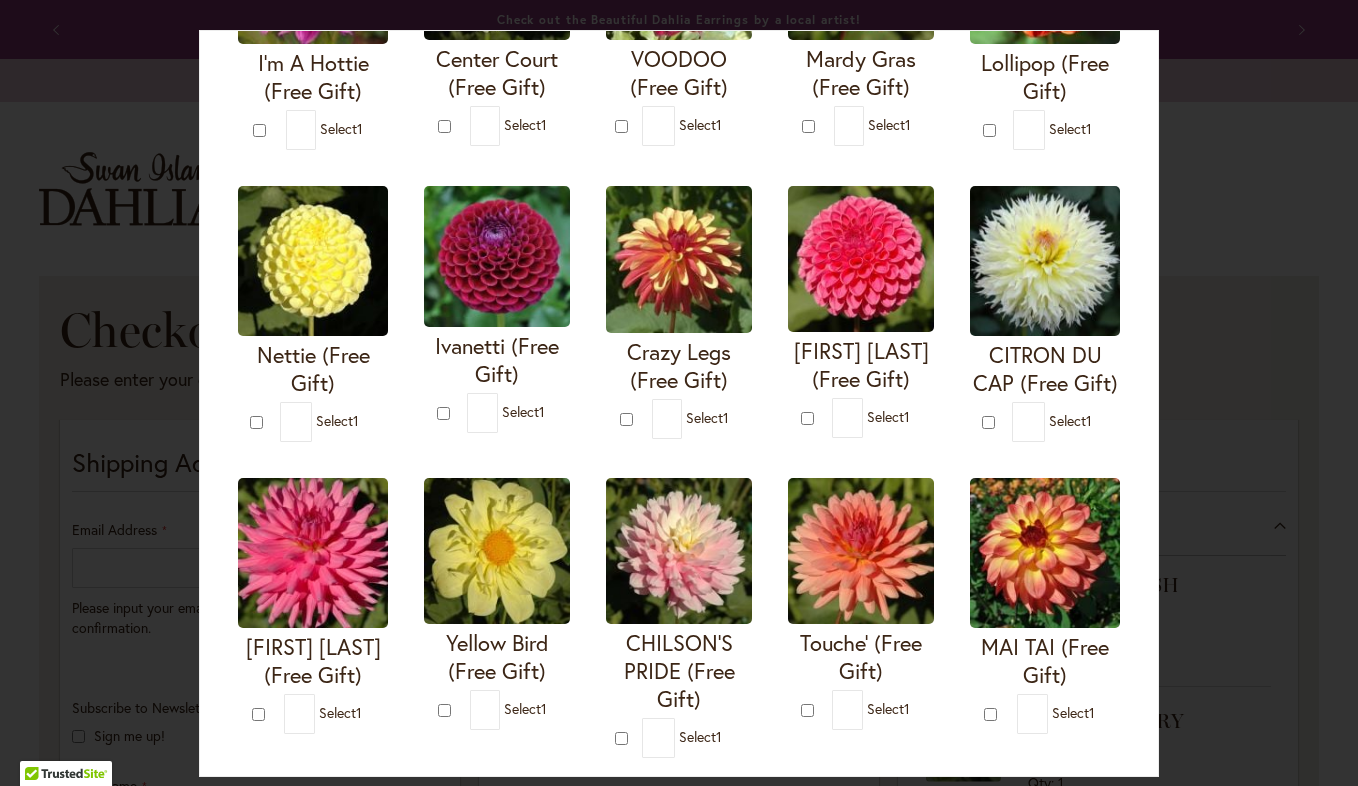 click on "Select  1" at bounding box center (525, 124) 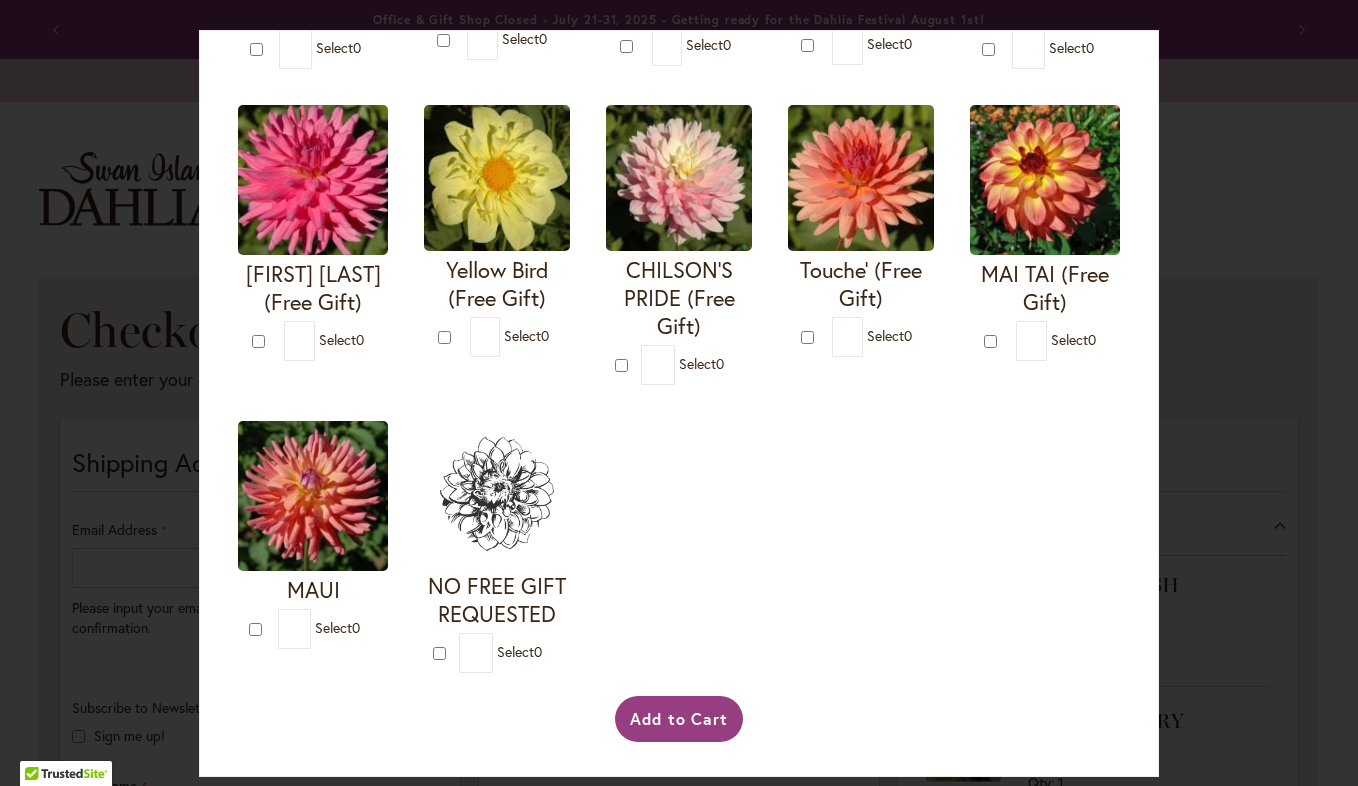 scroll, scrollTop: 4096, scrollLeft: 0, axis: vertical 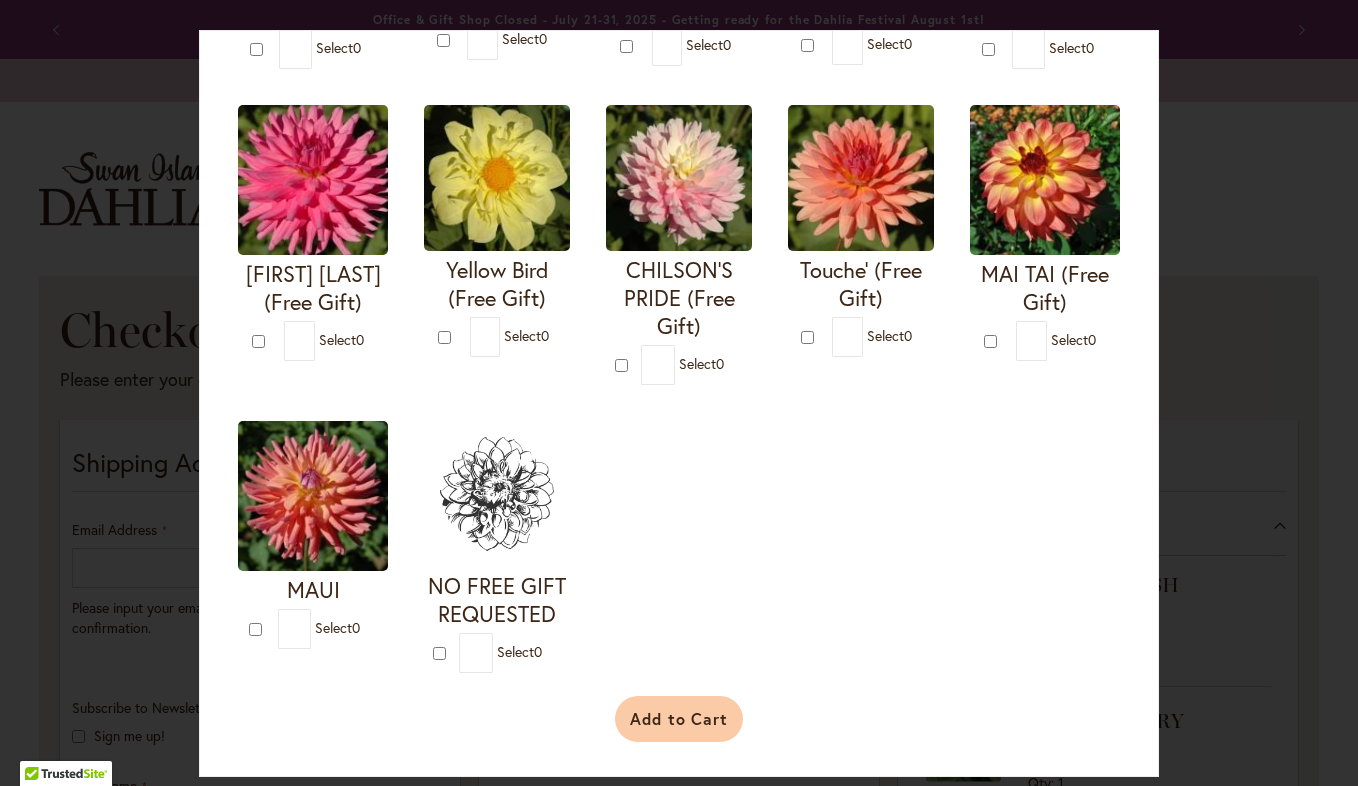 click on "Add to Cart" at bounding box center (679, 719) 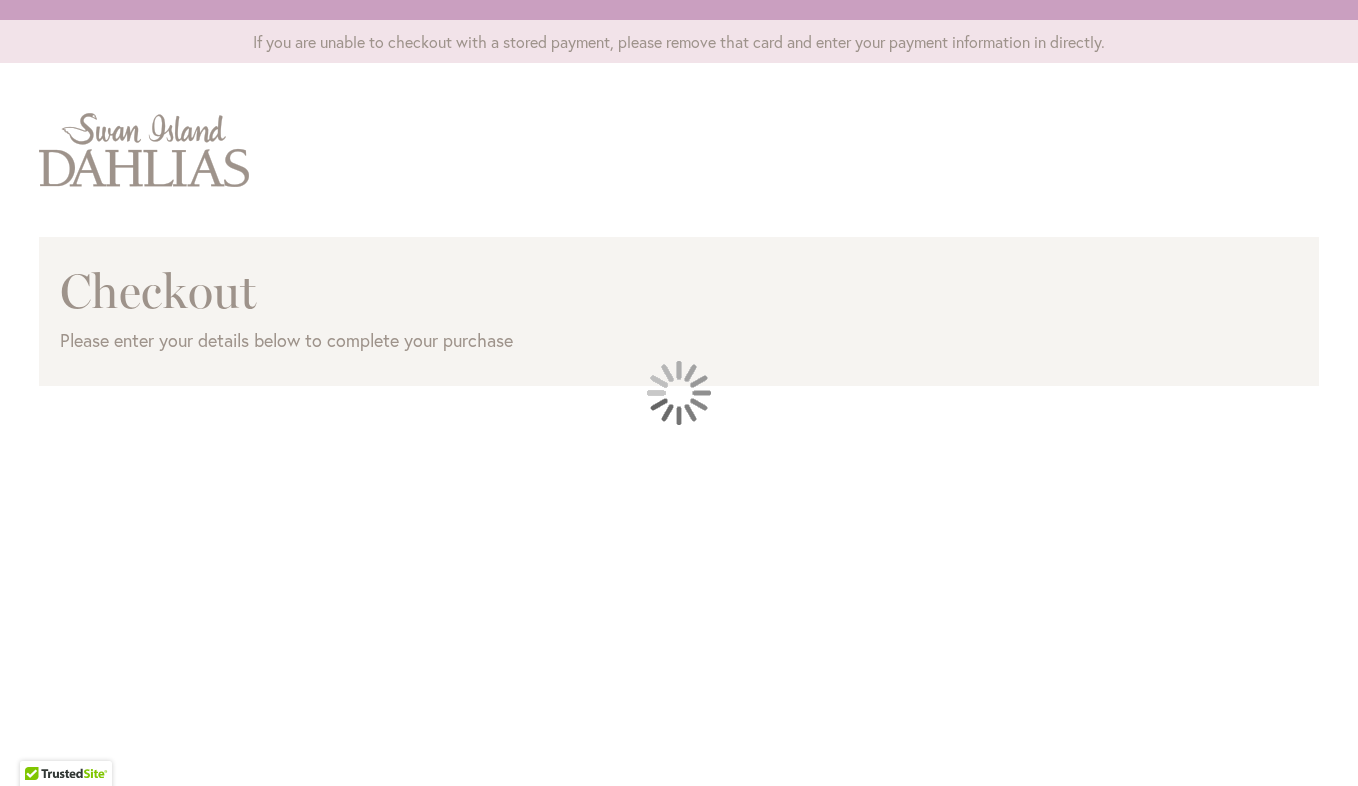 scroll, scrollTop: 0, scrollLeft: 0, axis: both 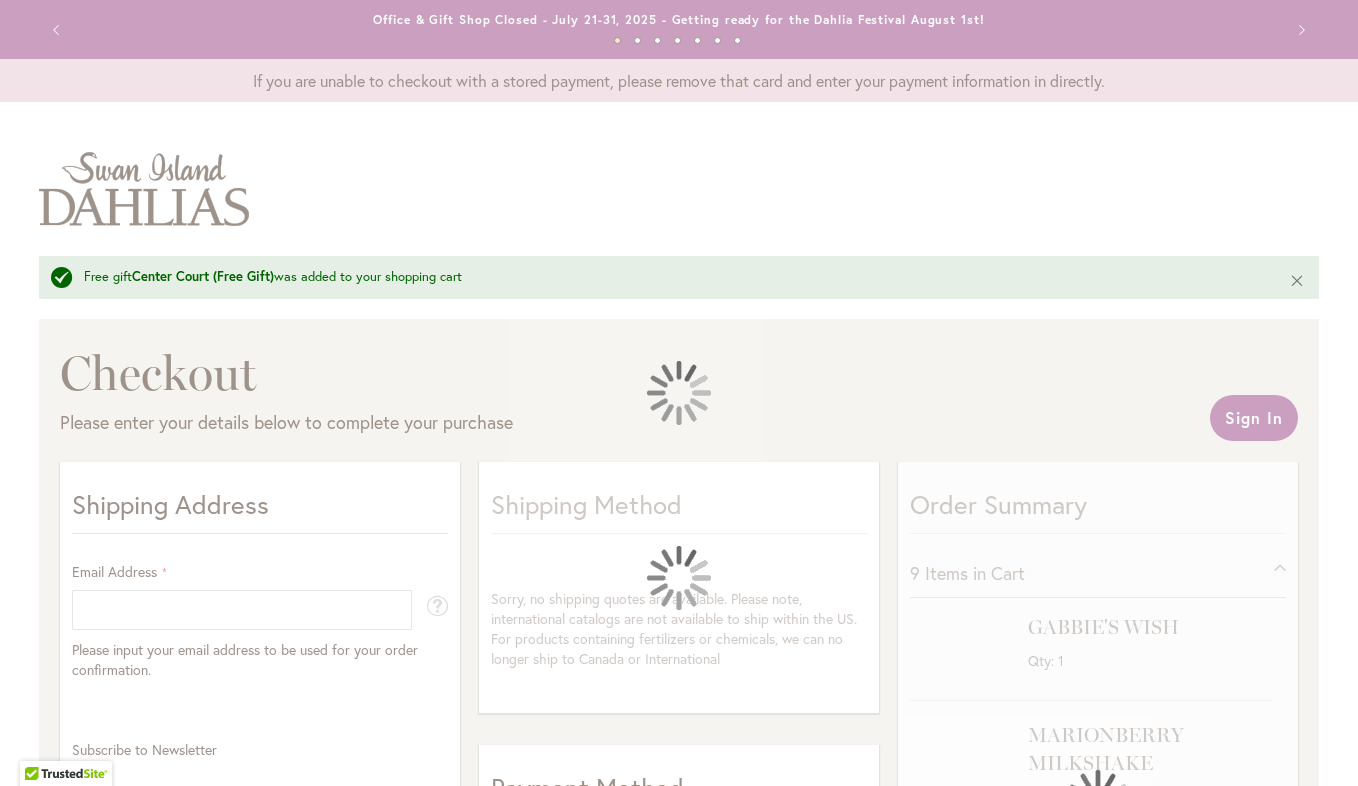 select on "**" 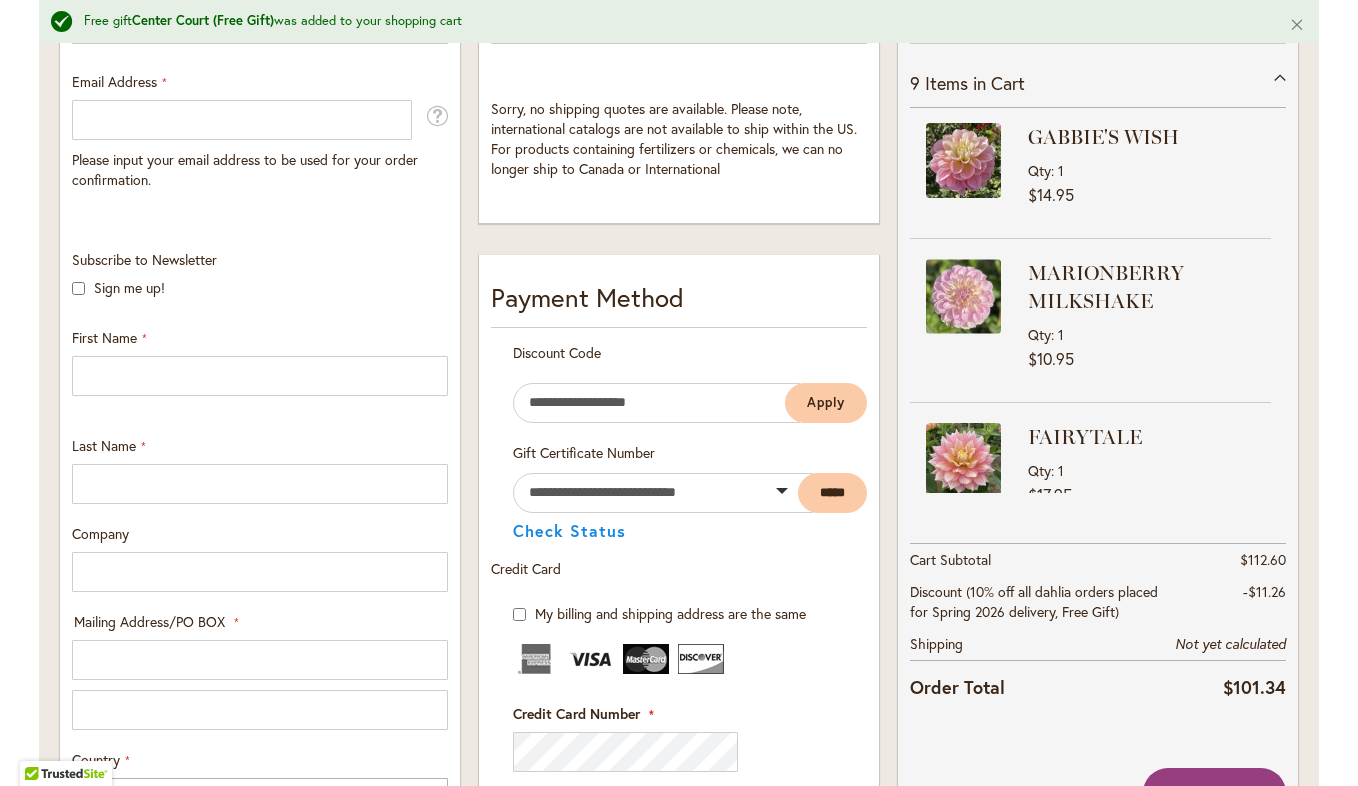 scroll, scrollTop: 492, scrollLeft: 0, axis: vertical 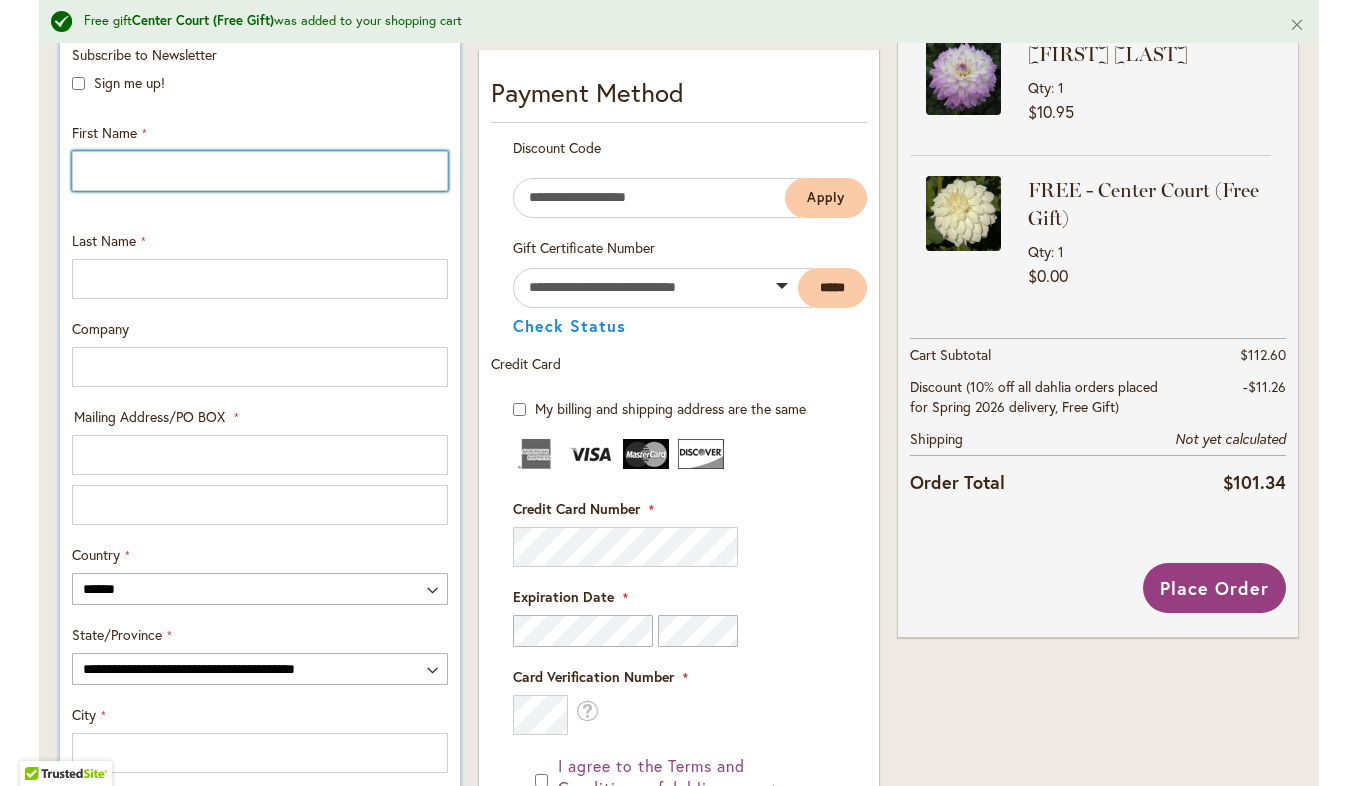 click on "First Name" at bounding box center [260, 171] 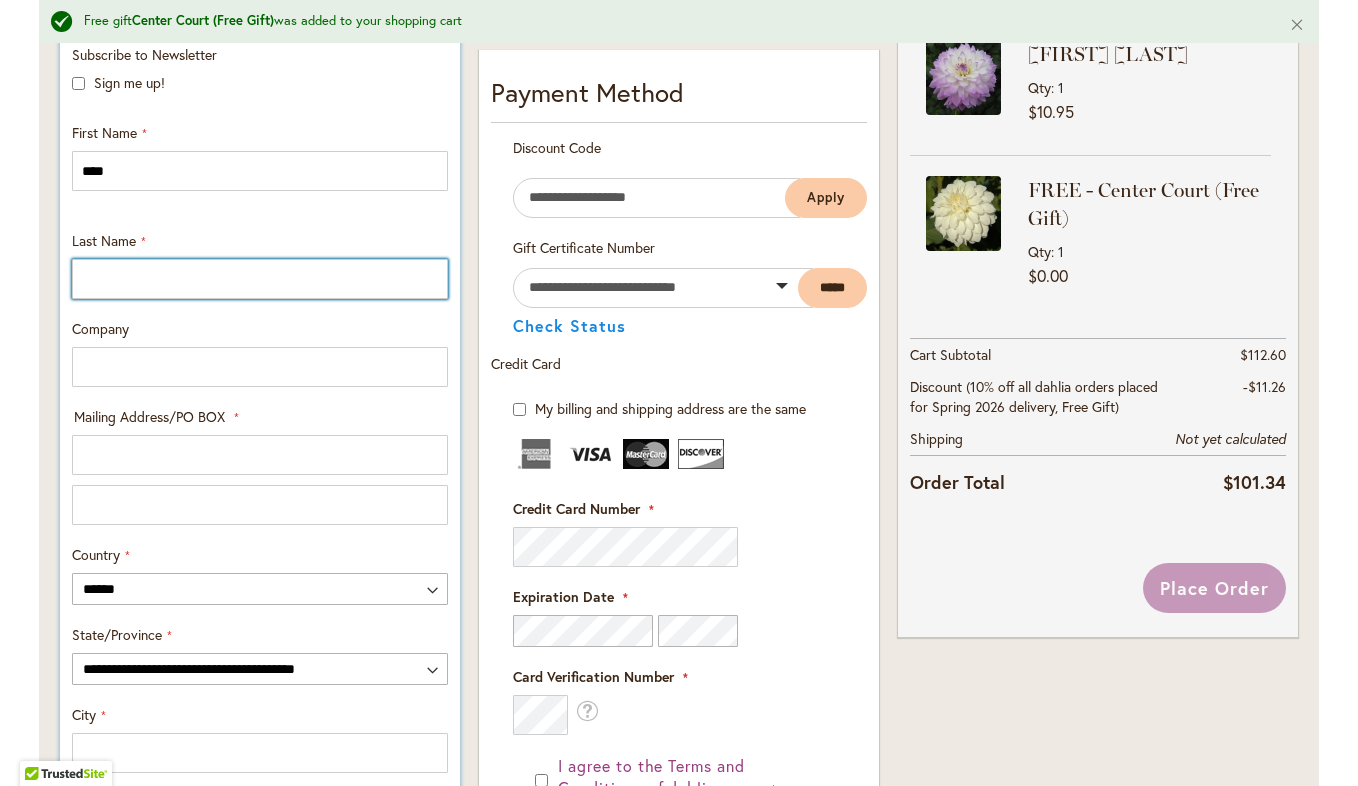 click on "Last Name" at bounding box center [260, 279] 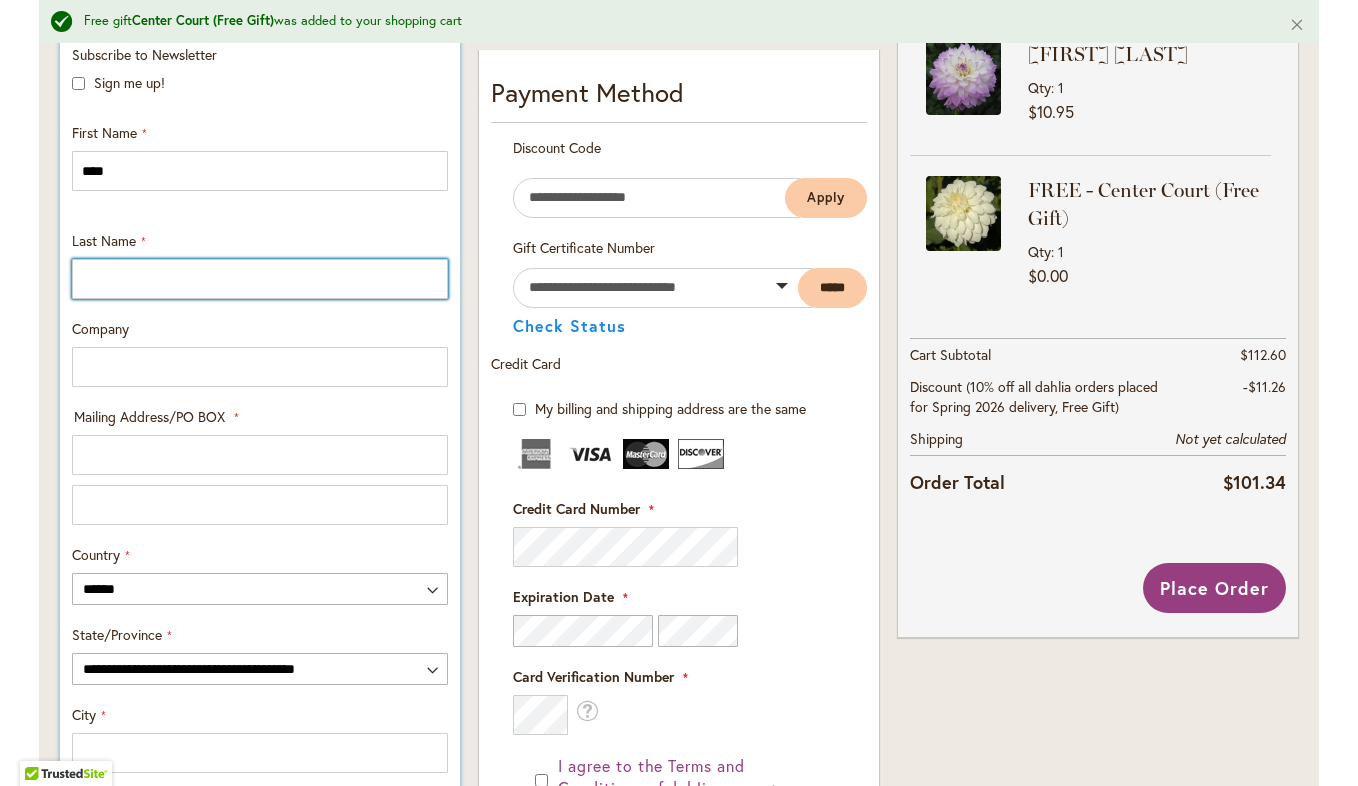 type on "*****" 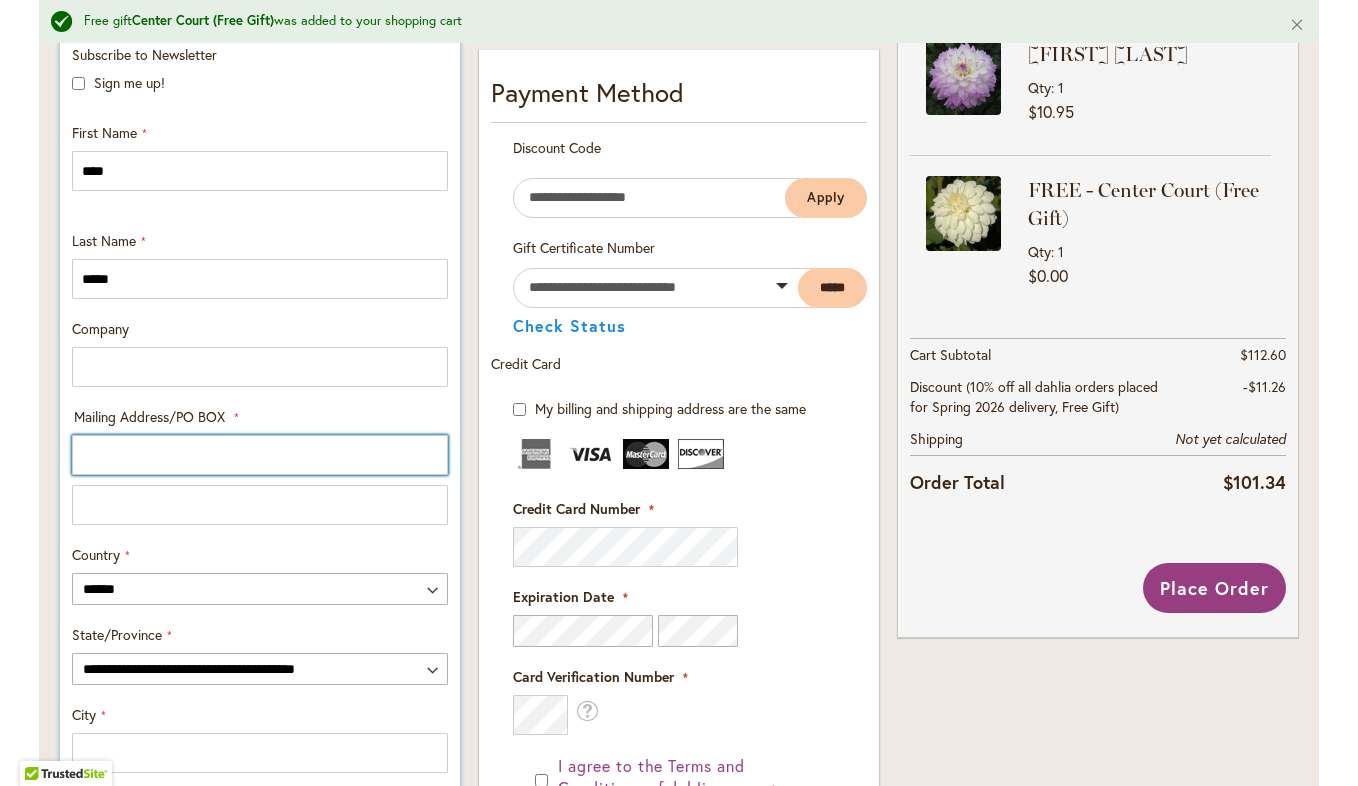 click on "Mailing Address/PO BOX: Line 1" at bounding box center [260, 455] 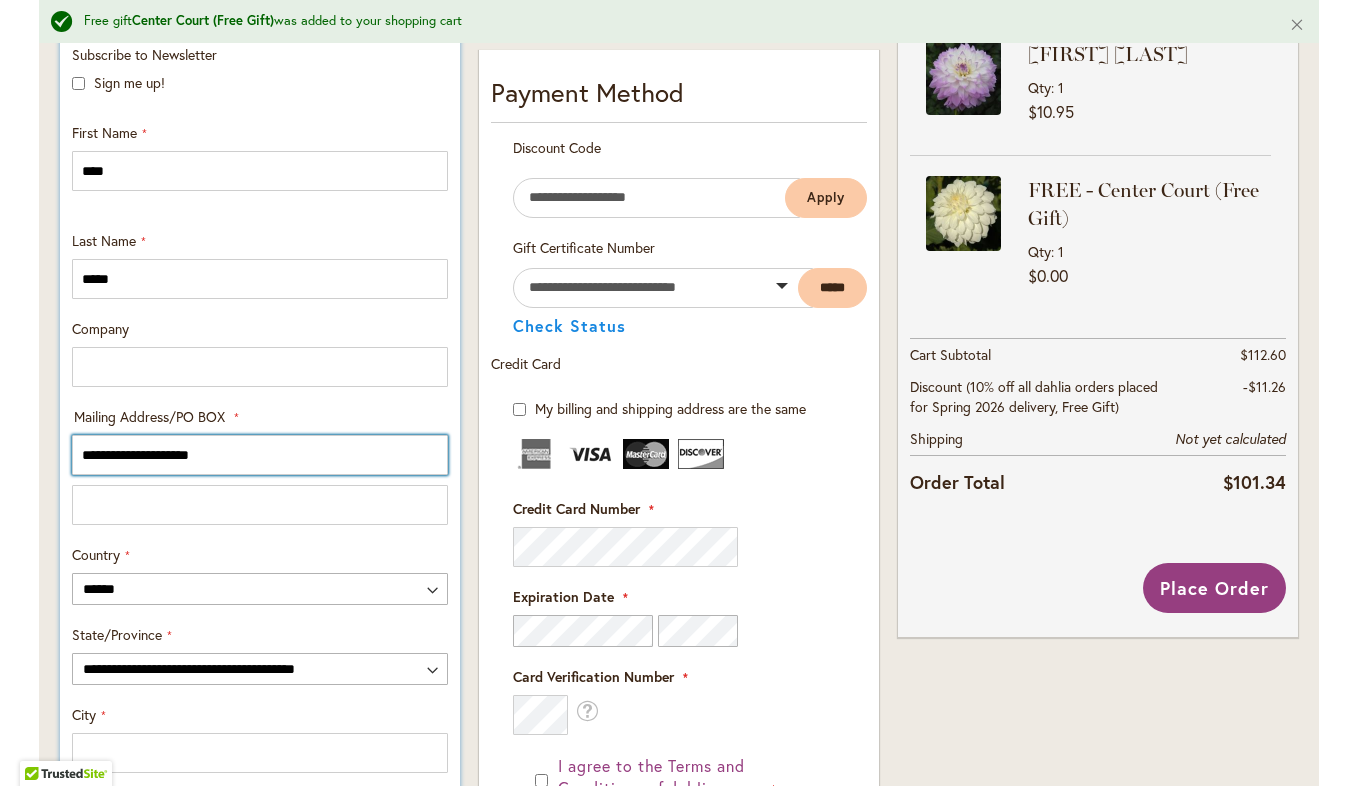 click on "**********" at bounding box center [260, 455] 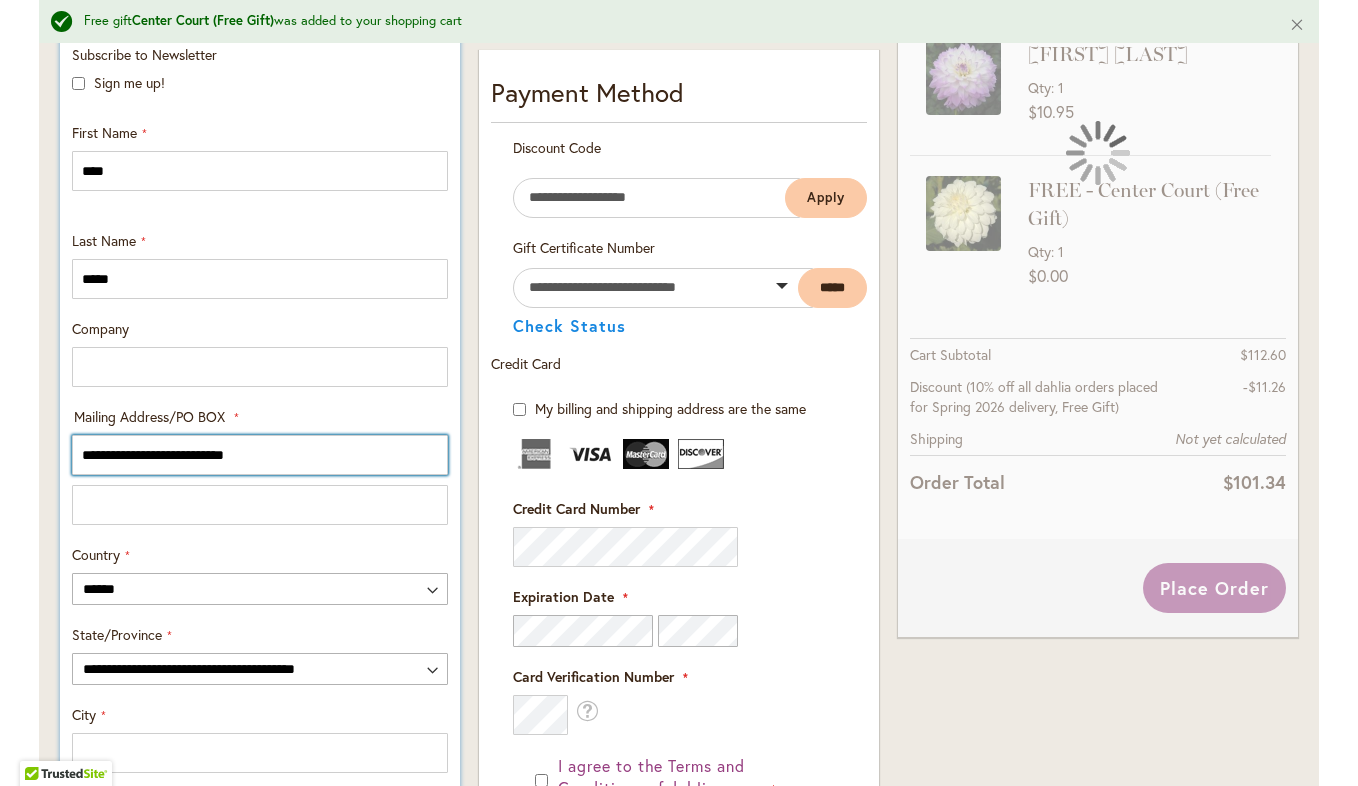 type on "**********" 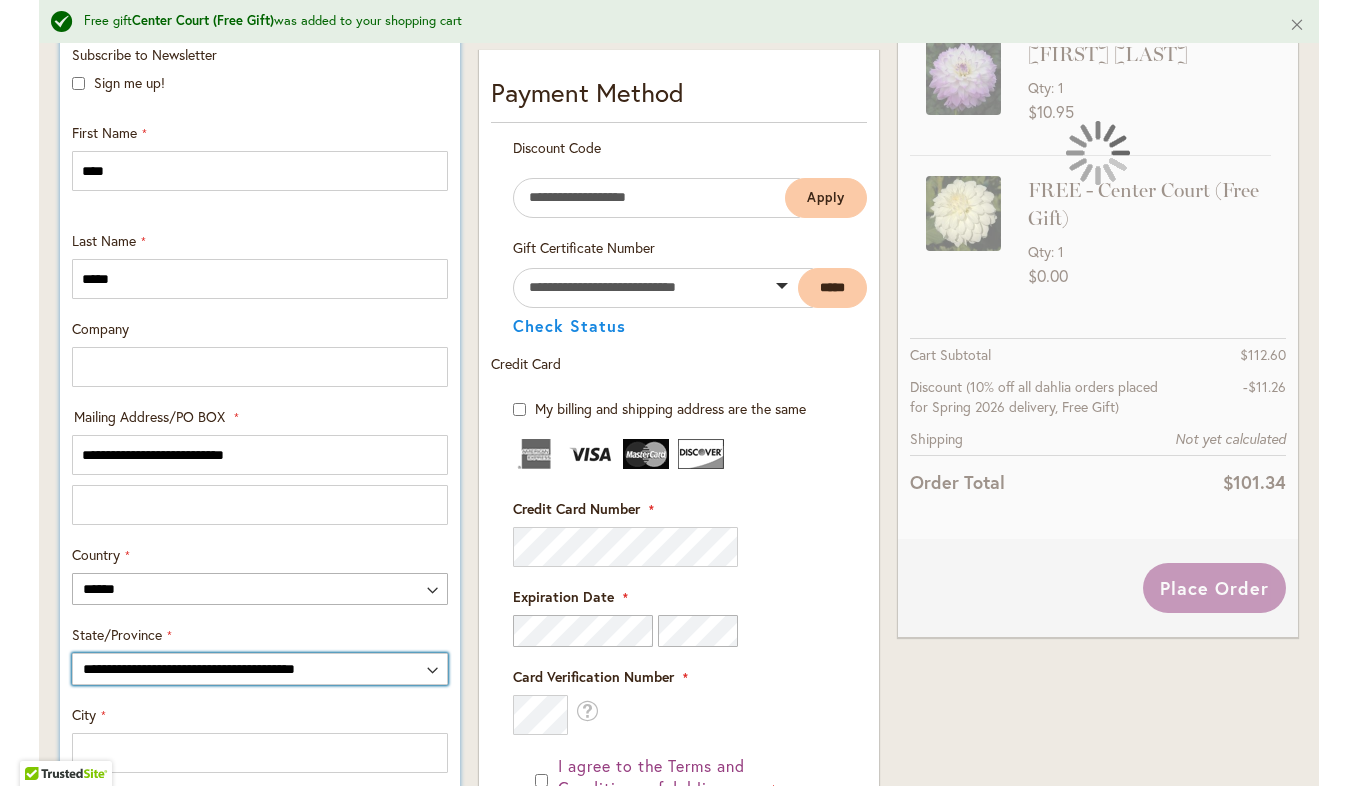 click on "**********" at bounding box center [260, 669] 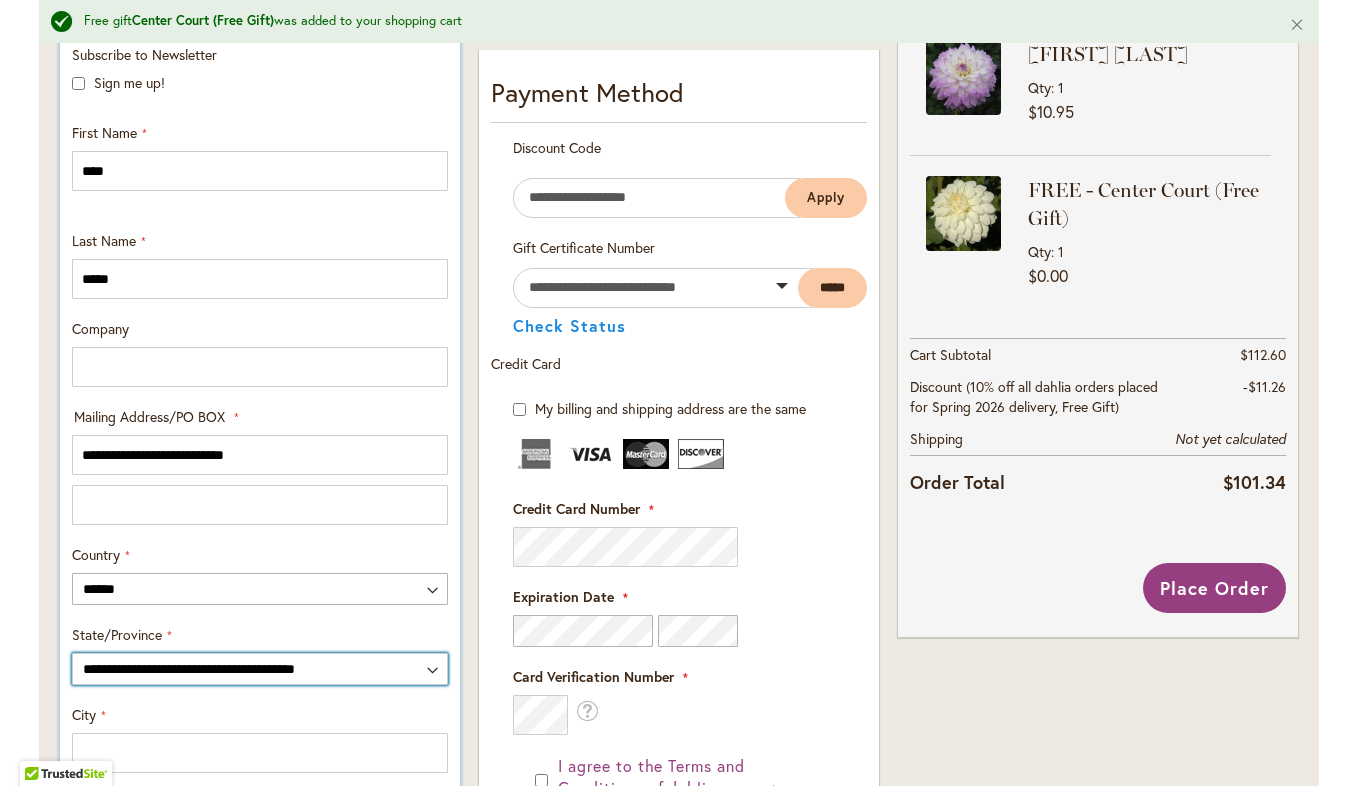 select on "**" 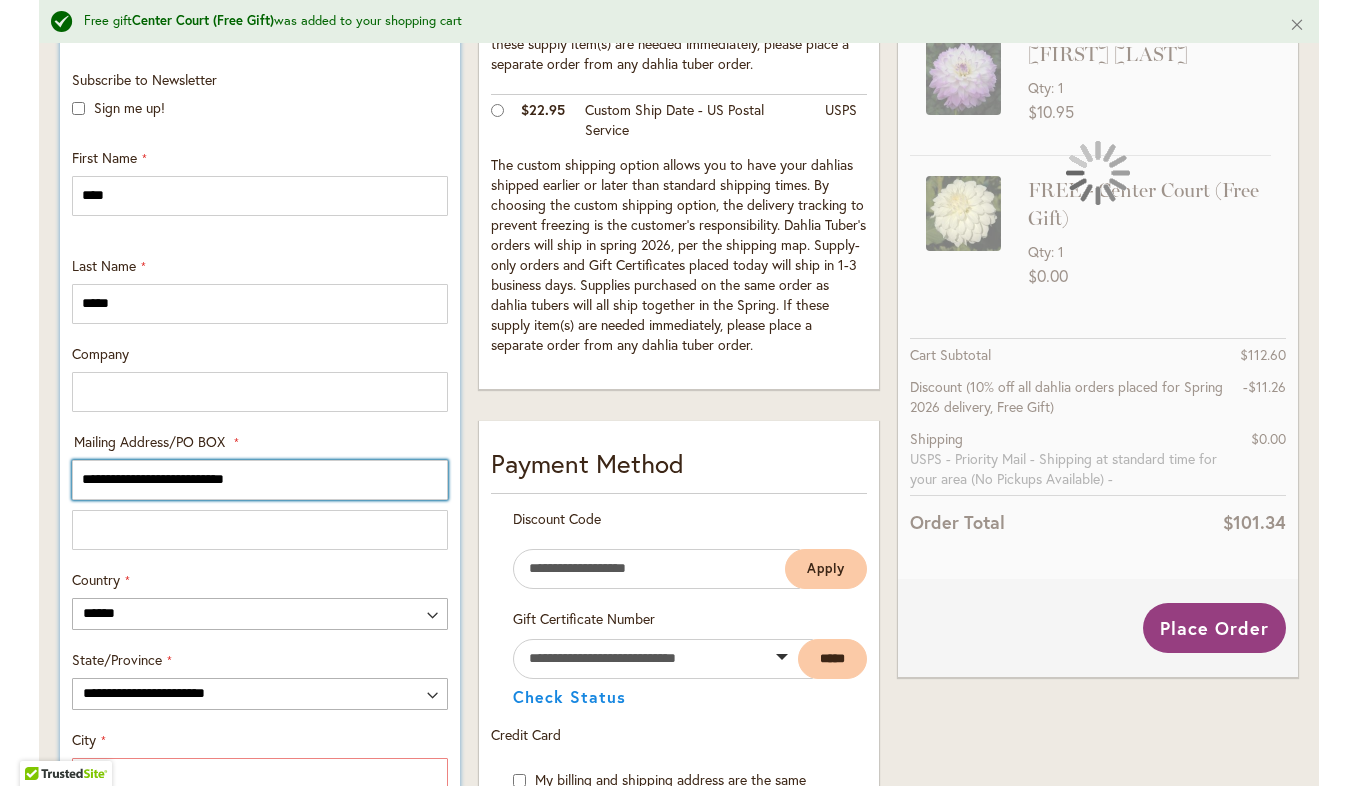 drag, startPoint x: 282, startPoint y: 458, endPoint x: 227, endPoint y: 456, distance: 55.03635 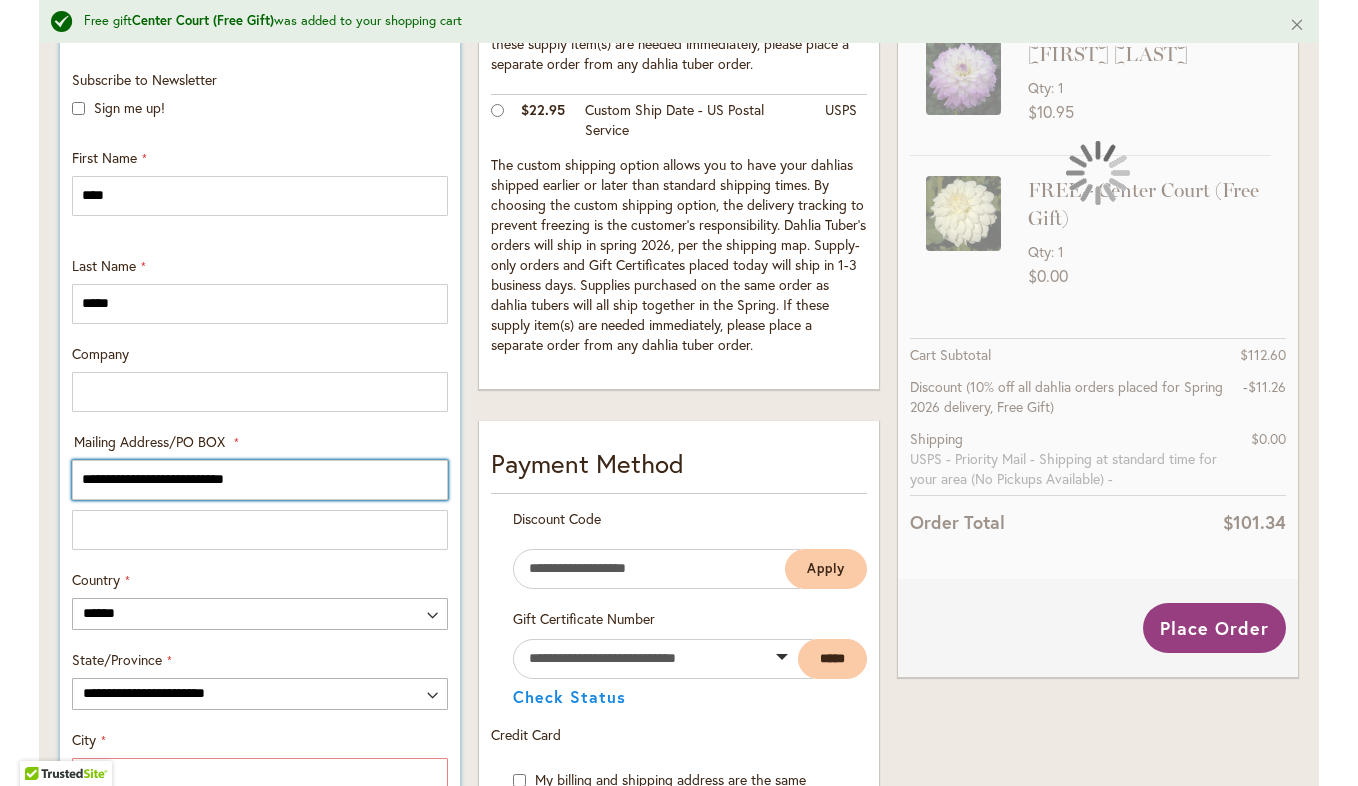 click on "**********" at bounding box center (260, 491) 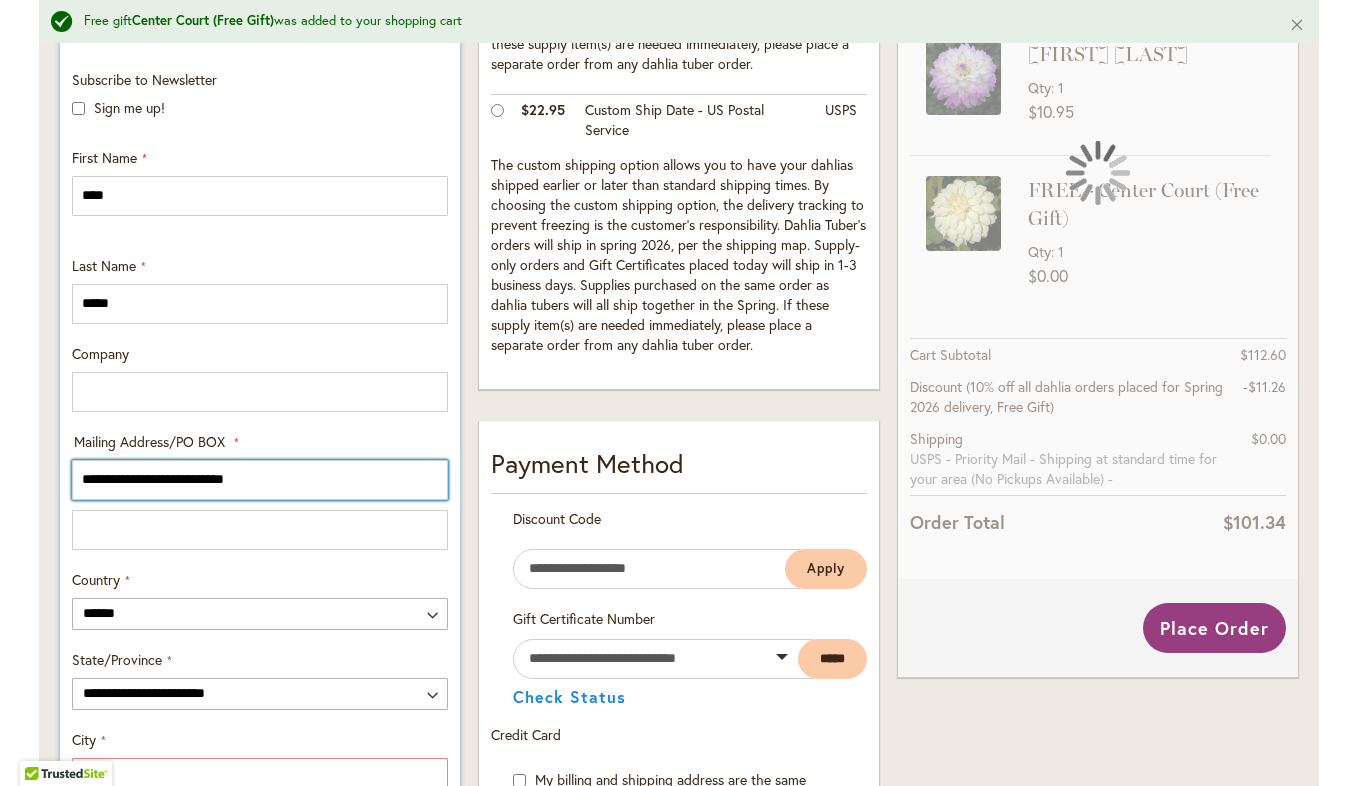 click on "**********" at bounding box center [260, 480] 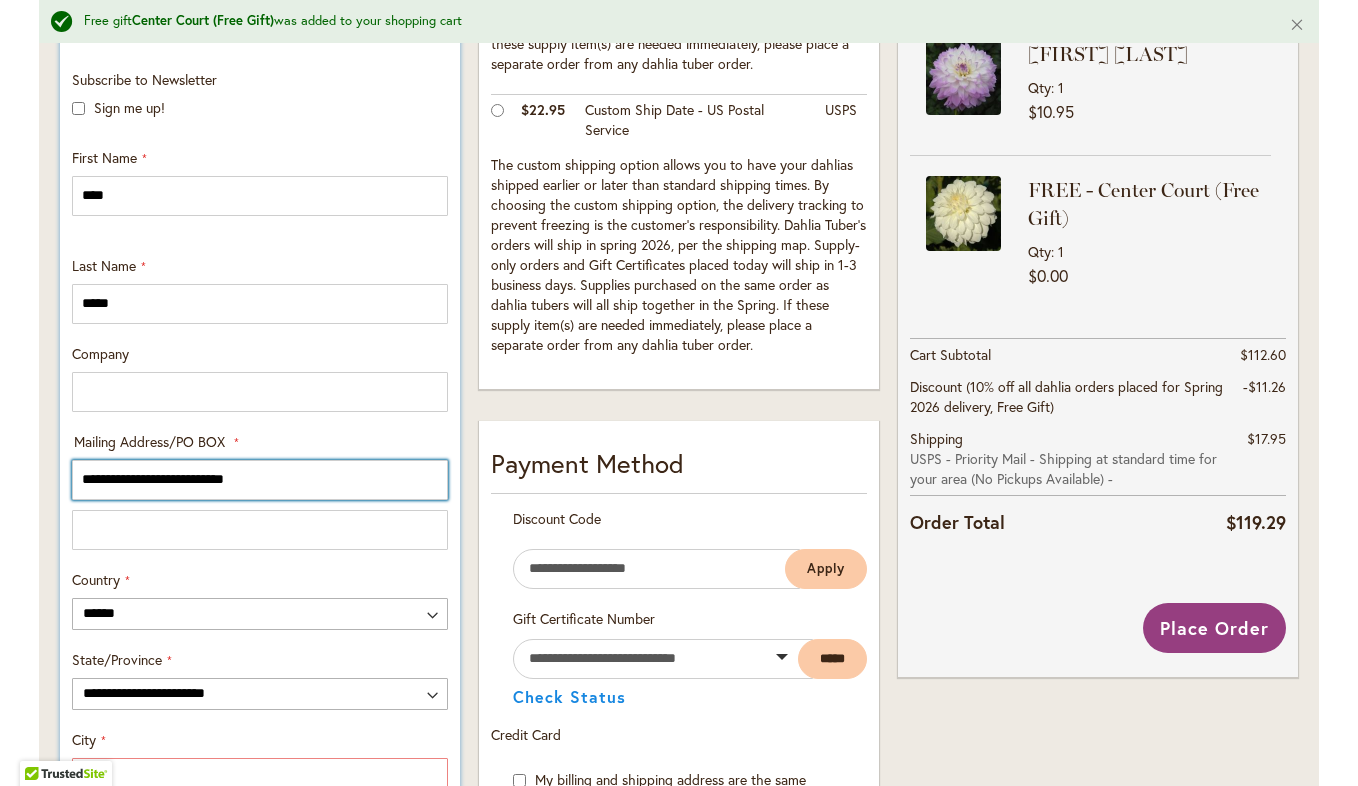 drag, startPoint x: 271, startPoint y: 476, endPoint x: 186, endPoint y: 484, distance: 85.37564 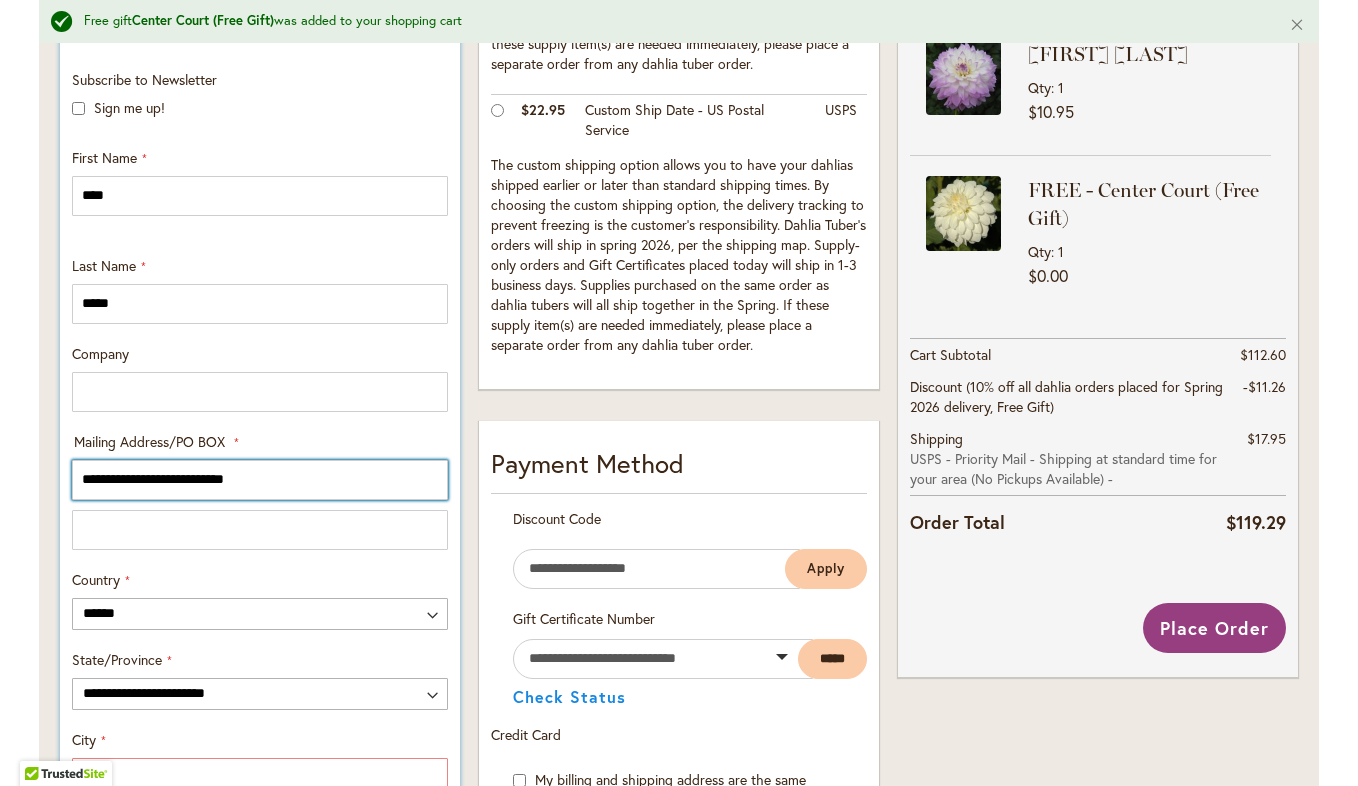 click on "**********" at bounding box center [260, 480] 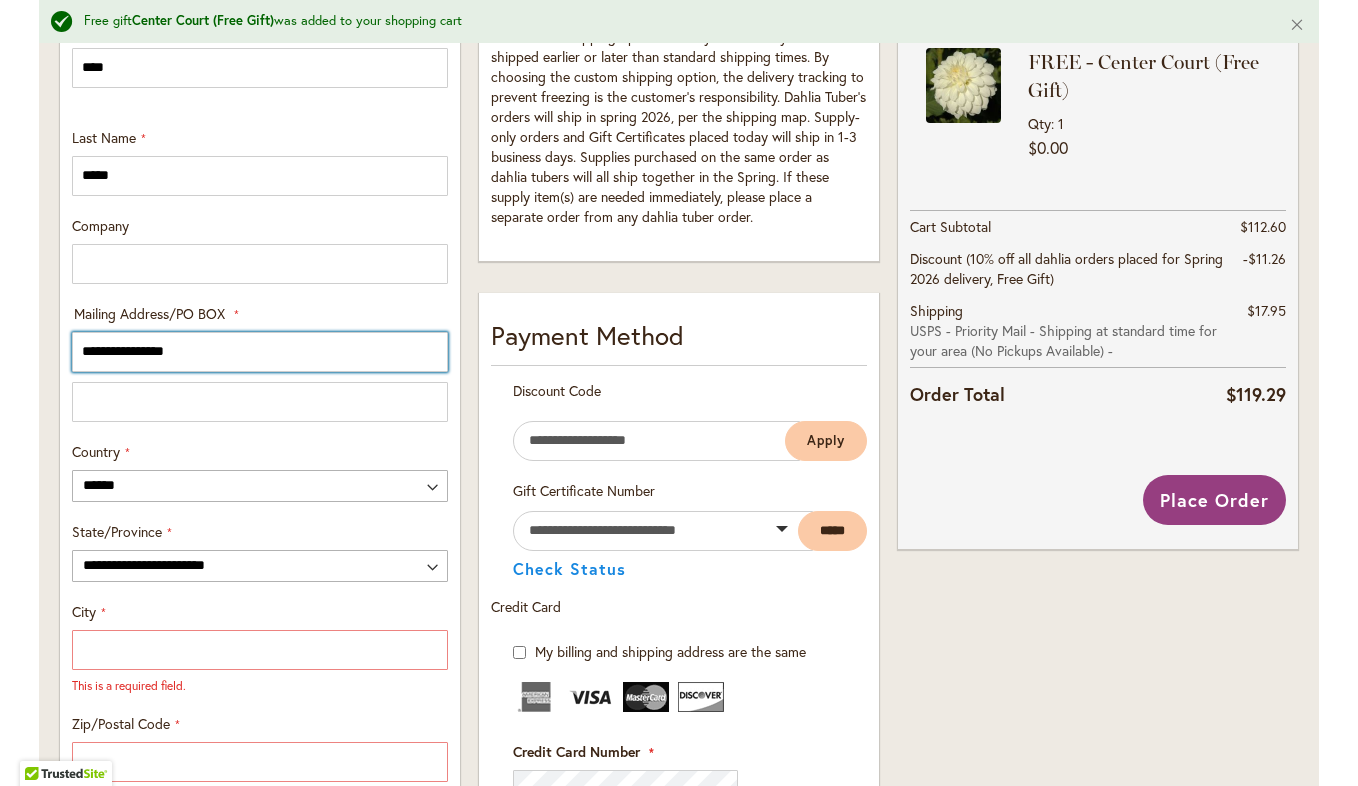 scroll, scrollTop: 961, scrollLeft: 0, axis: vertical 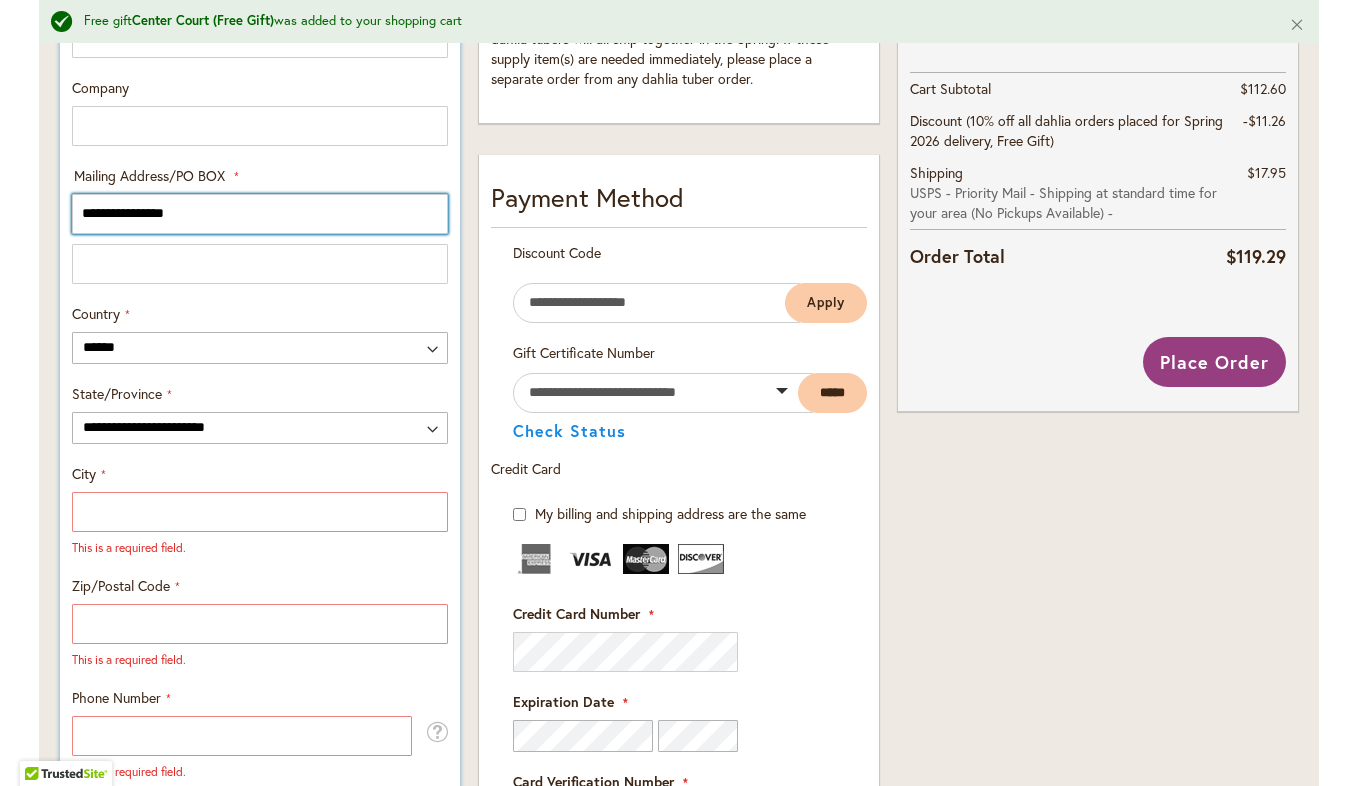 type on "**********" 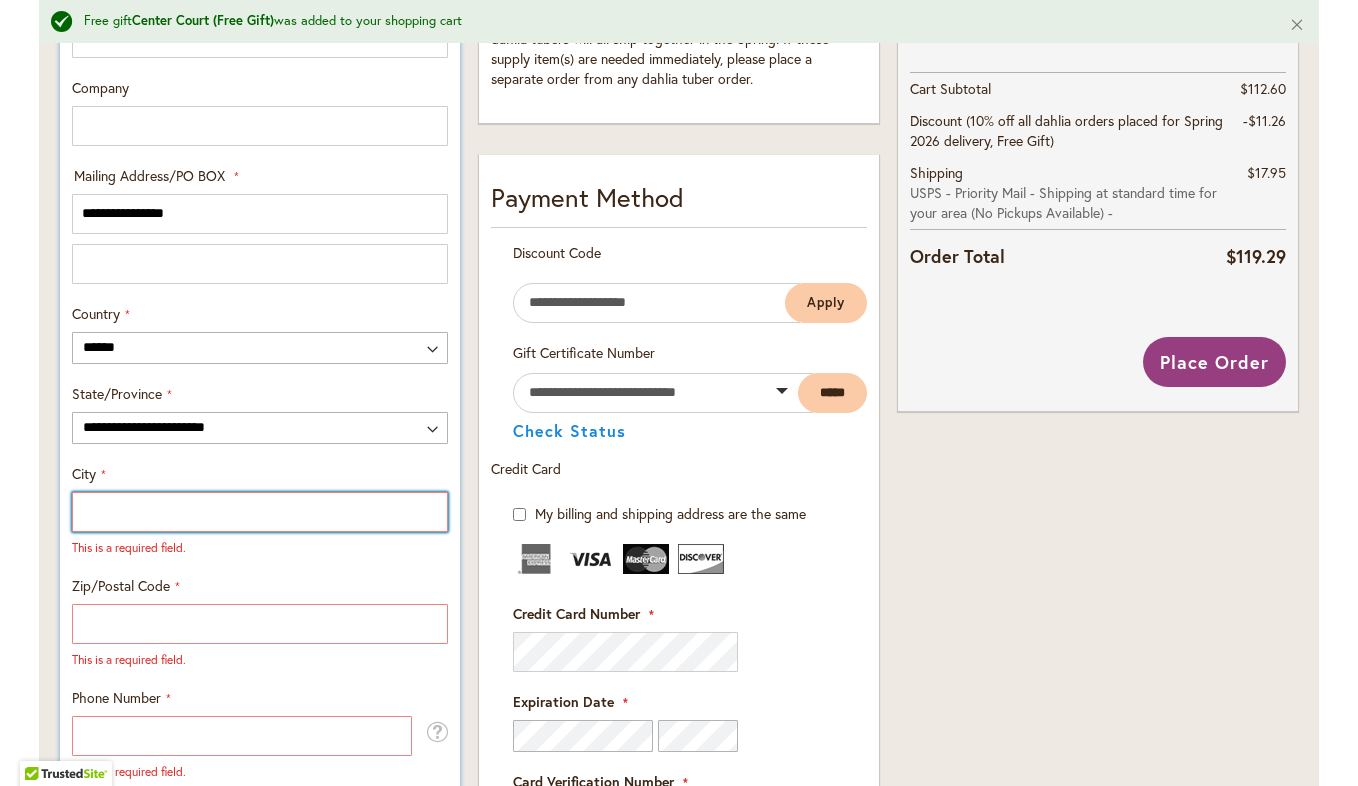 click on "City" at bounding box center [260, 512] 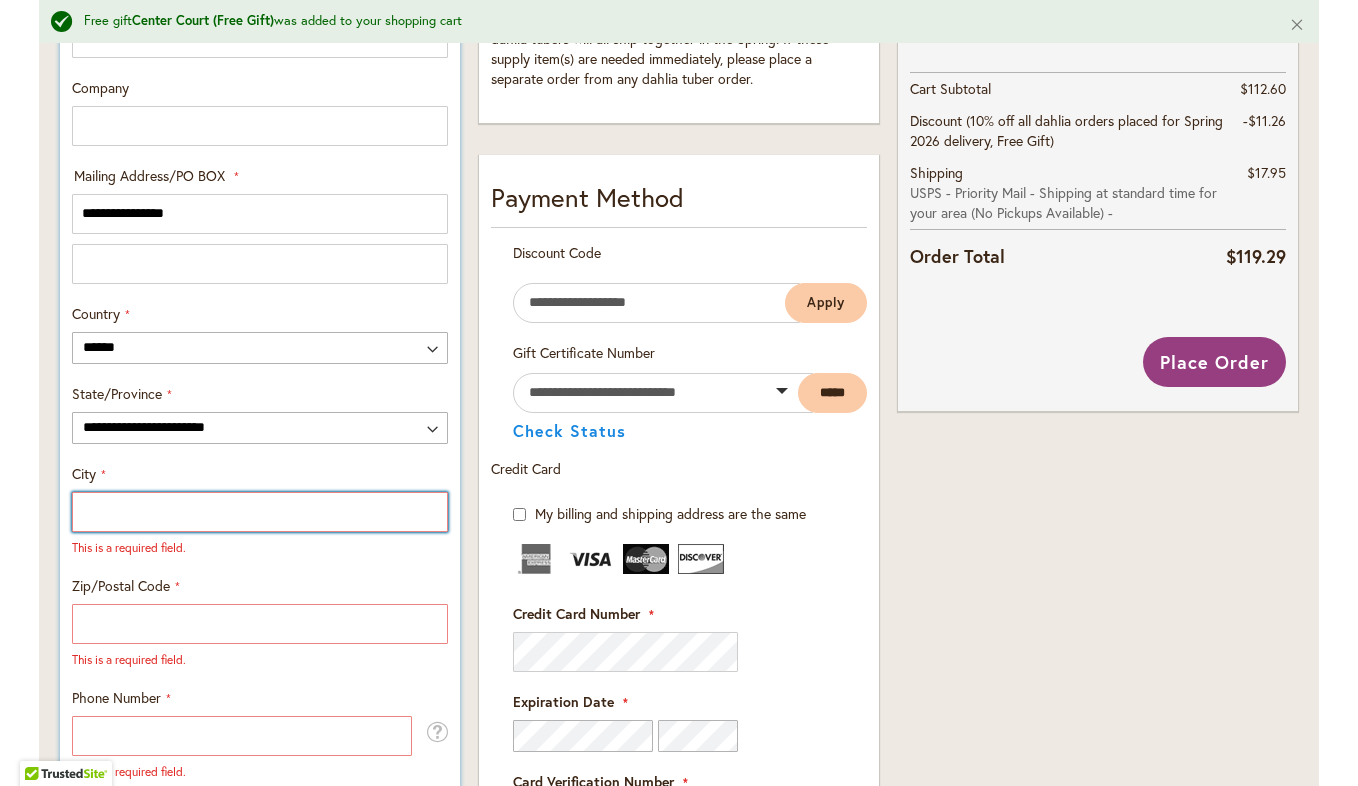type on "**********" 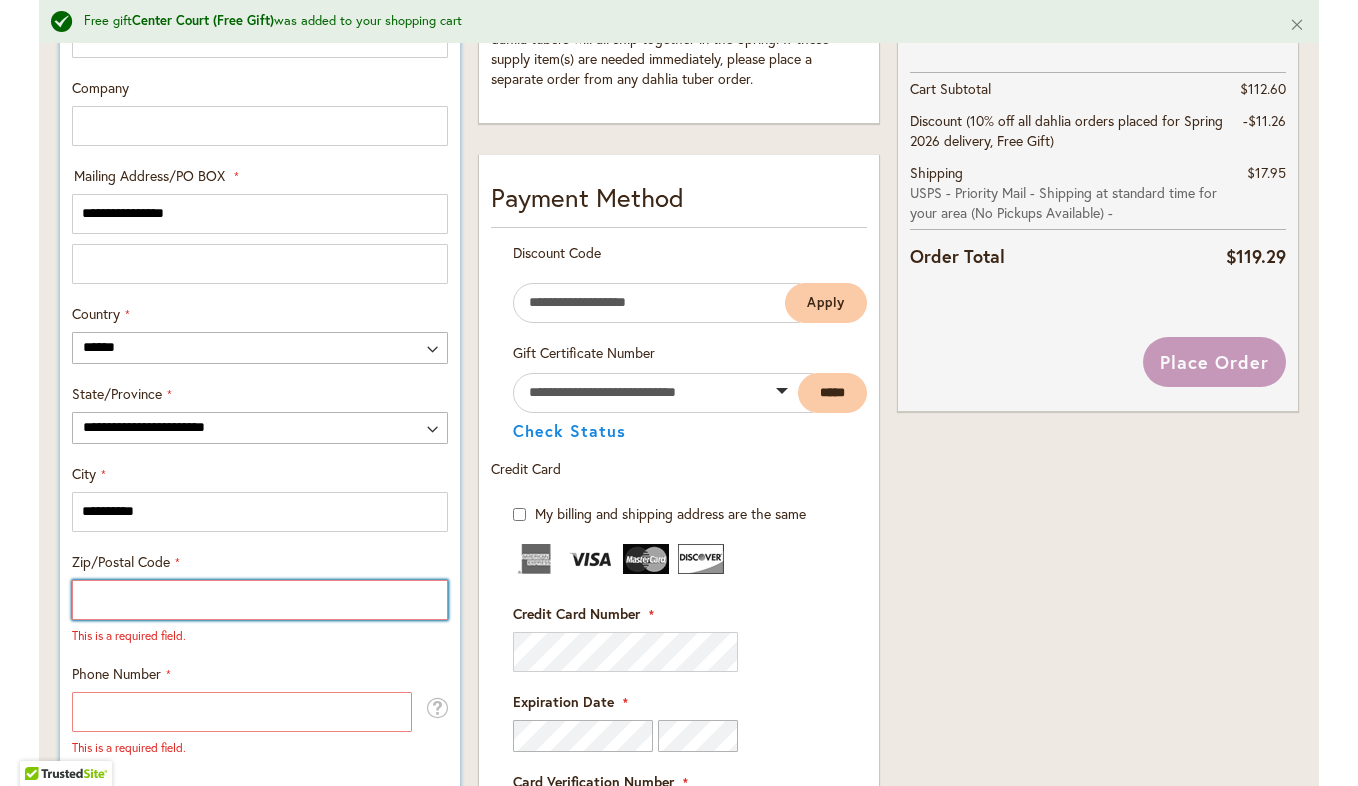 click on "Zip/Postal Code" at bounding box center (260, 600) 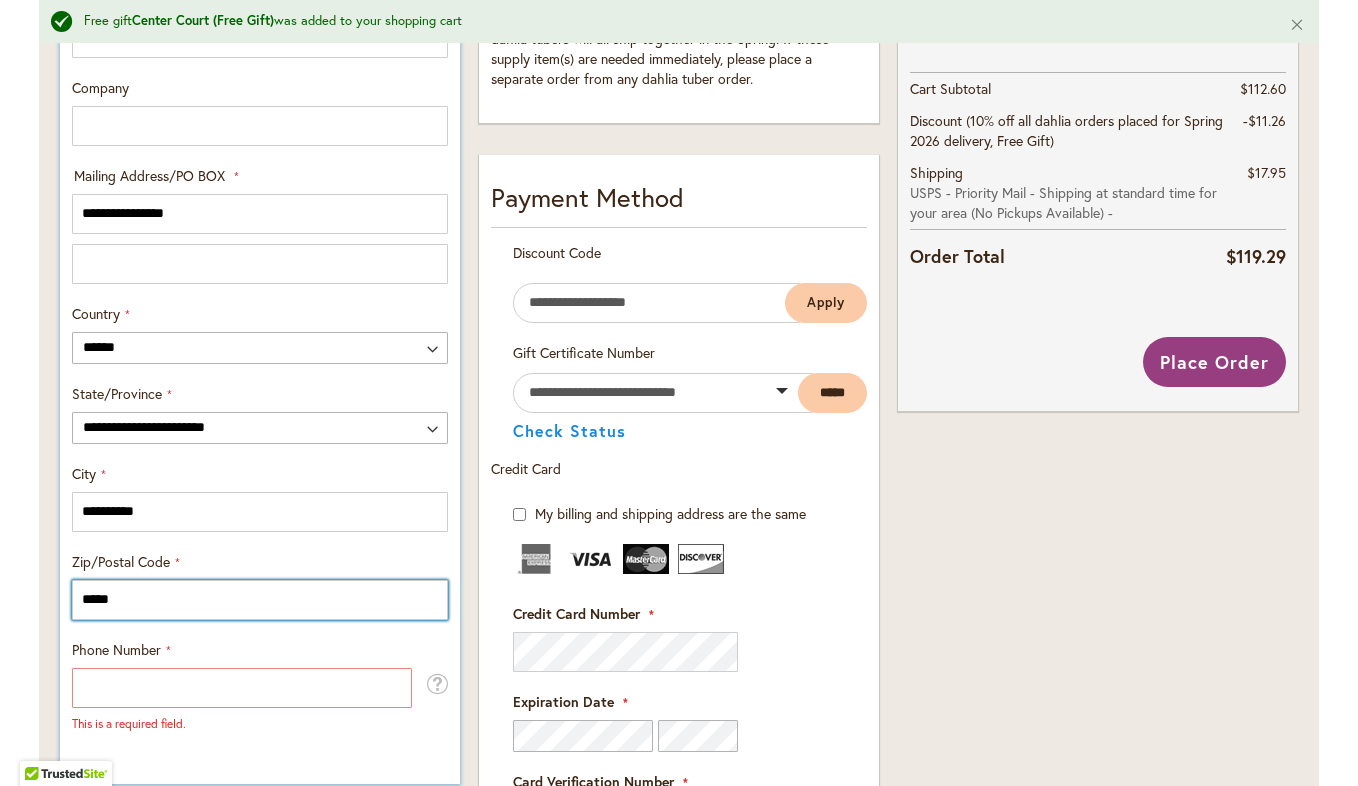 type on "*****" 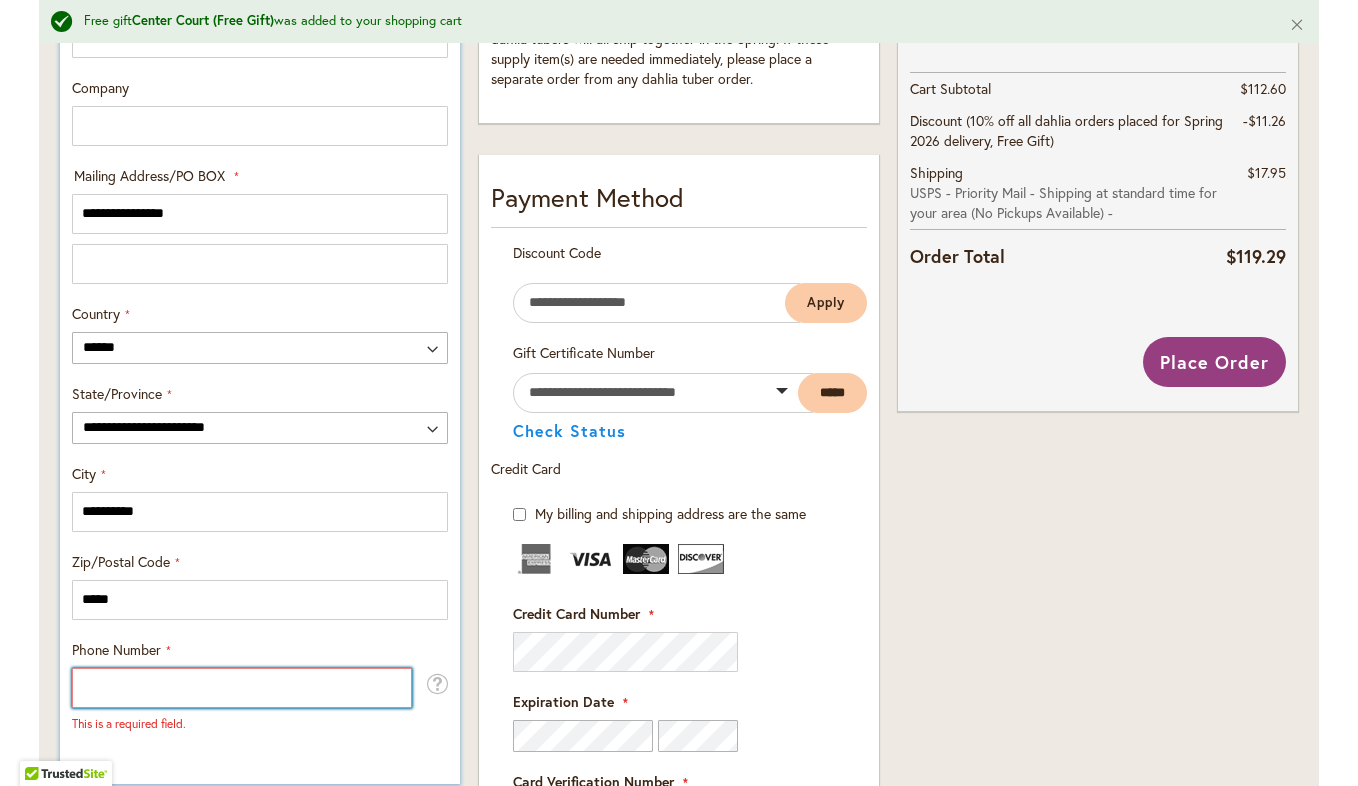 click on "Phone Number" at bounding box center (242, 688) 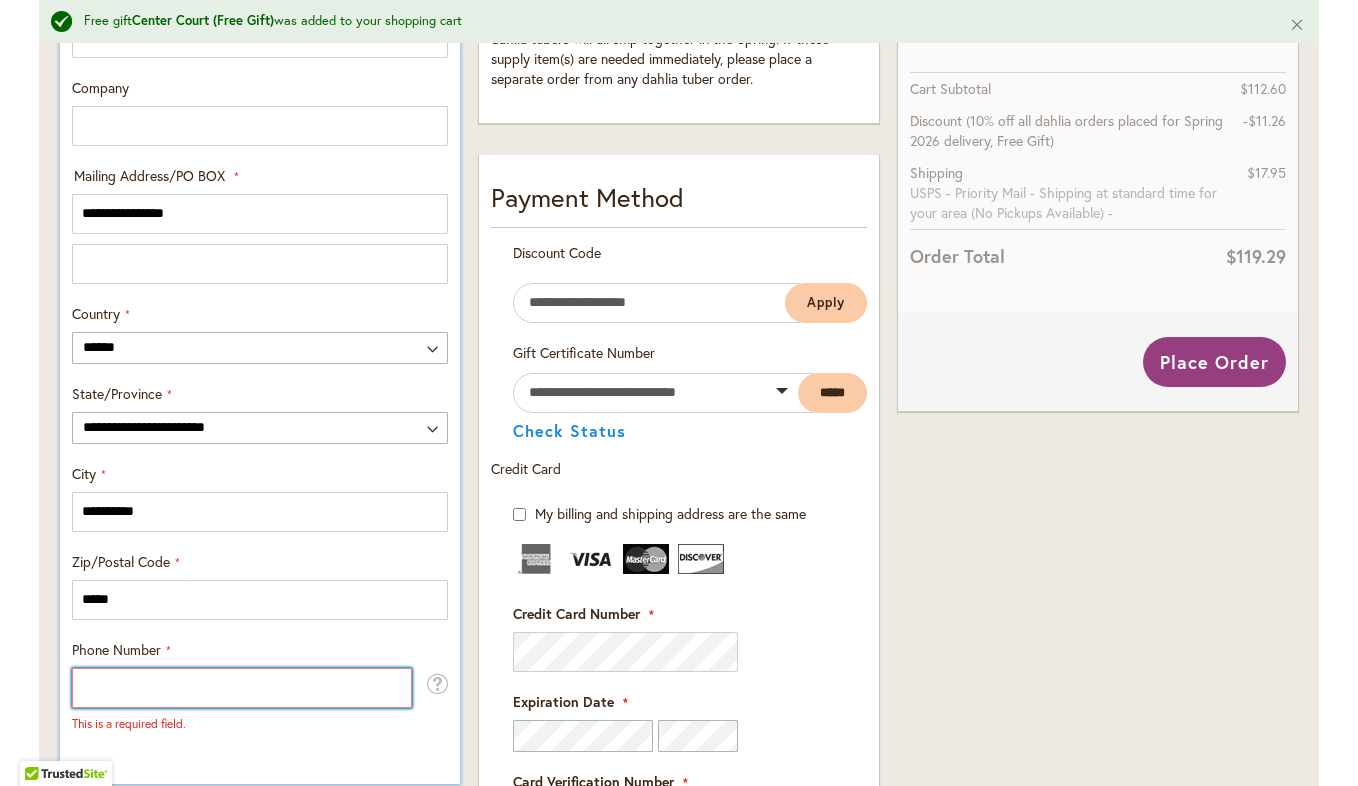 type on "**********" 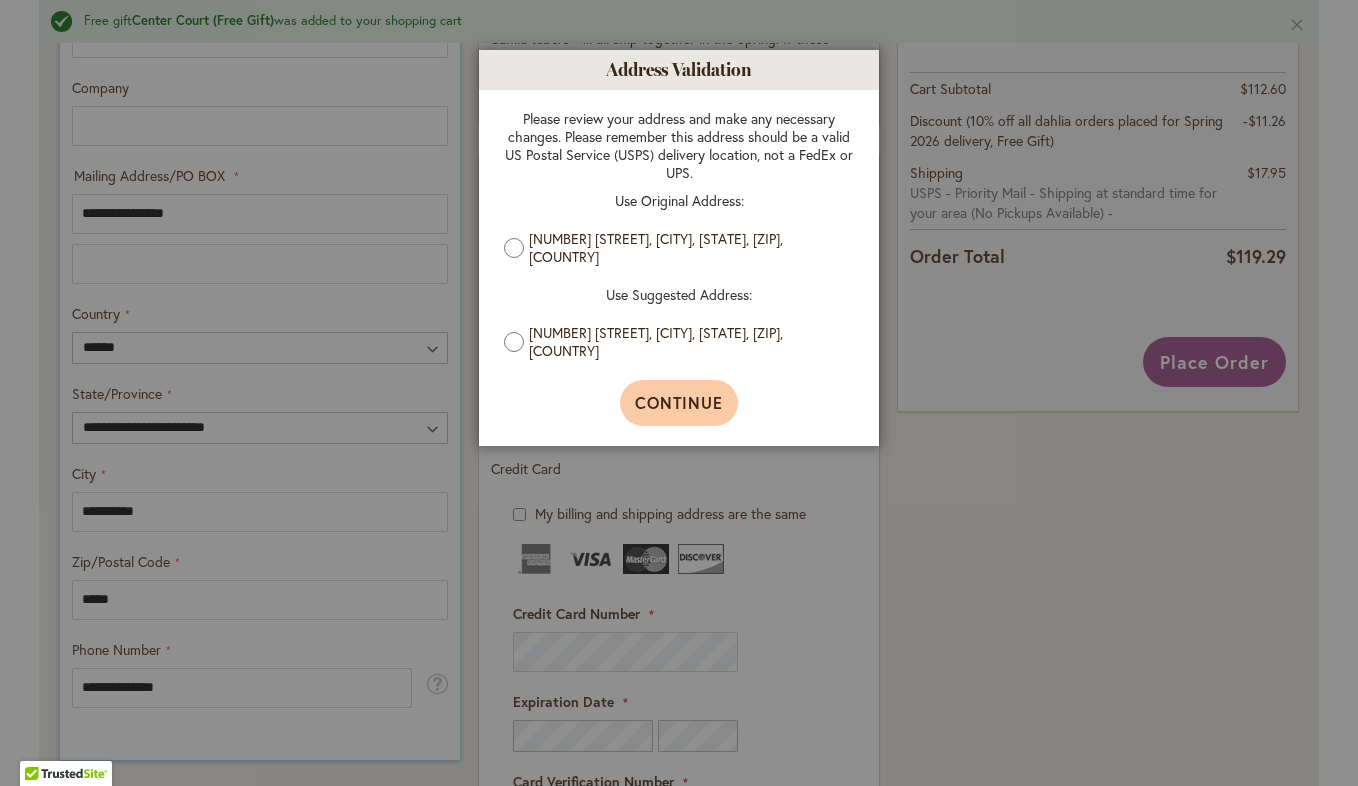 click on "Continue" at bounding box center (679, 402) 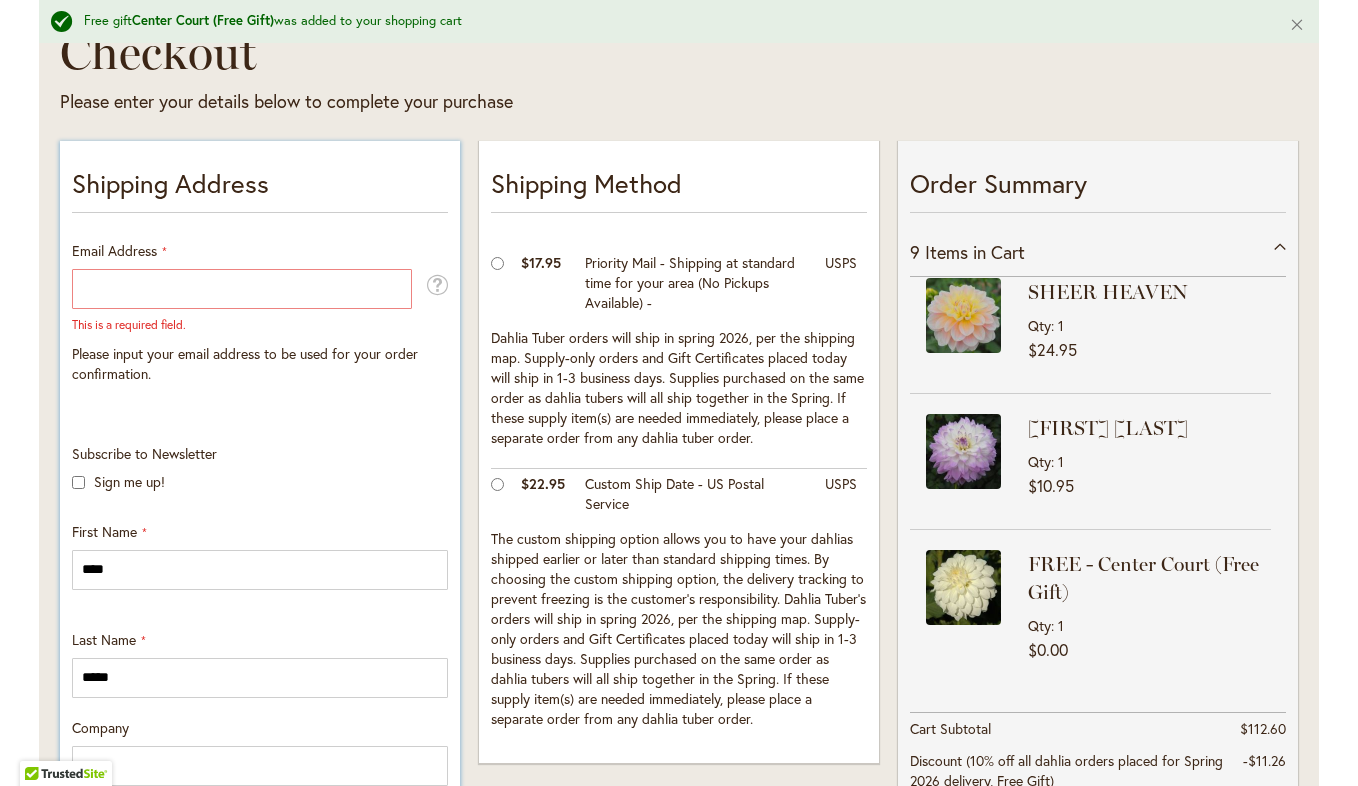 scroll, scrollTop: 315, scrollLeft: 0, axis: vertical 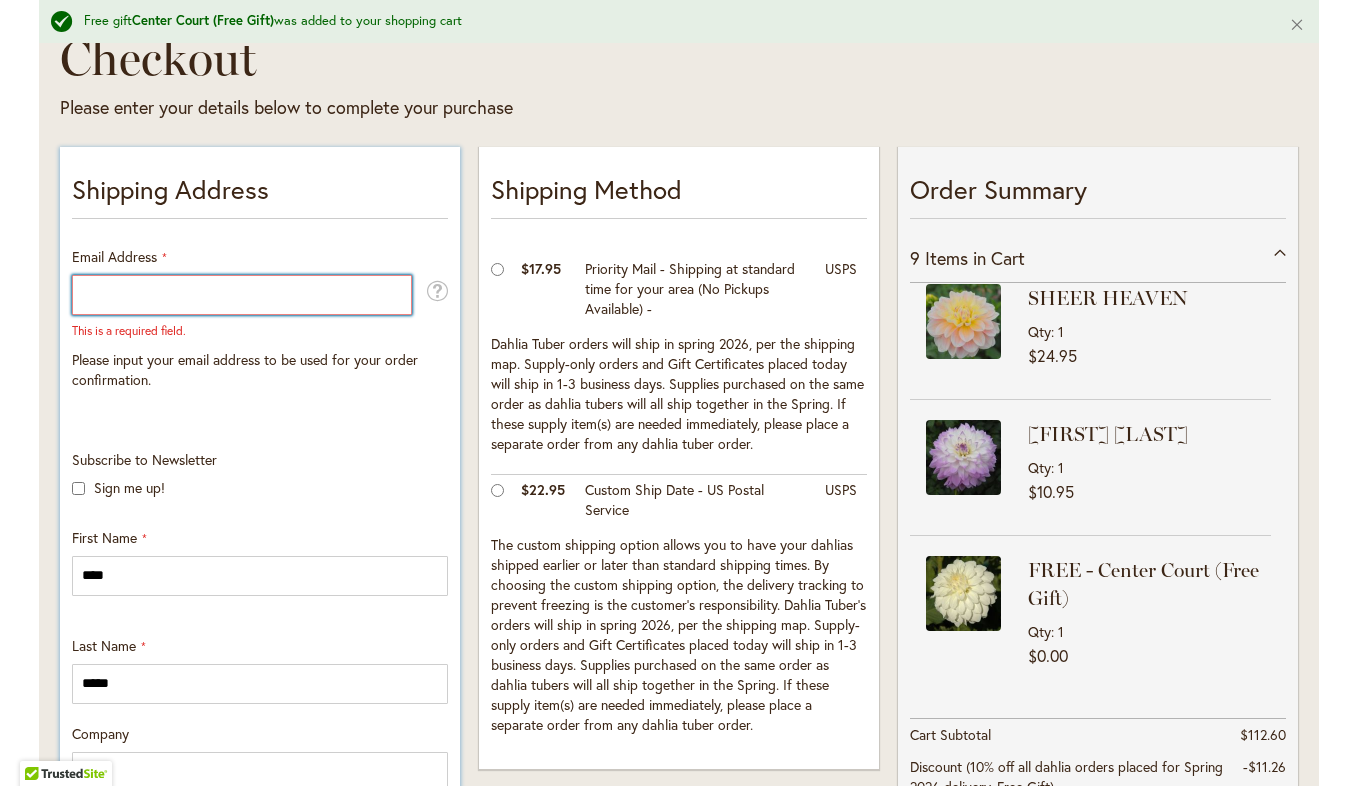 click on "Email Address" at bounding box center (242, 295) 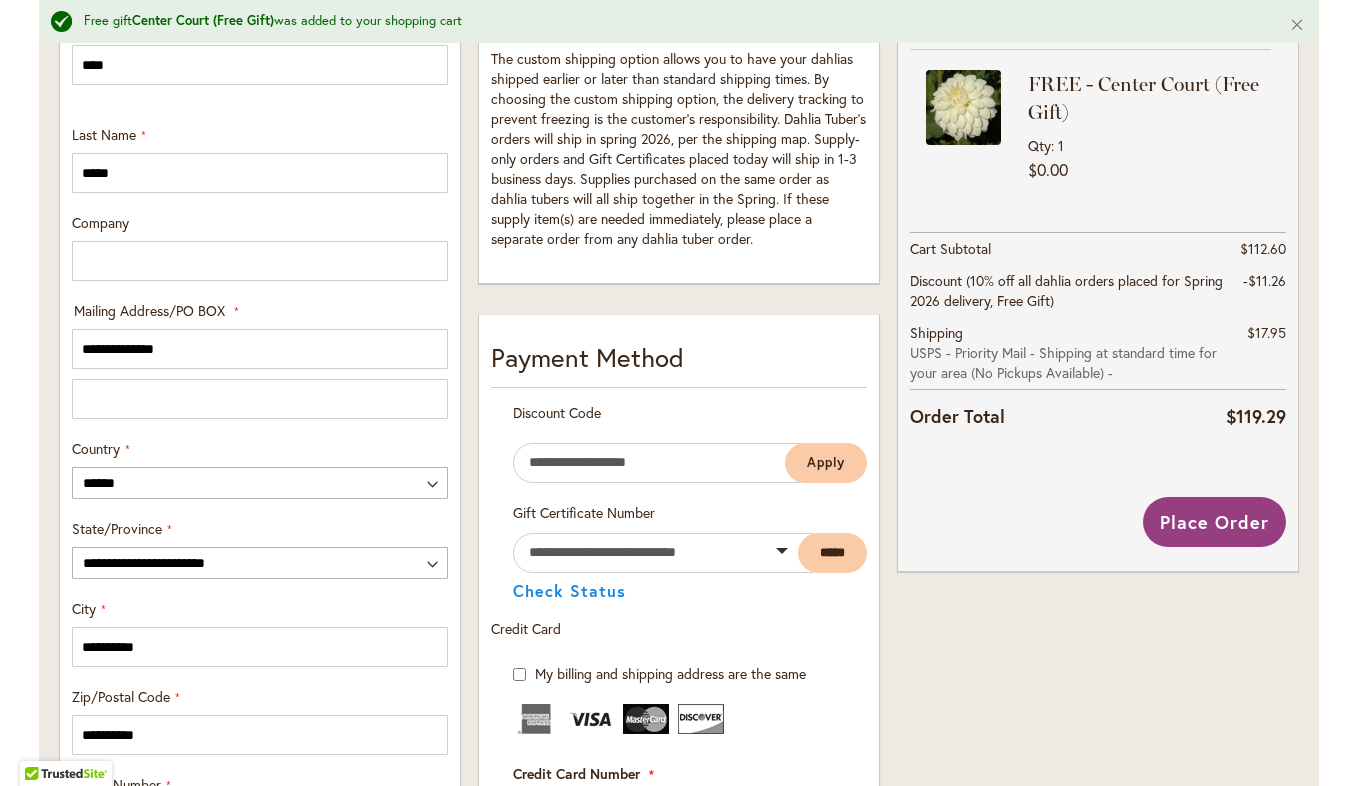scroll, scrollTop: 813, scrollLeft: 0, axis: vertical 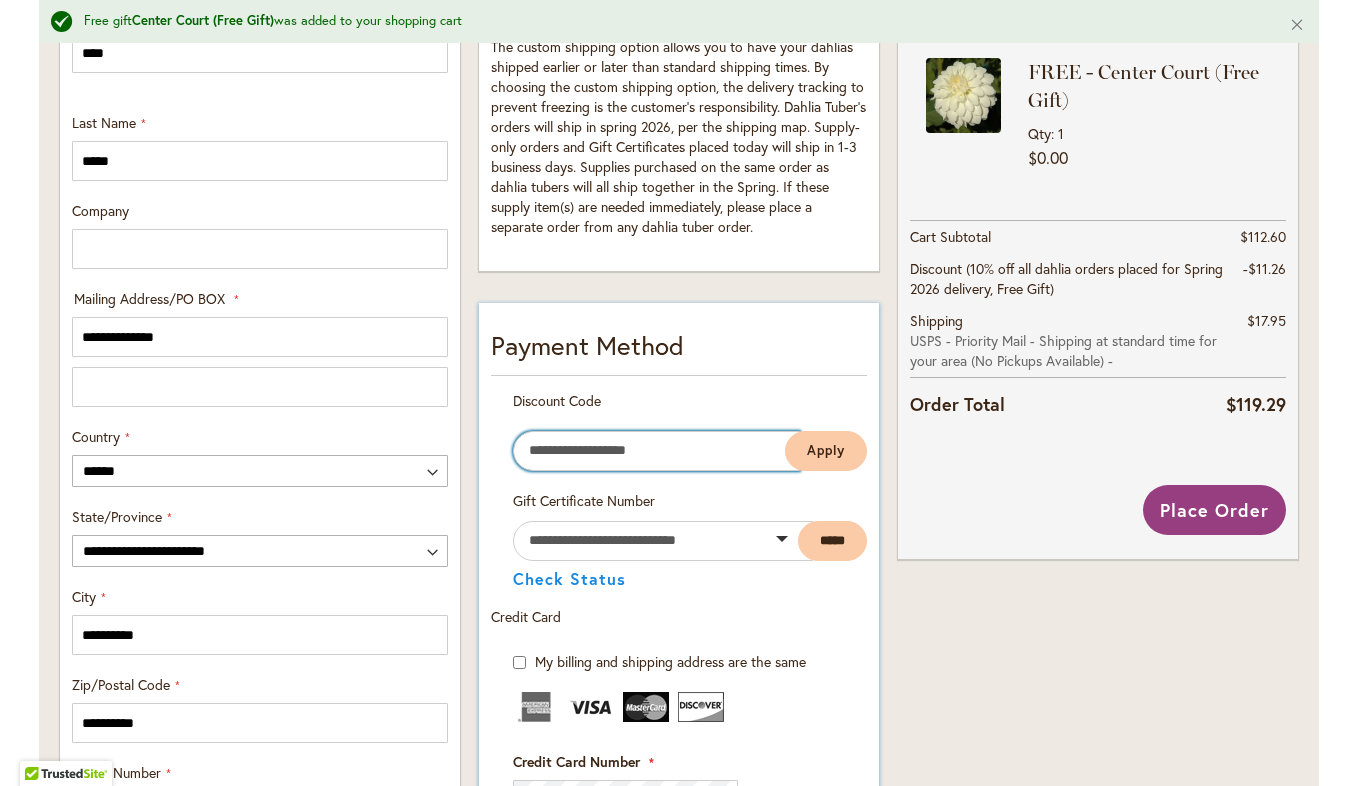 click on "Enter discount code" at bounding box center [656, 451] 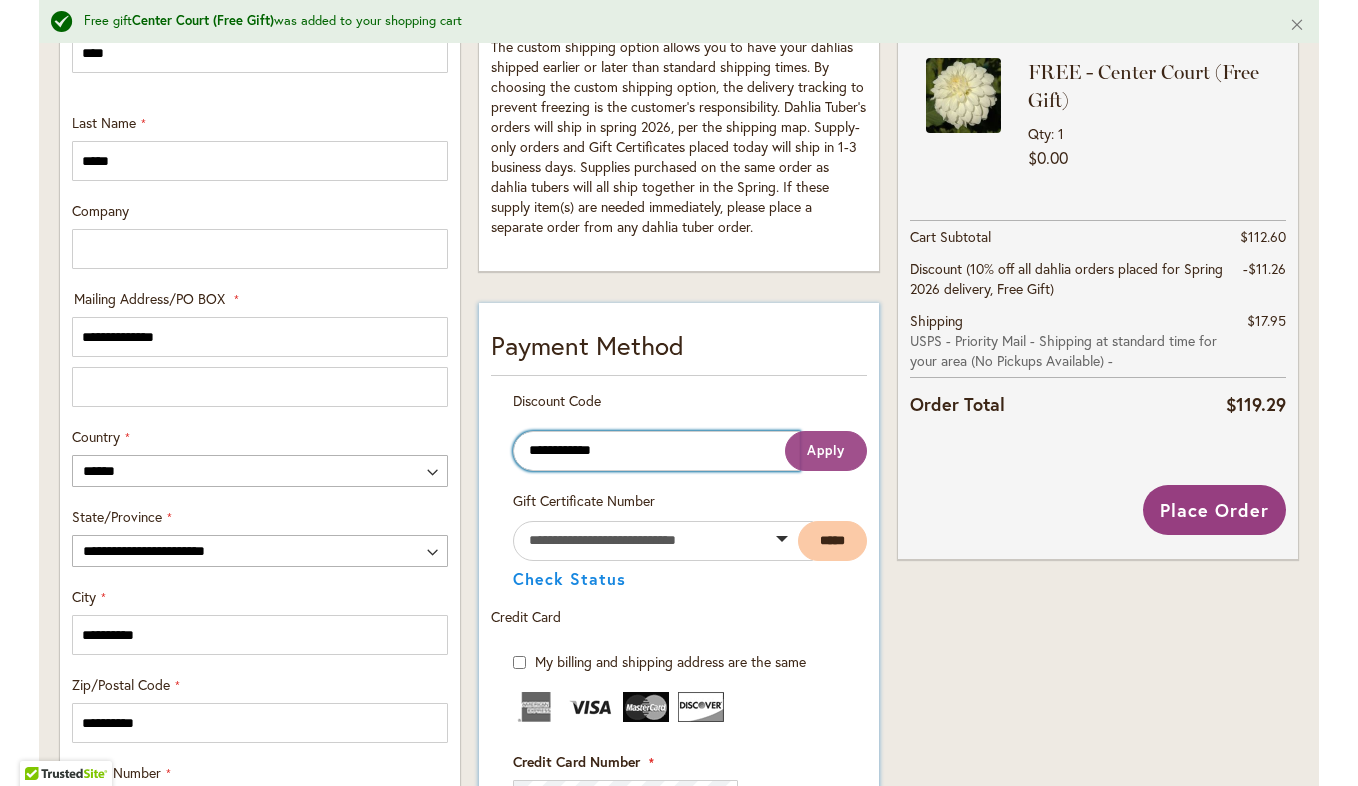 type on "**********" 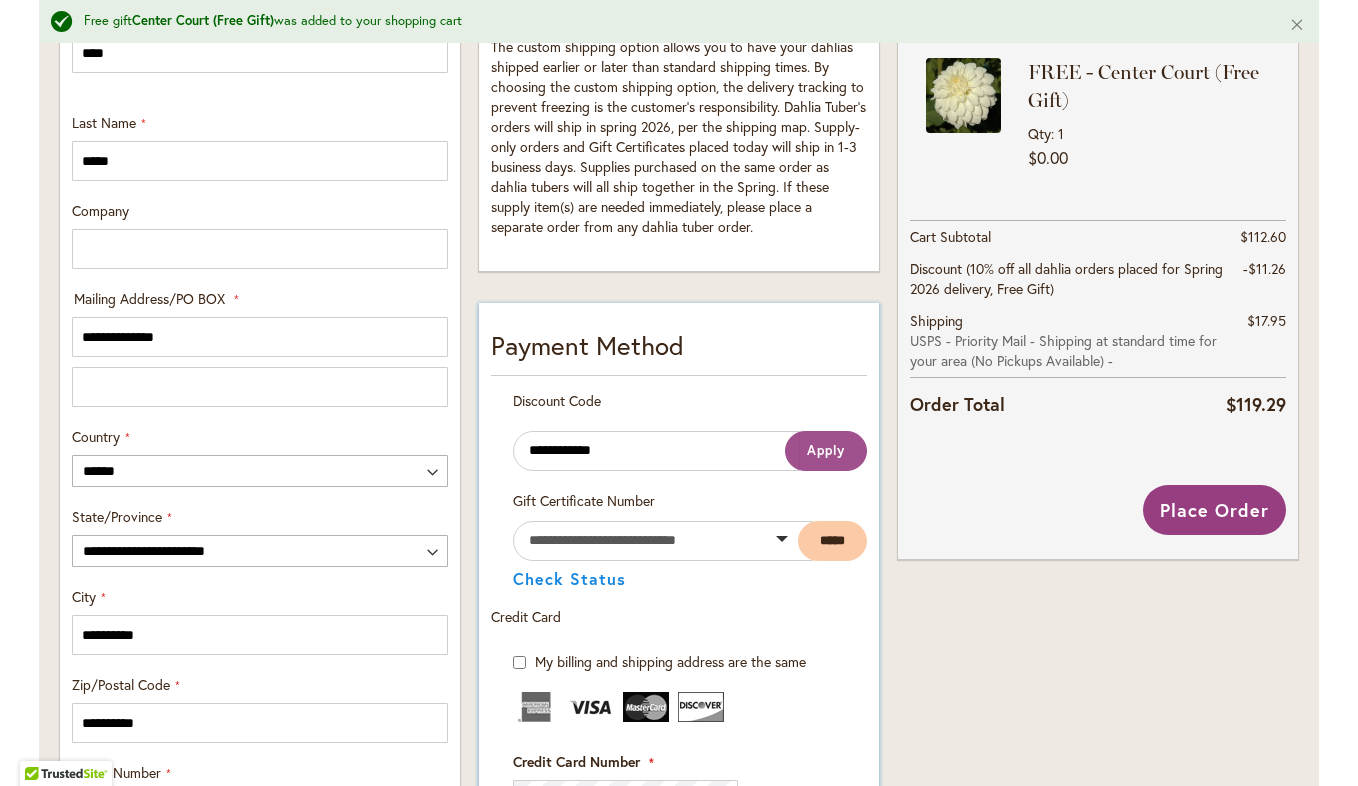click on "Apply" at bounding box center [826, 450] 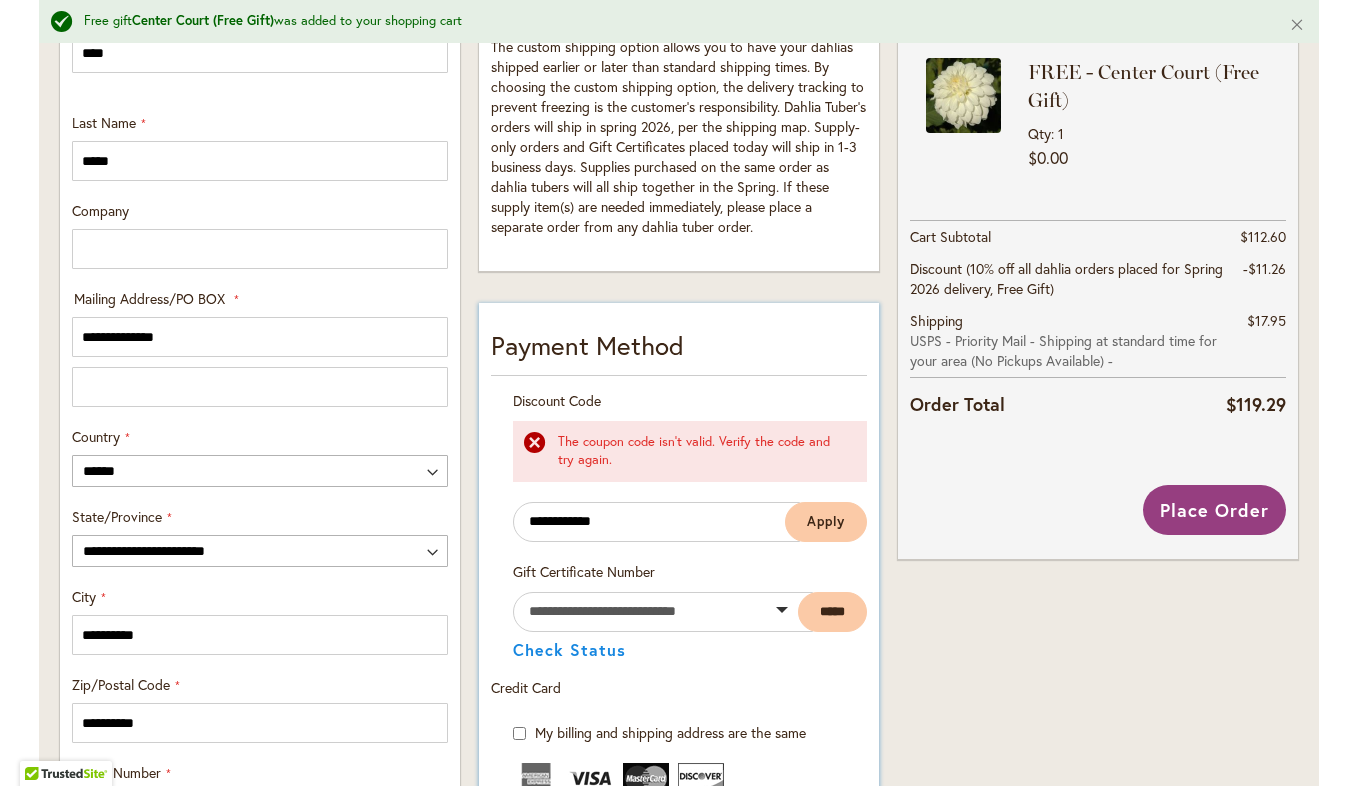 click on "The coupon code isn't valid. Verify the code and try again." at bounding box center [702, 451] 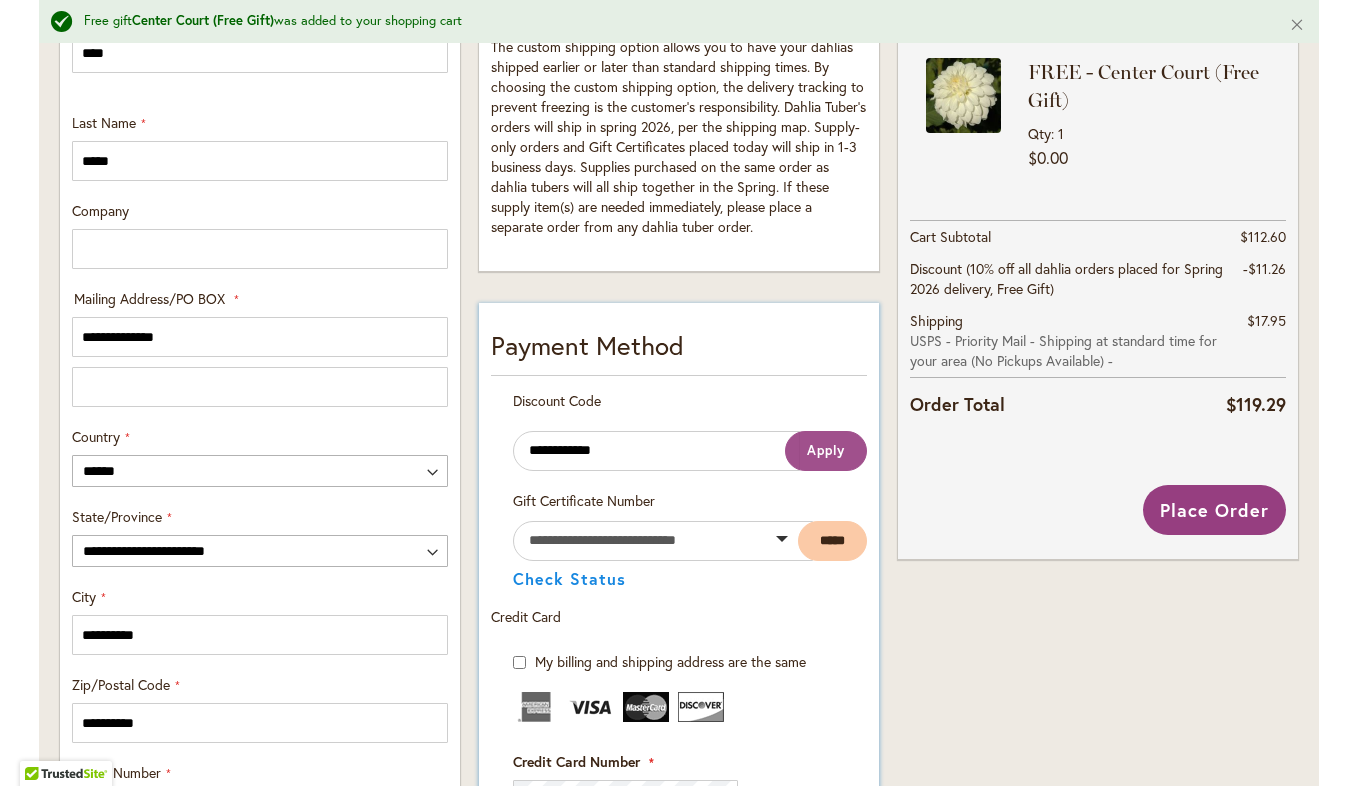 click on "Apply" at bounding box center [826, 451] 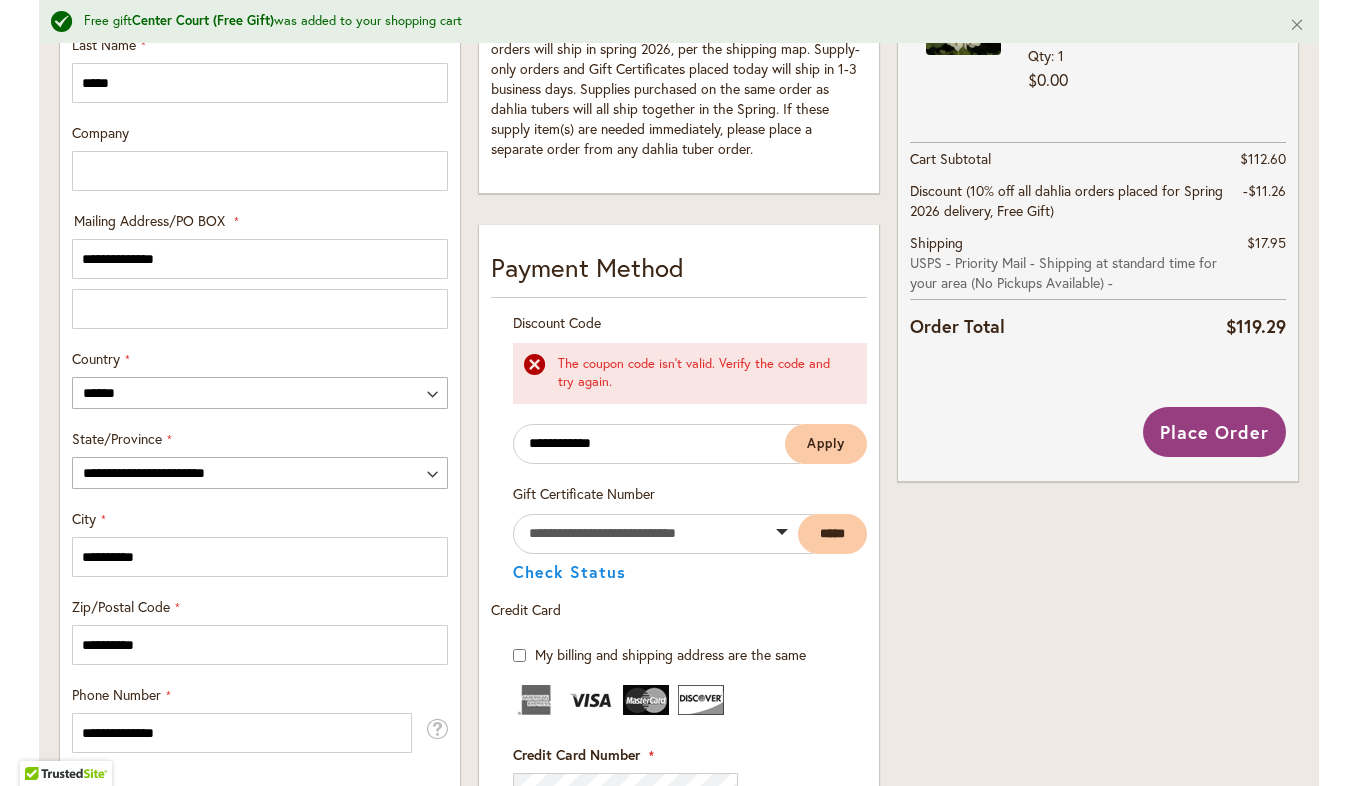 scroll, scrollTop: 894, scrollLeft: 0, axis: vertical 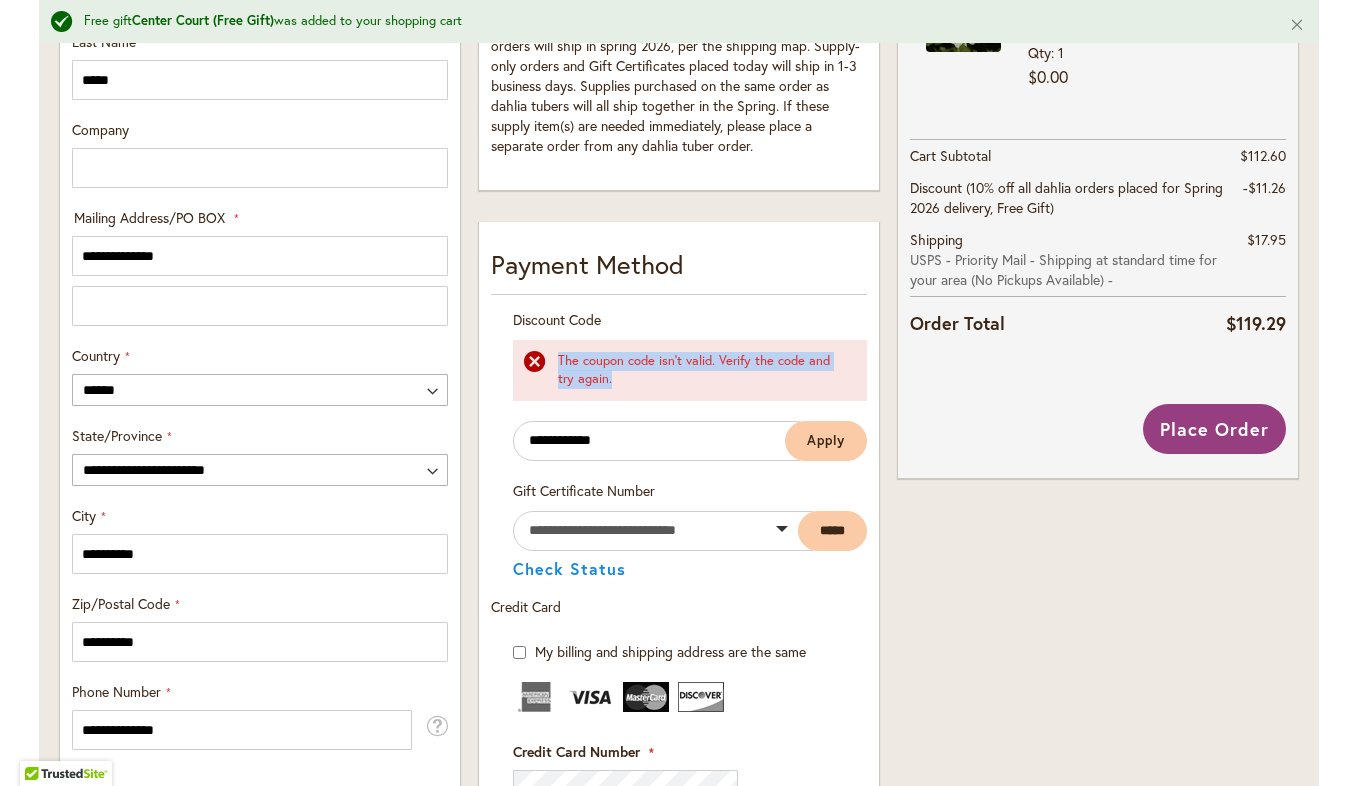 drag, startPoint x: 608, startPoint y: 389, endPoint x: 550, endPoint y: 356, distance: 66.730804 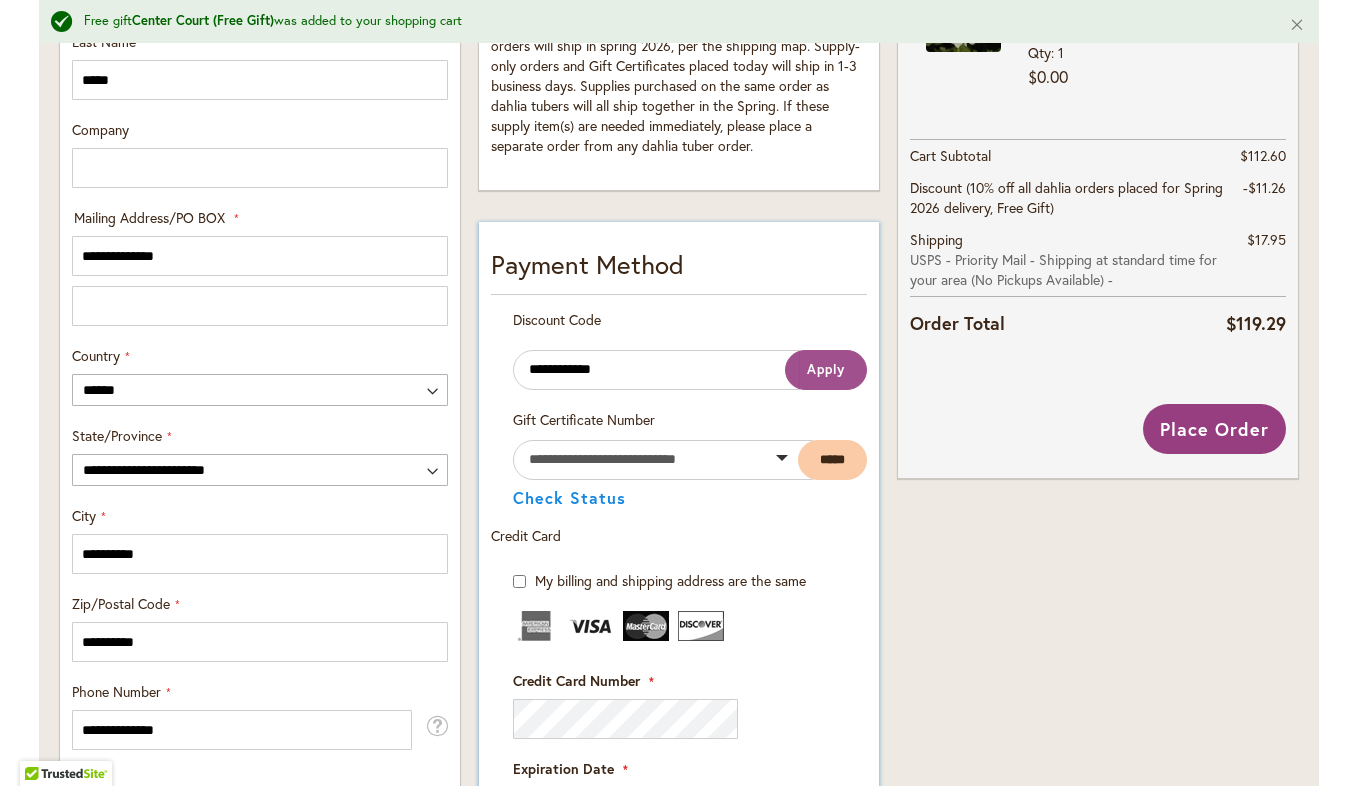 click on "Apply" at bounding box center [826, 370] 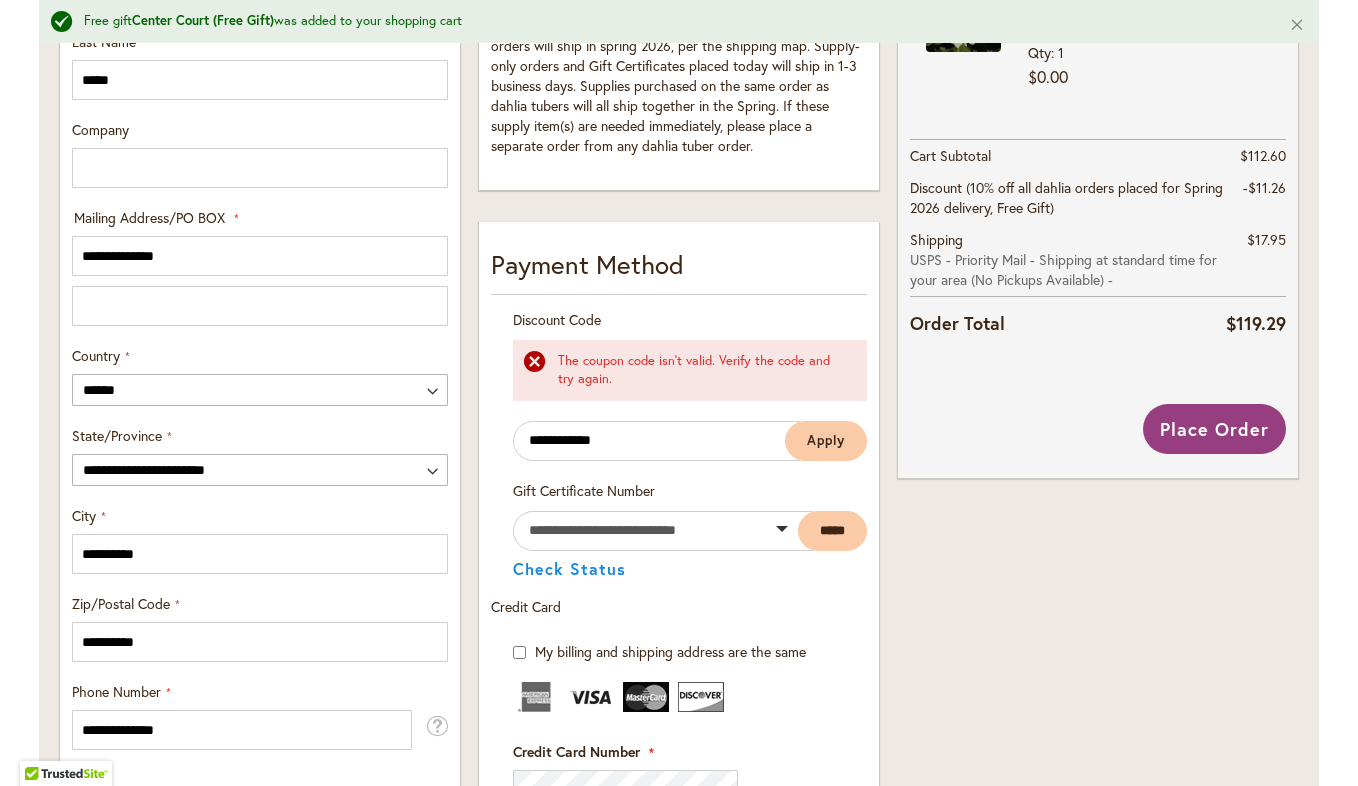 drag, startPoint x: 722, startPoint y: 400, endPoint x: 496, endPoint y: 349, distance: 231.68297 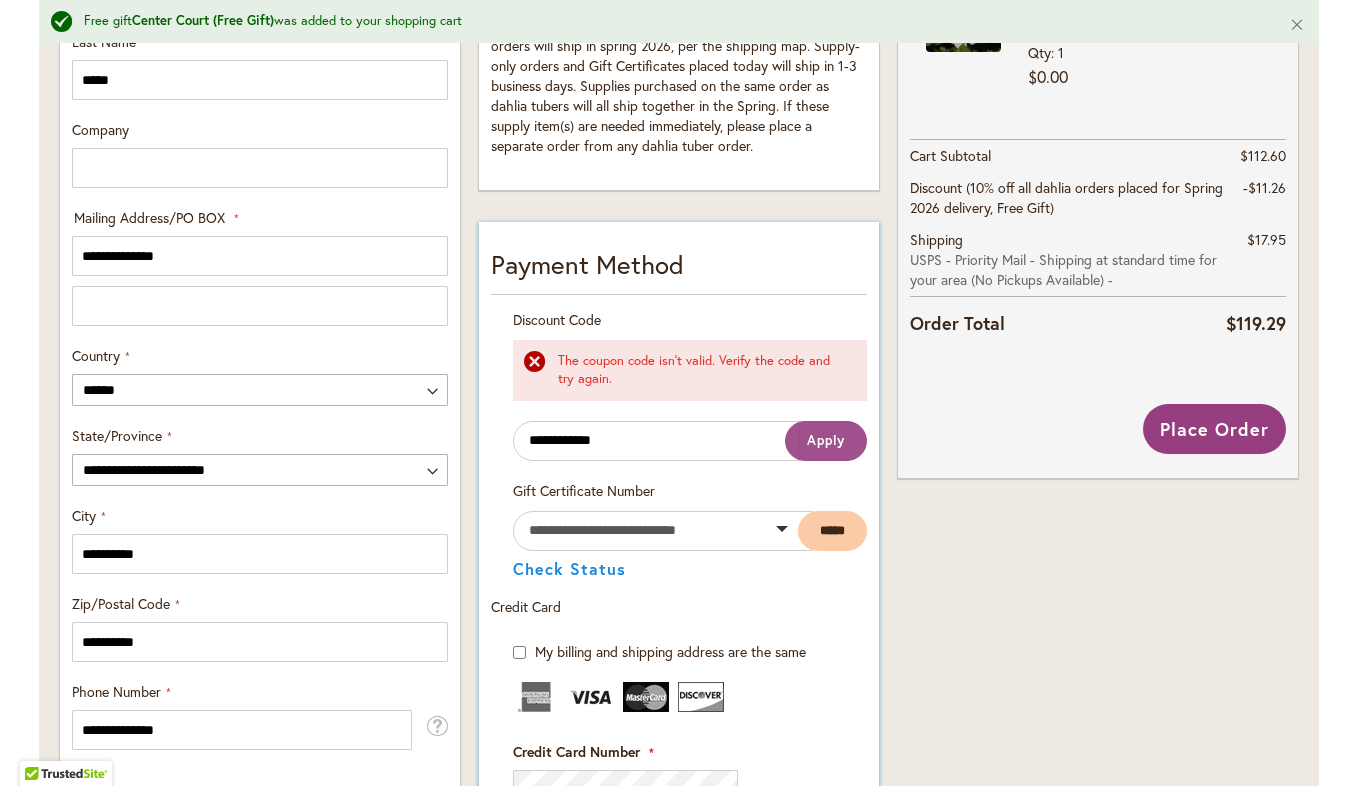 click on "Apply" at bounding box center (826, 440) 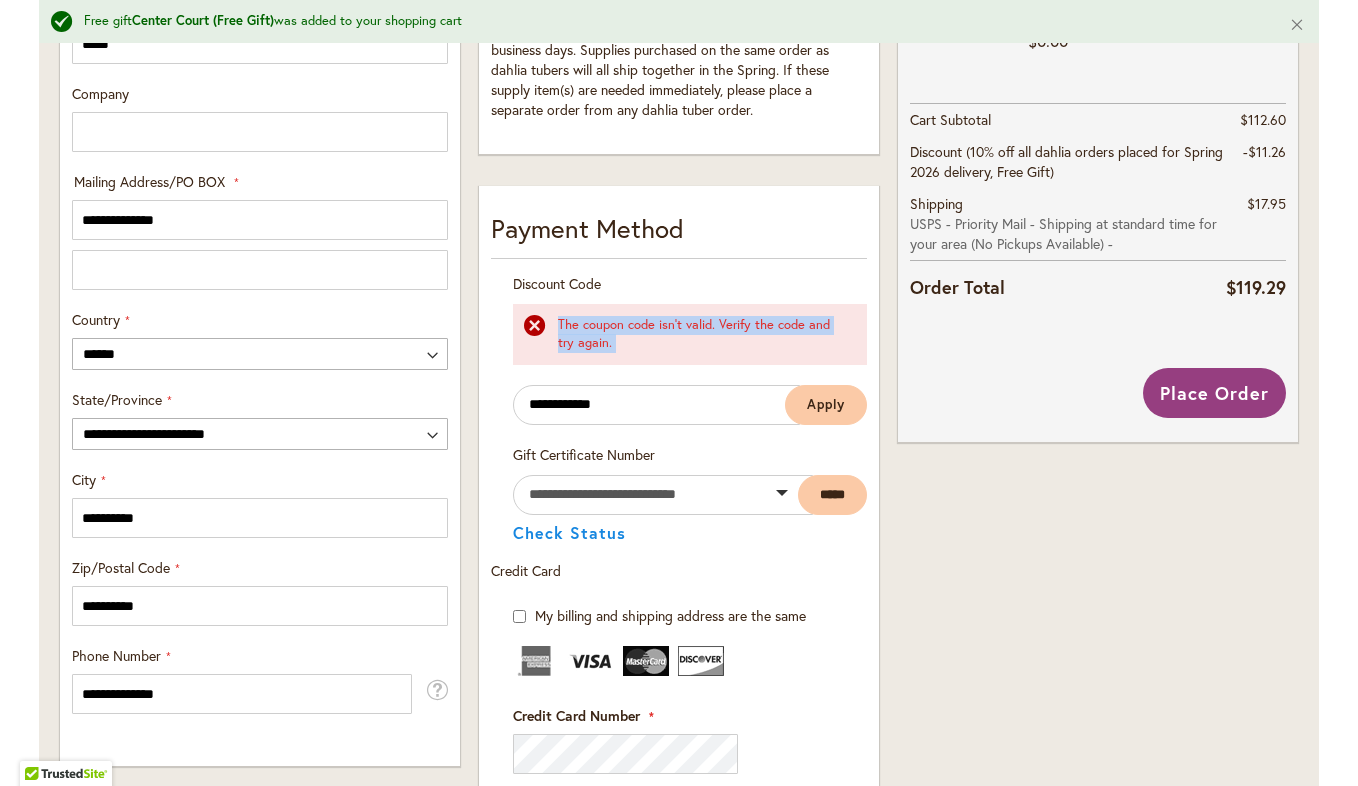 scroll, scrollTop: 954, scrollLeft: 0, axis: vertical 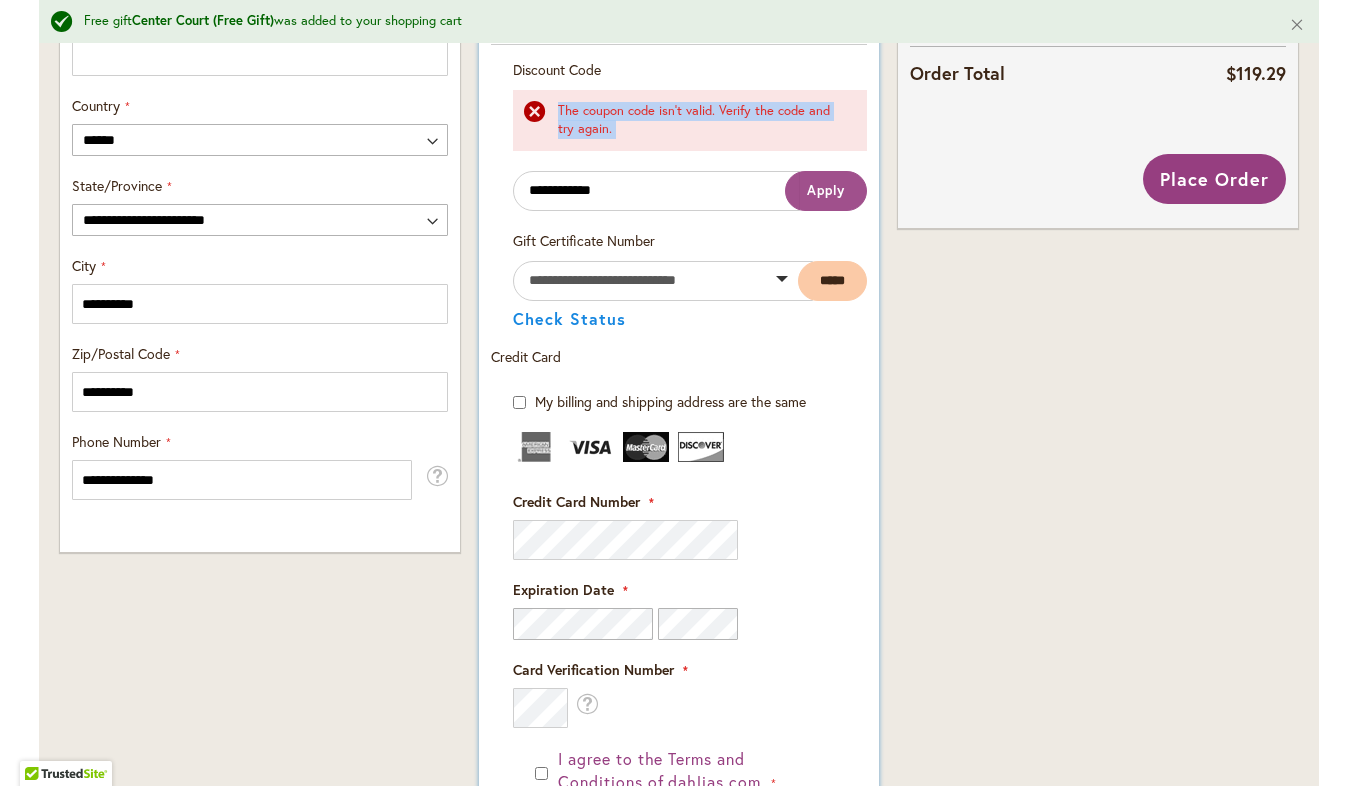 click on "Apply" at bounding box center (826, 190) 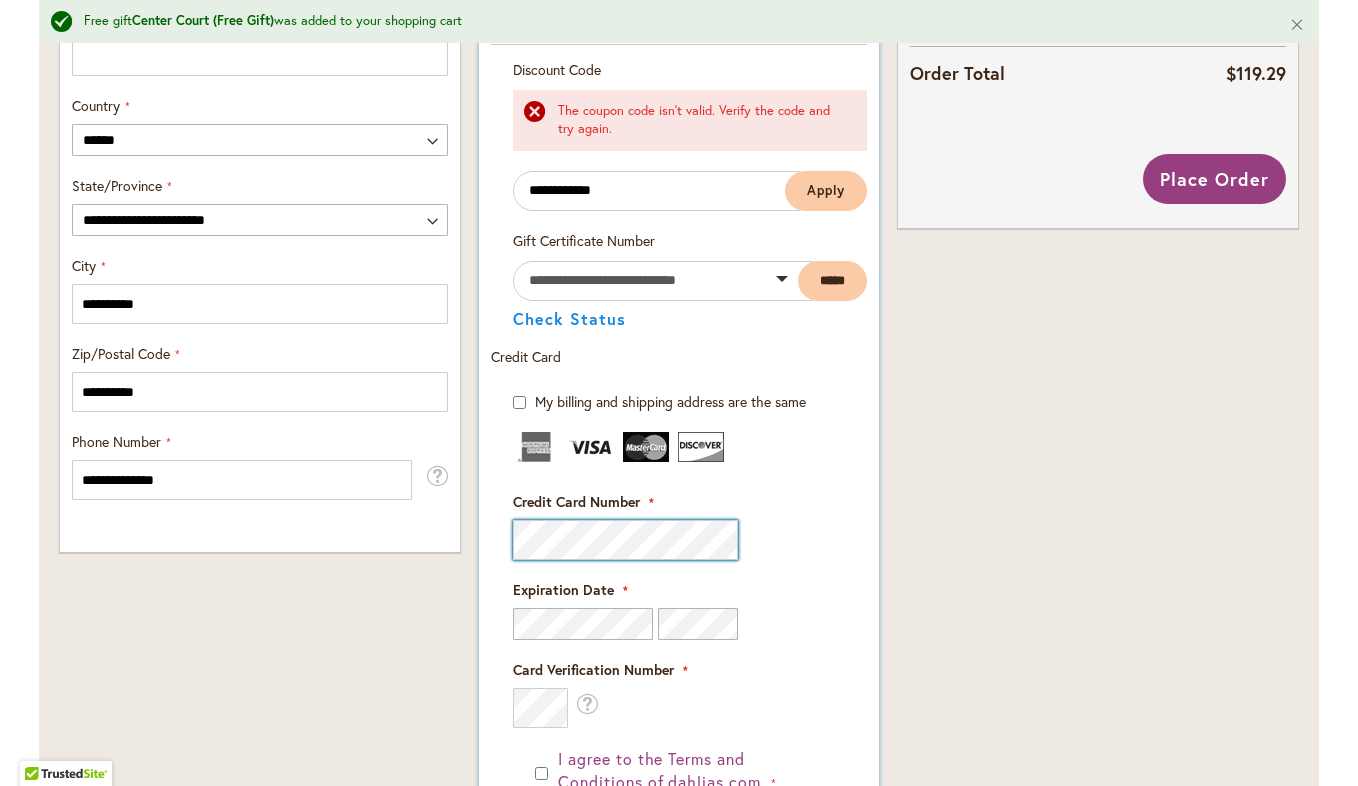 scroll, scrollTop: 1151, scrollLeft: 0, axis: vertical 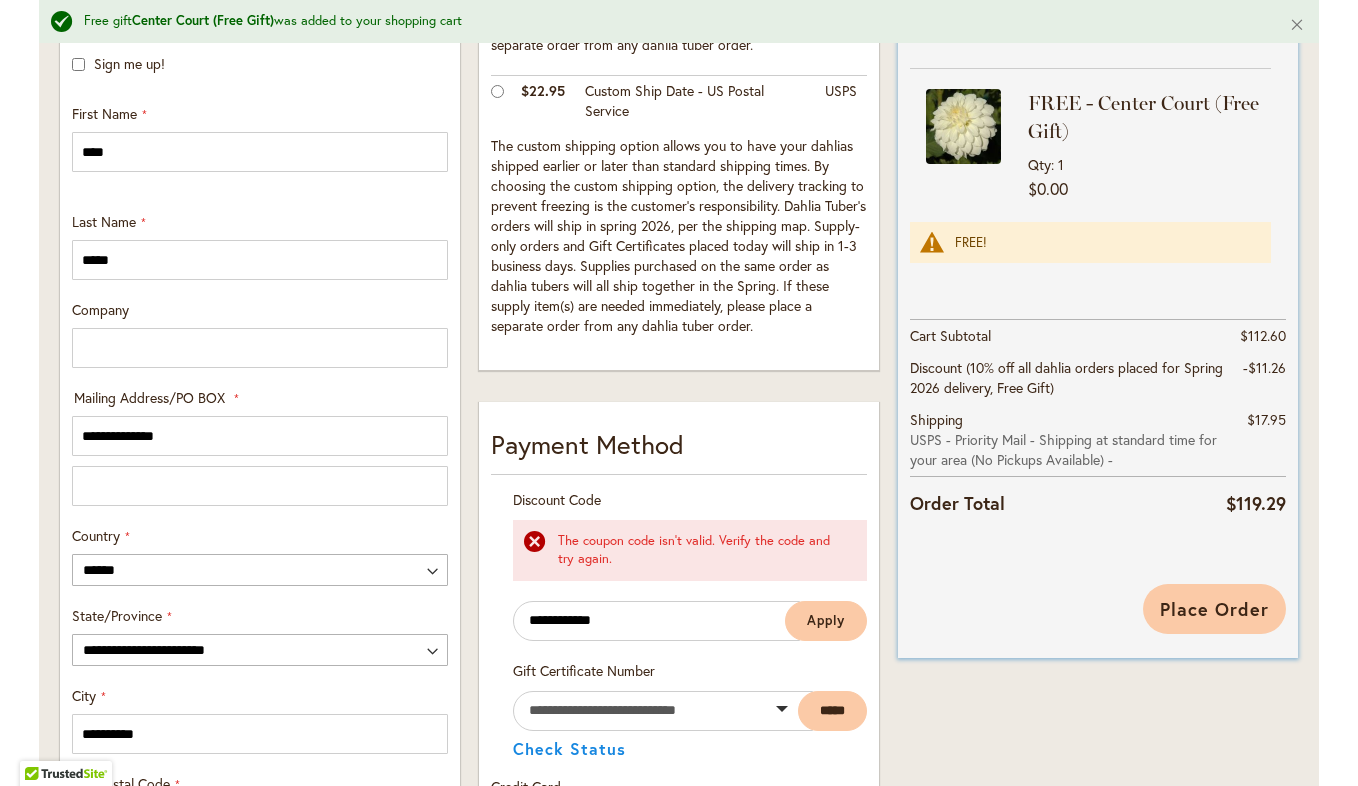click on "Place Order" at bounding box center (1214, 609) 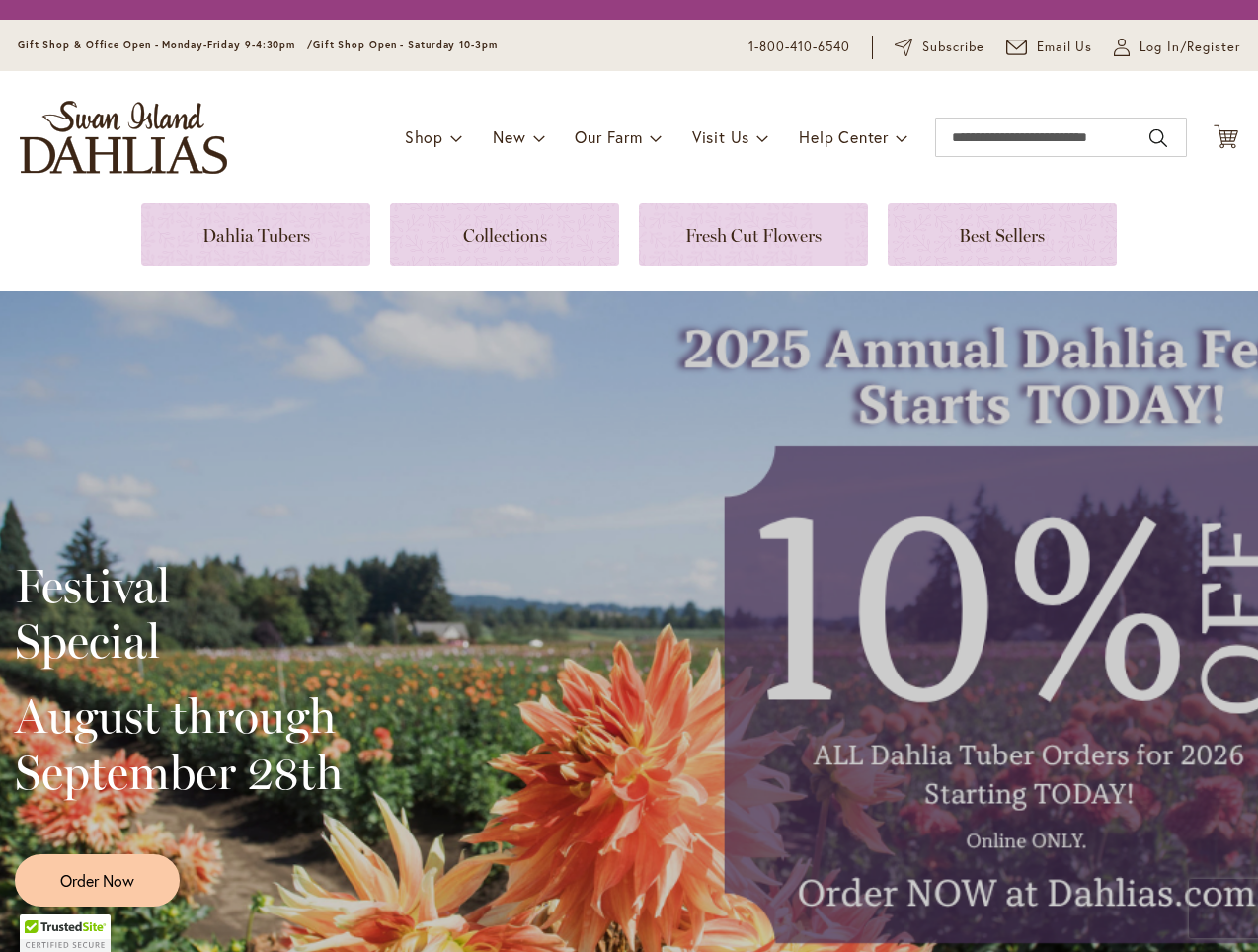 scroll, scrollTop: 0, scrollLeft: 0, axis: both 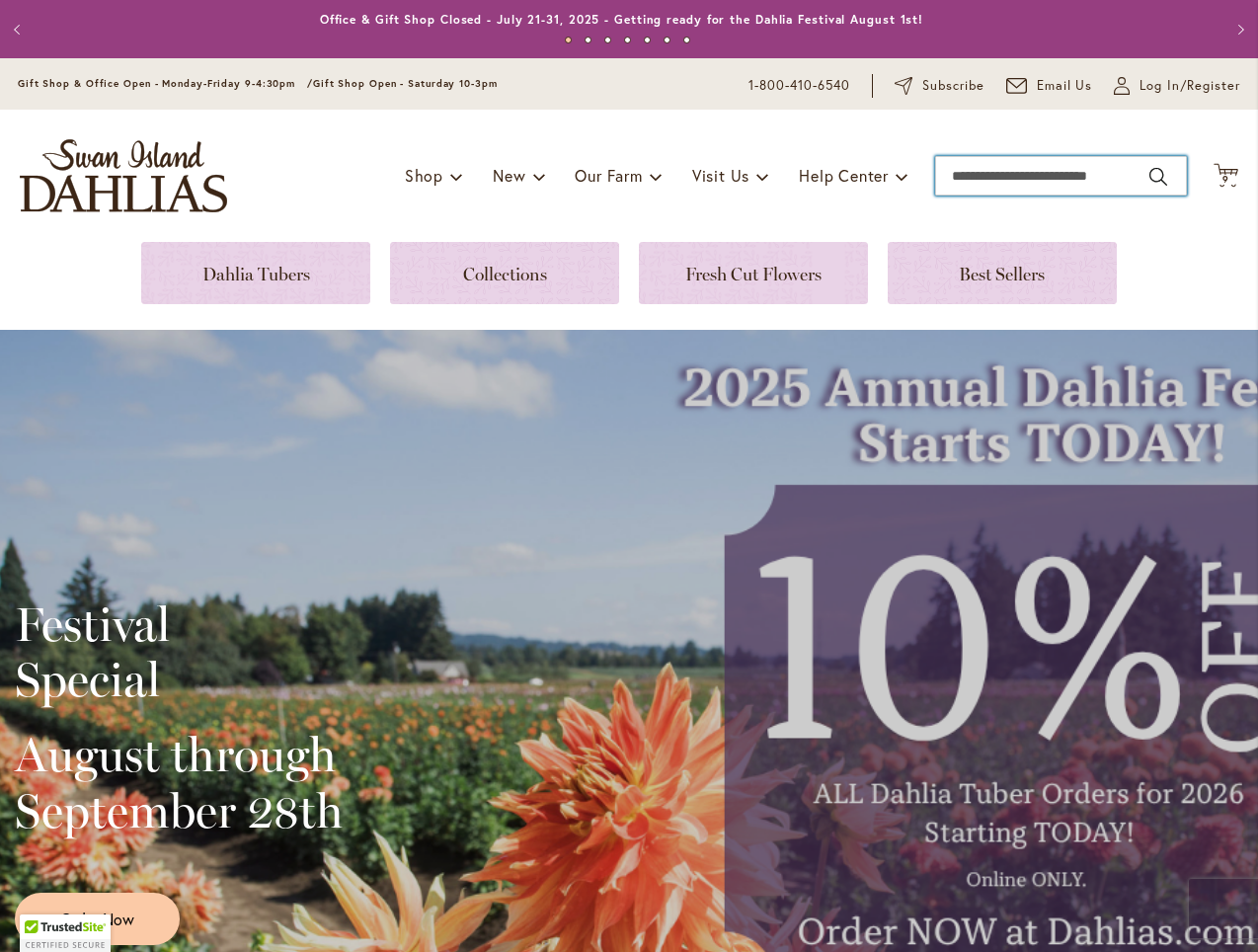 click on "Search" at bounding box center (1061, 176) 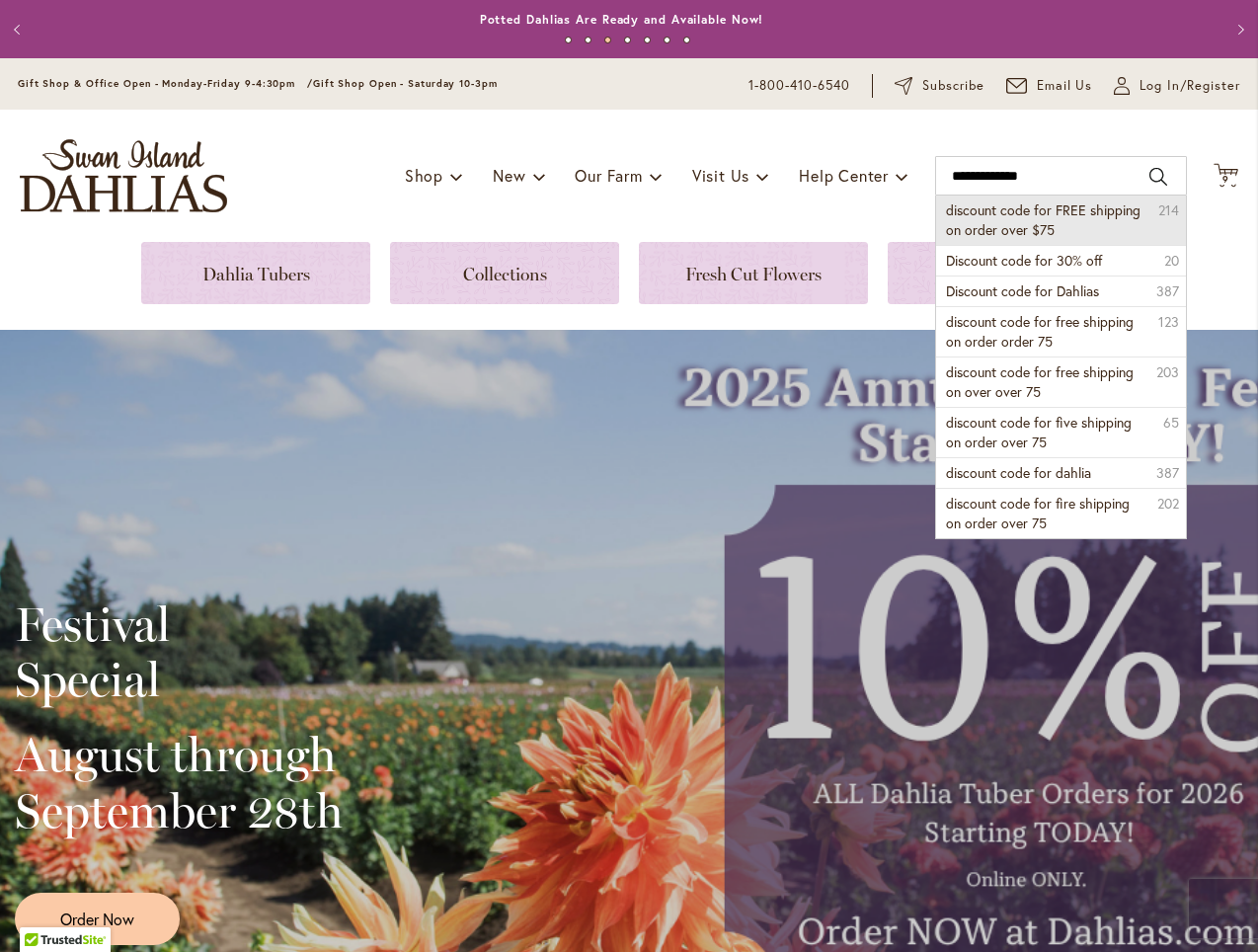 click on "discount code for FREE shipping on order over $75" at bounding box center (1043, 219) 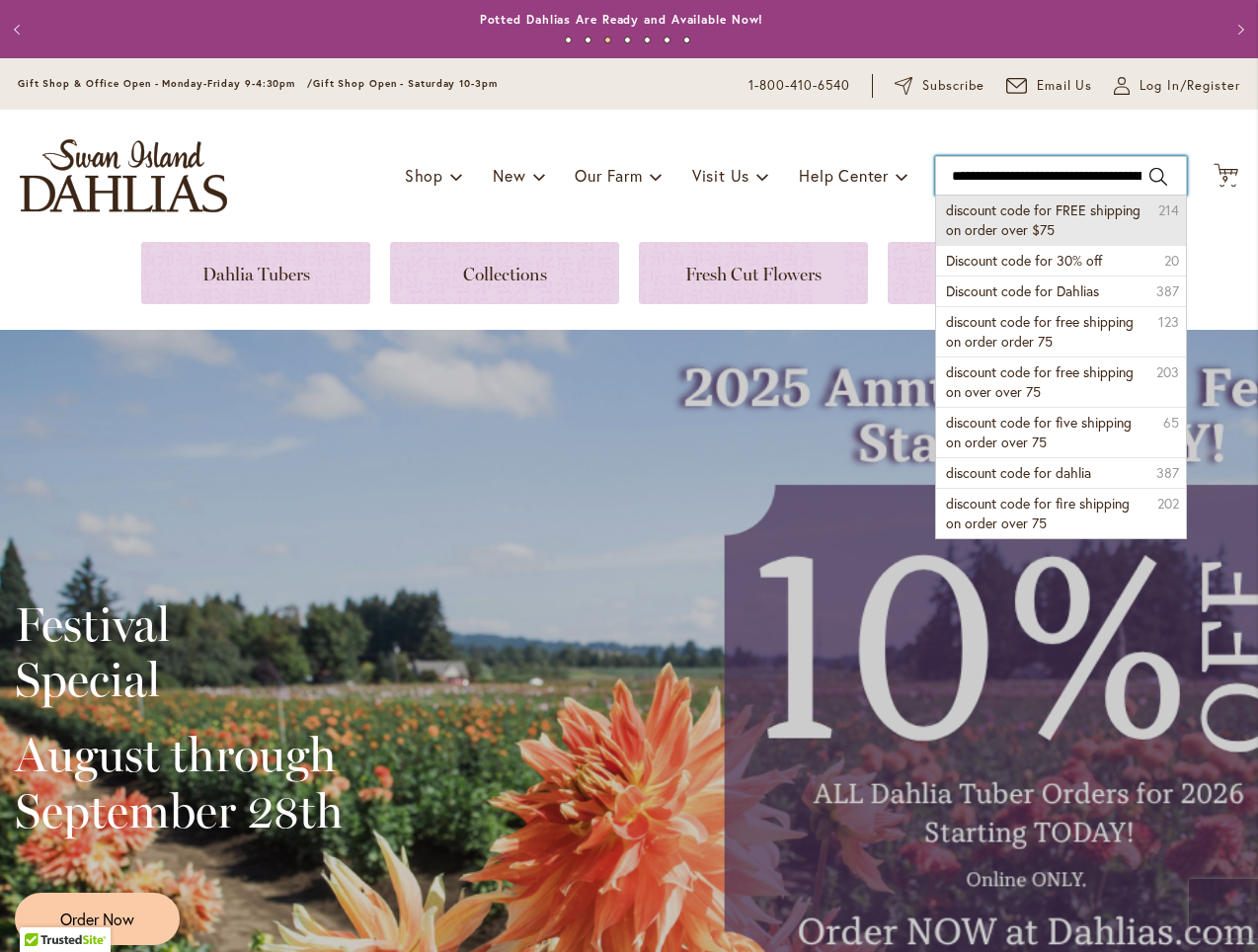 type on "**********" 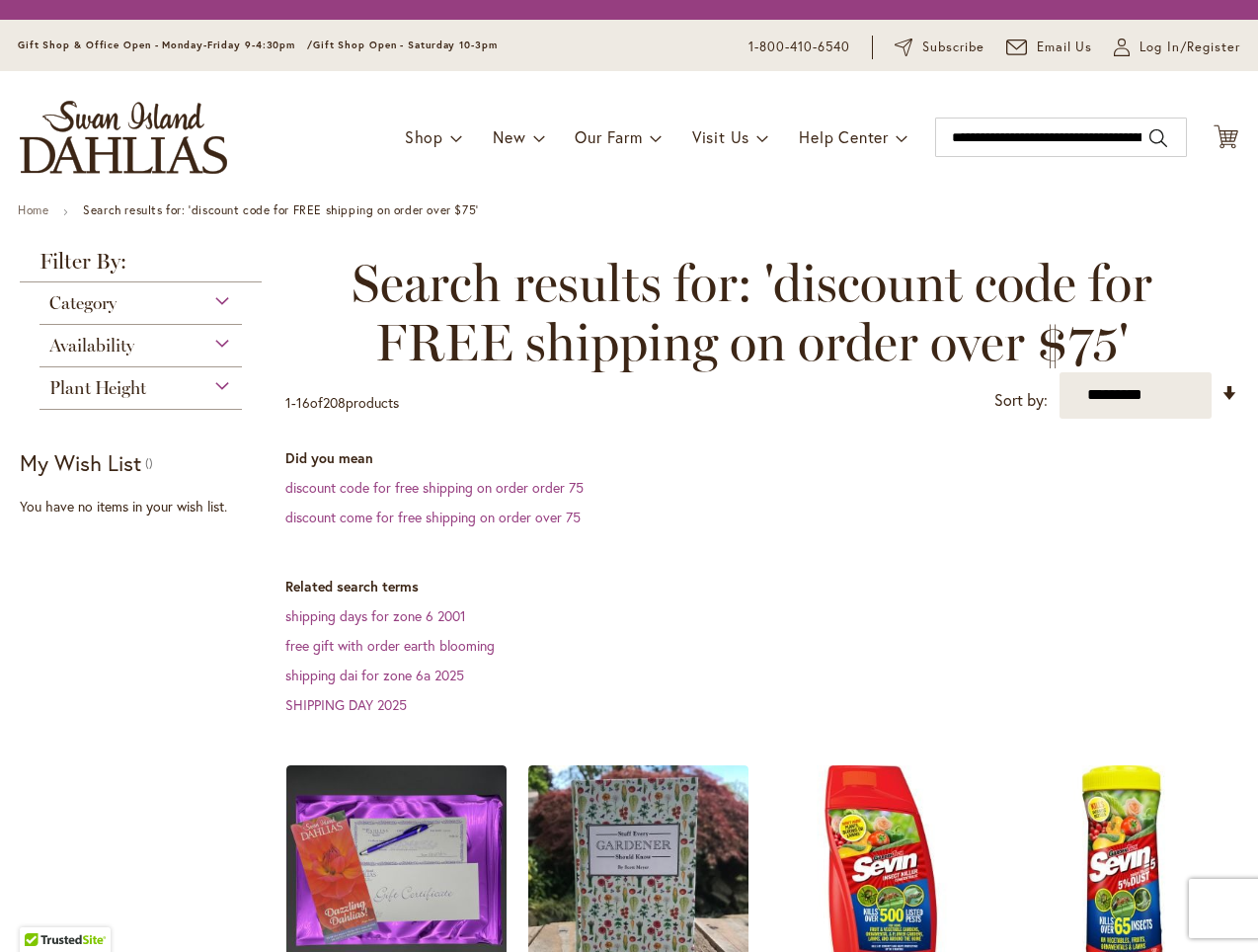 scroll, scrollTop: 0, scrollLeft: 0, axis: both 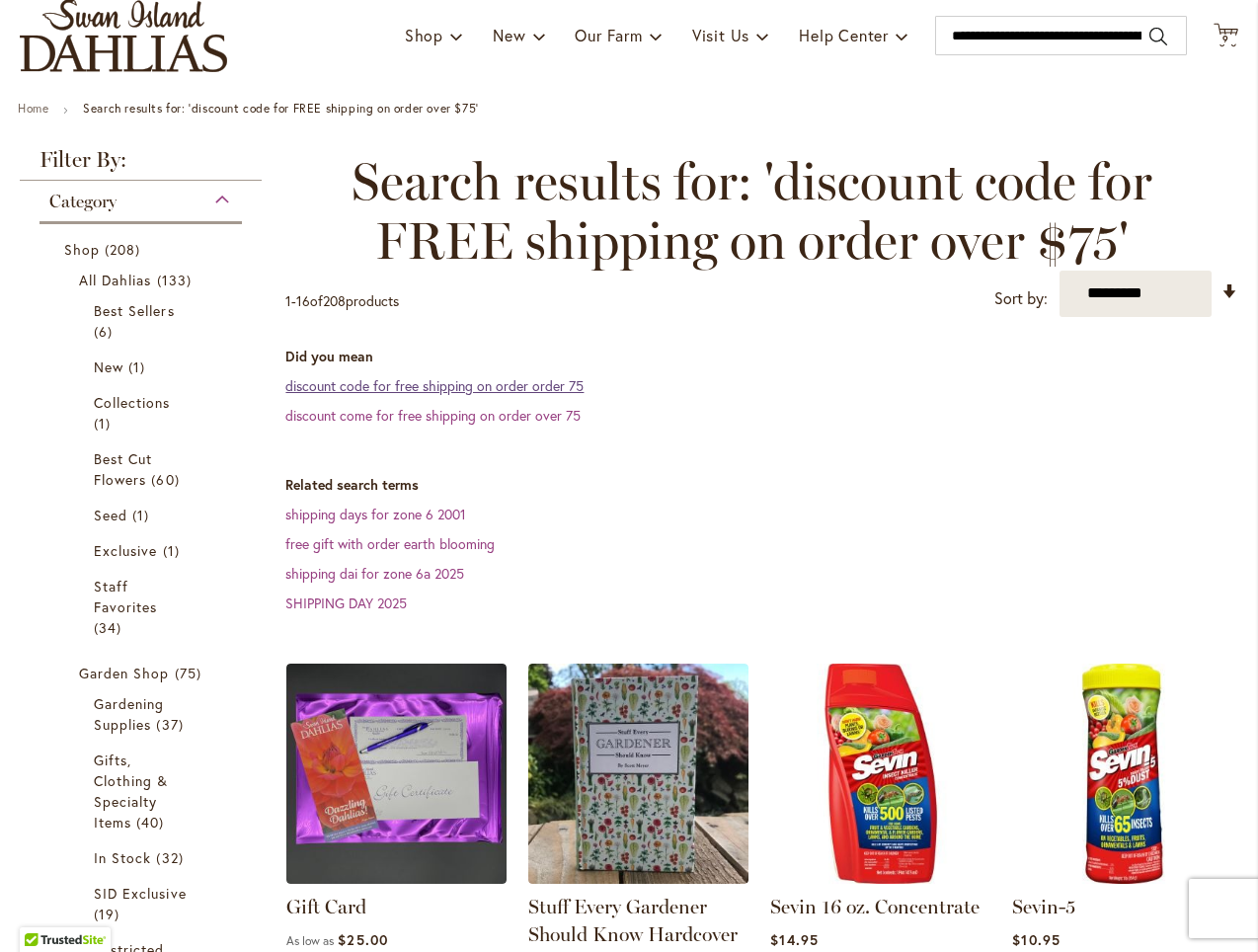 click on "discount code for free shipping on order order 75" at bounding box center (434, 385) 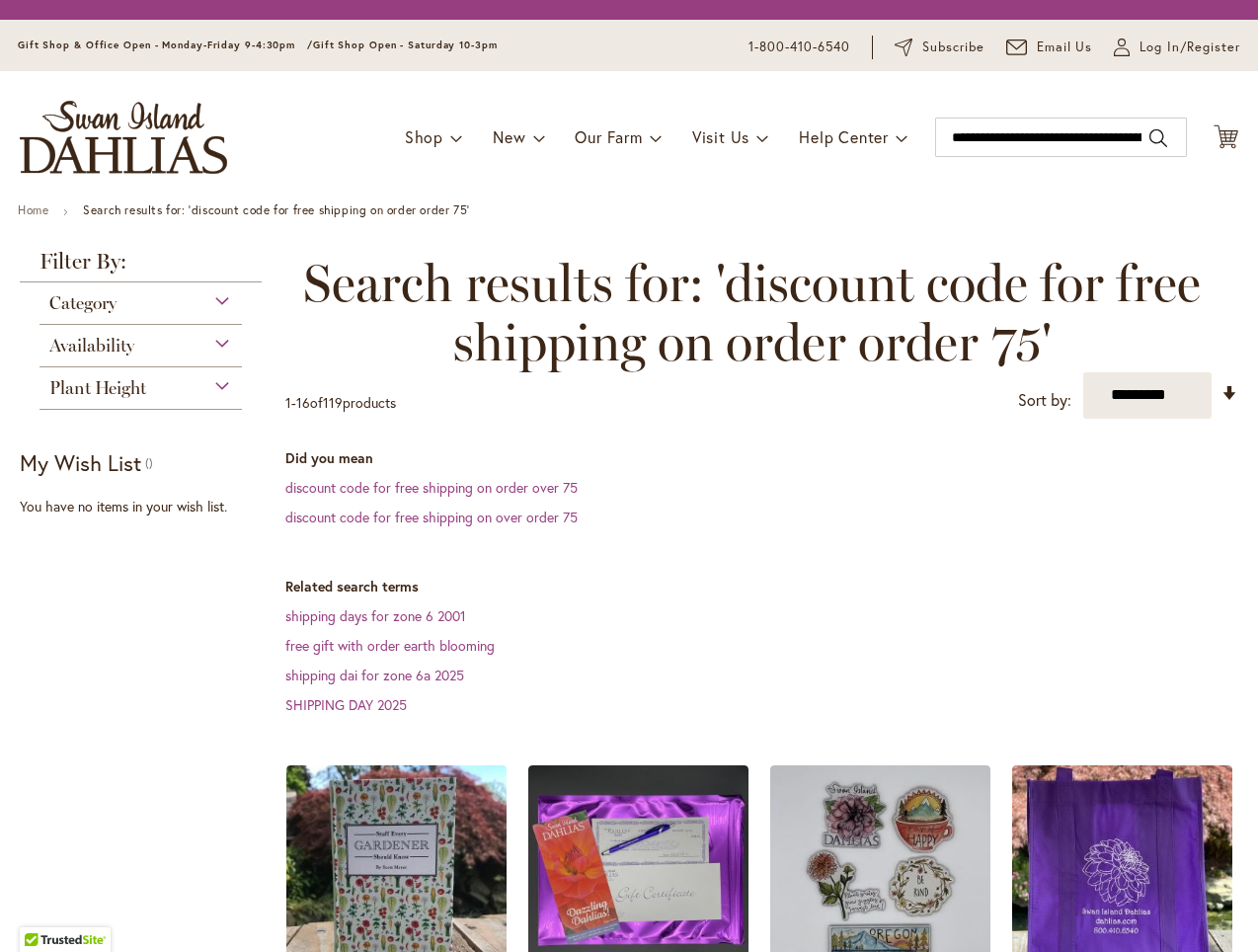 scroll, scrollTop: 0, scrollLeft: 0, axis: both 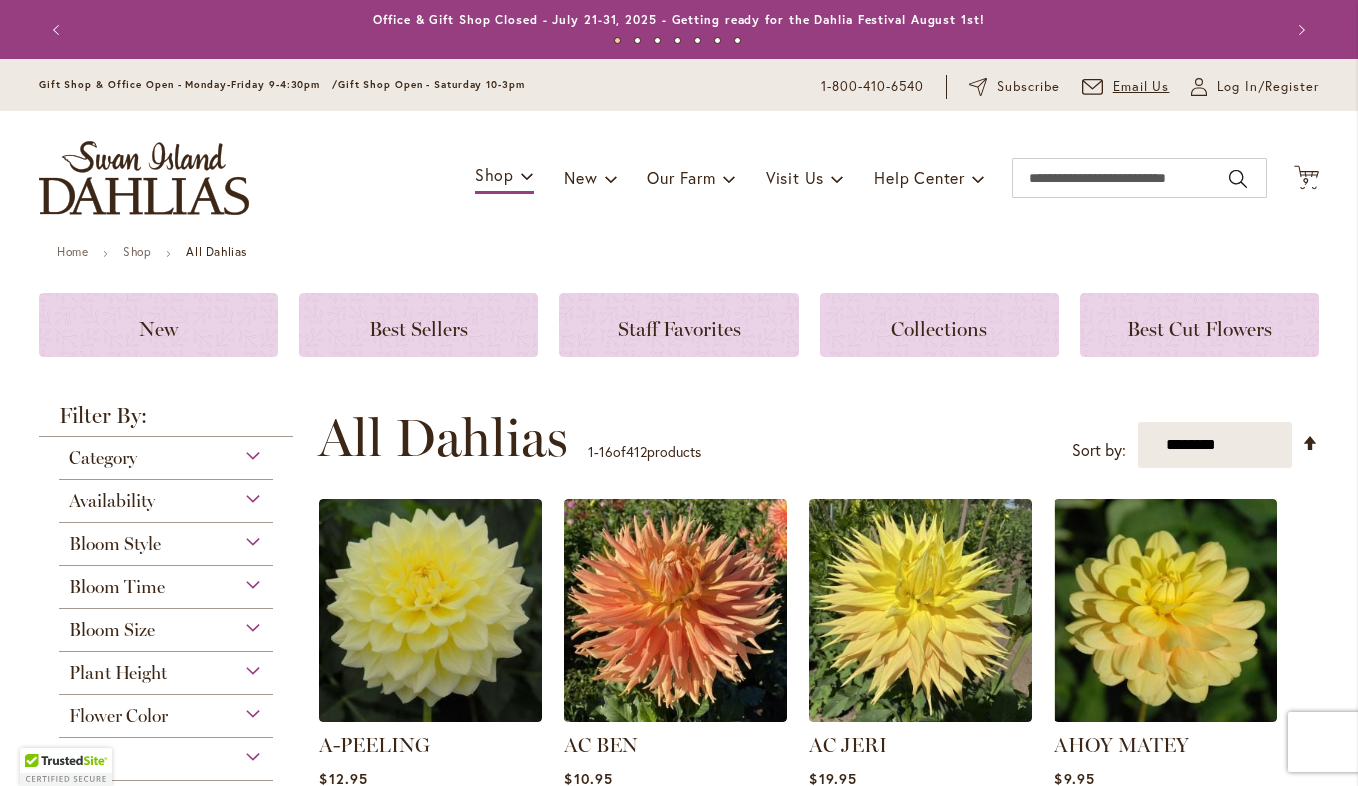 click on "Email Us" at bounding box center [1141, 87] 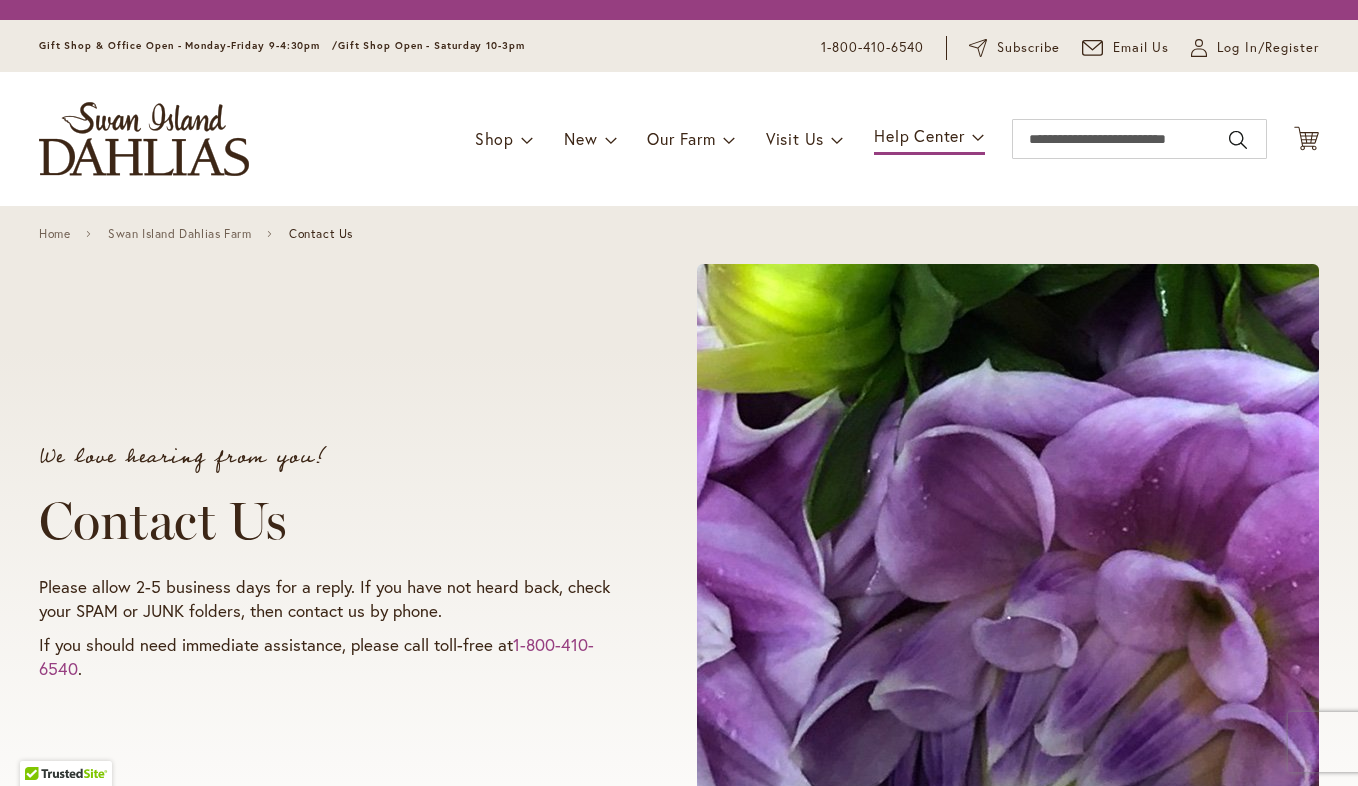 scroll, scrollTop: 0, scrollLeft: 0, axis: both 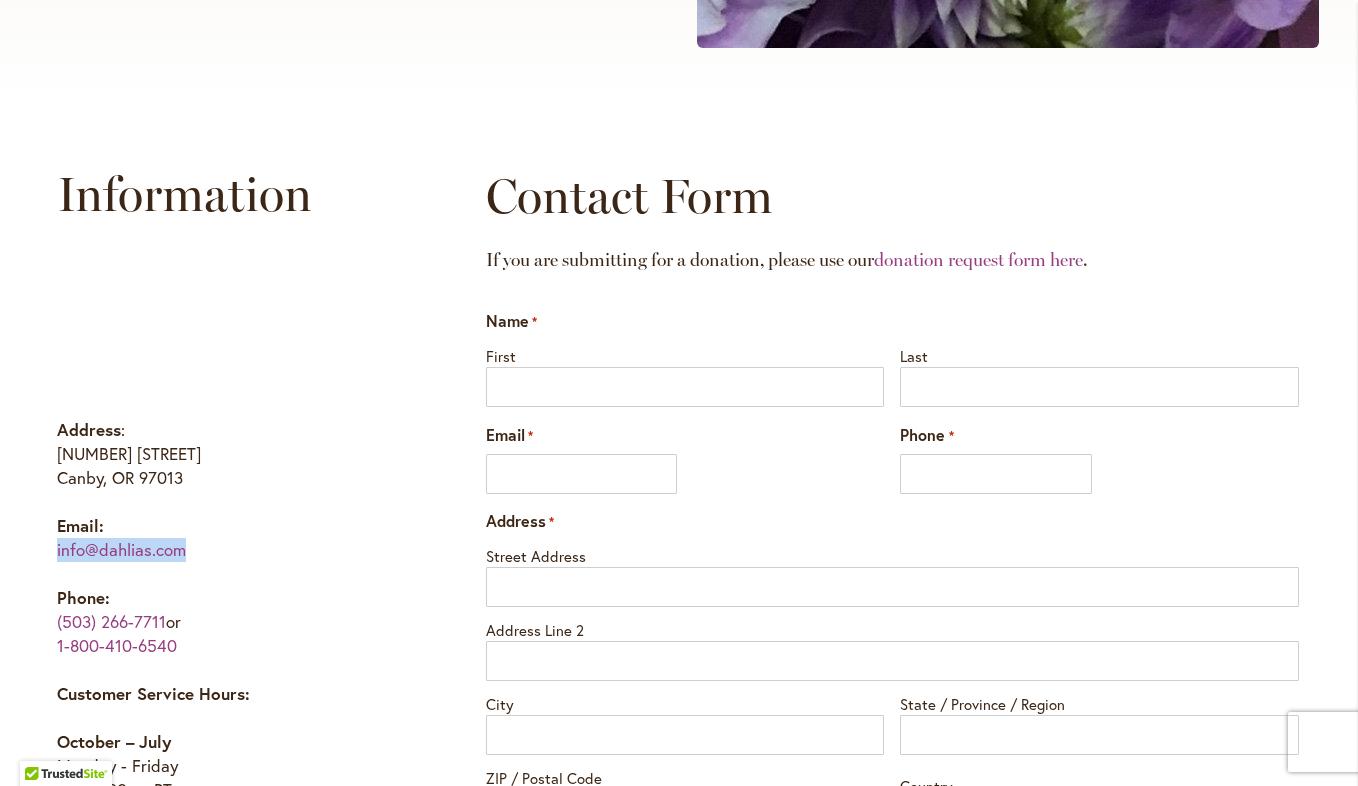 drag, startPoint x: 194, startPoint y: 550, endPoint x: 45, endPoint y: 550, distance: 149 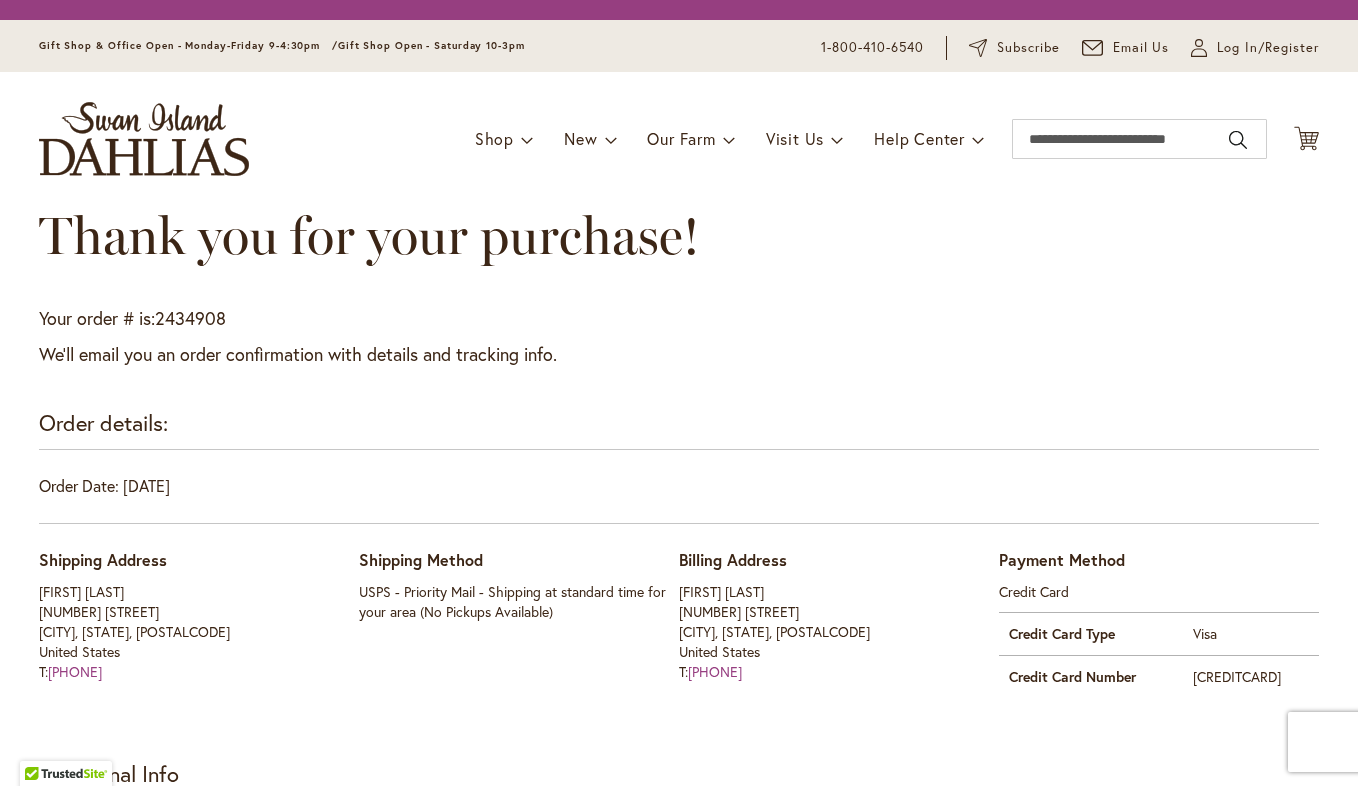 scroll, scrollTop: 0, scrollLeft: 0, axis: both 